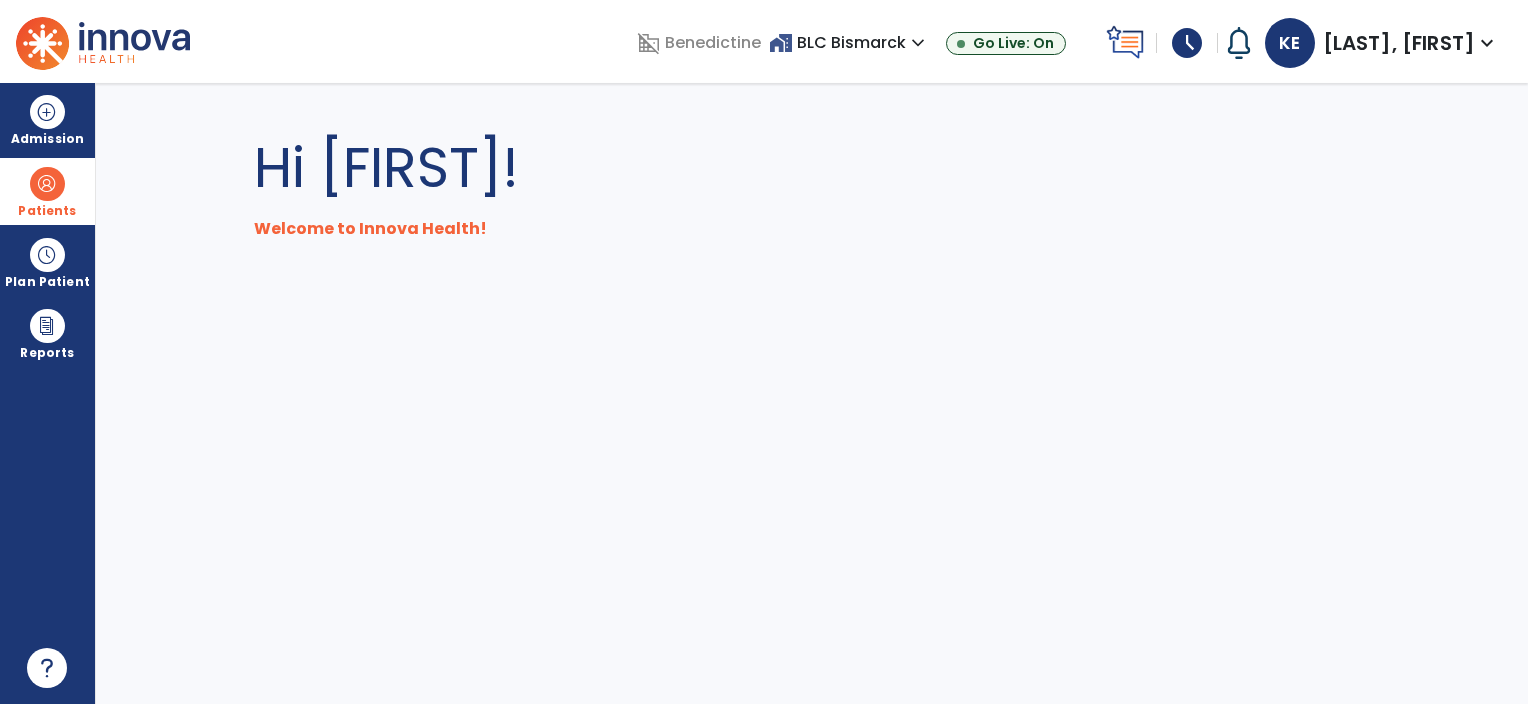 scroll, scrollTop: 0, scrollLeft: 0, axis: both 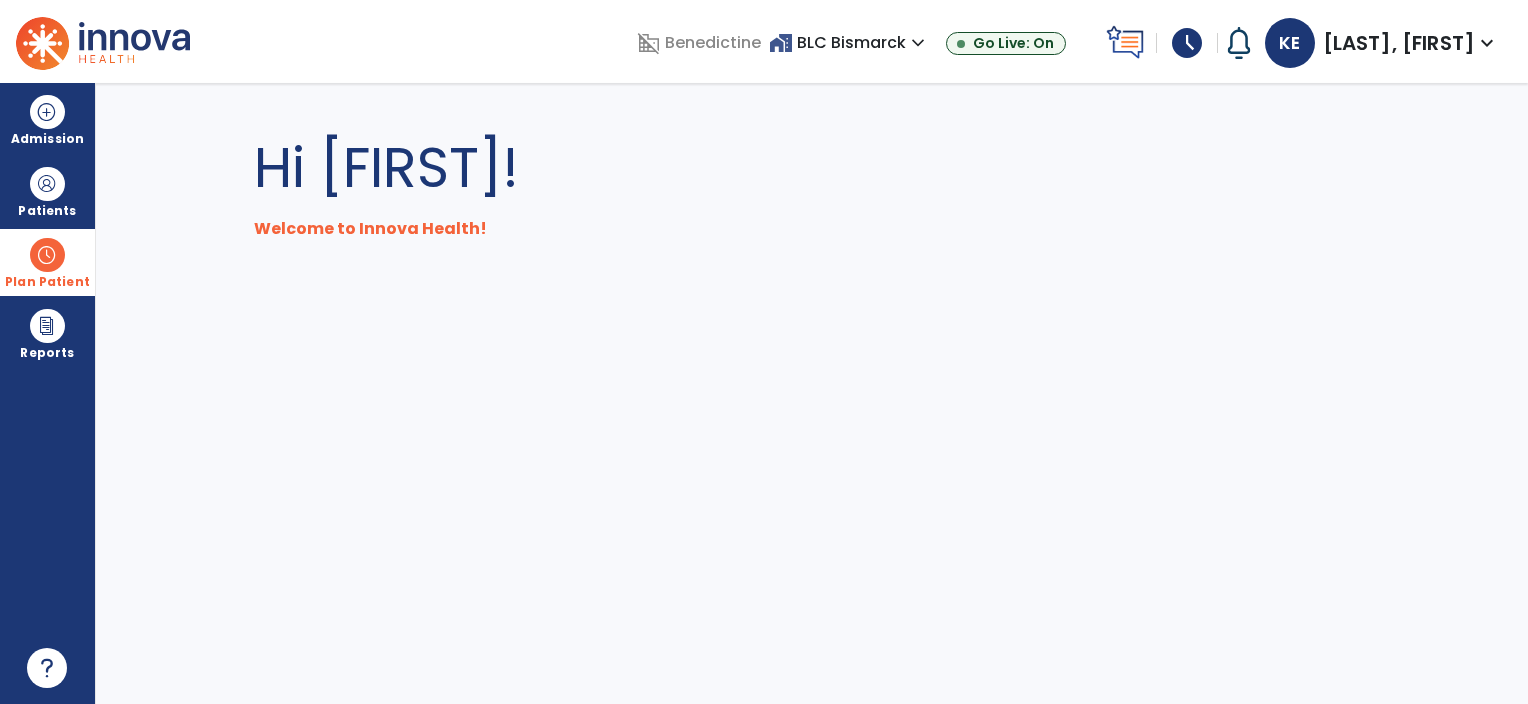 click at bounding box center (47, 255) 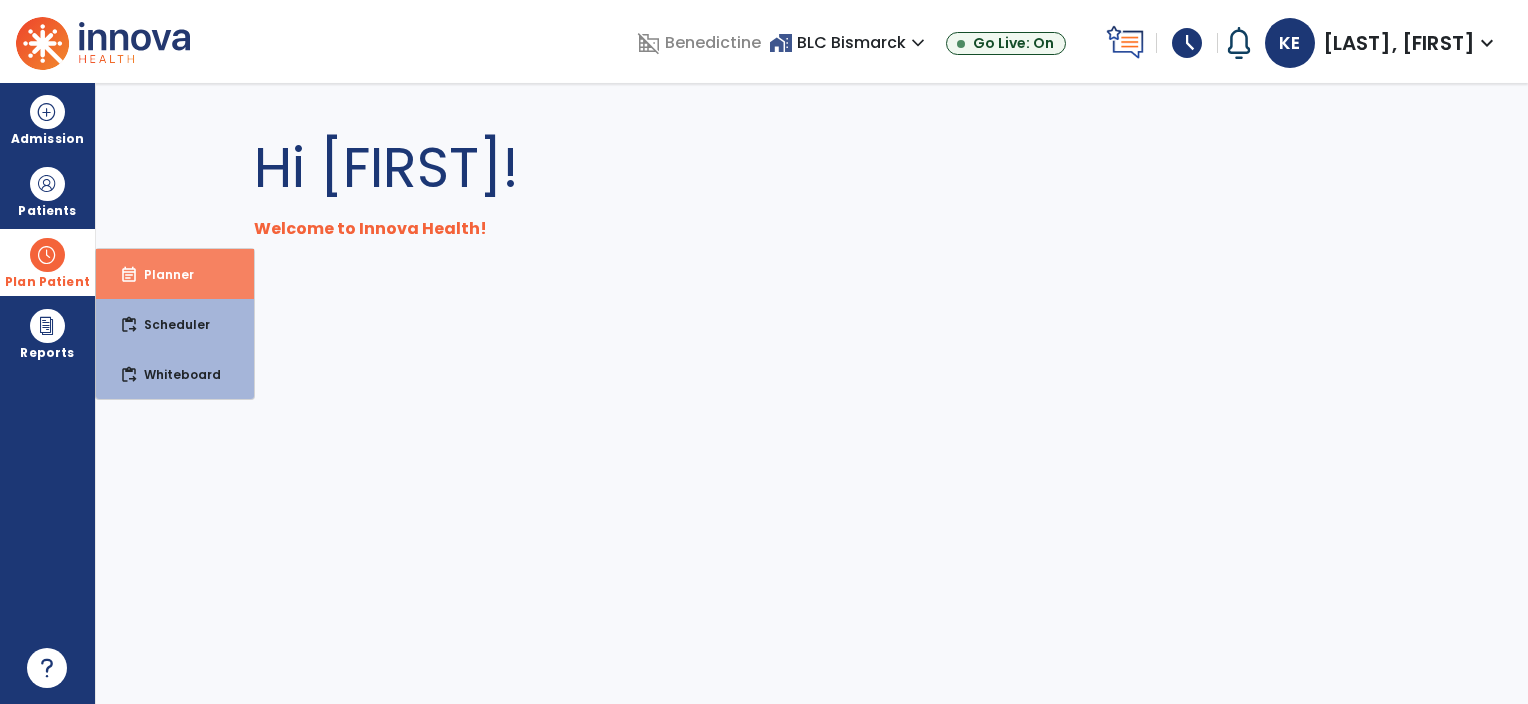 click on "event_note" at bounding box center [129, 275] 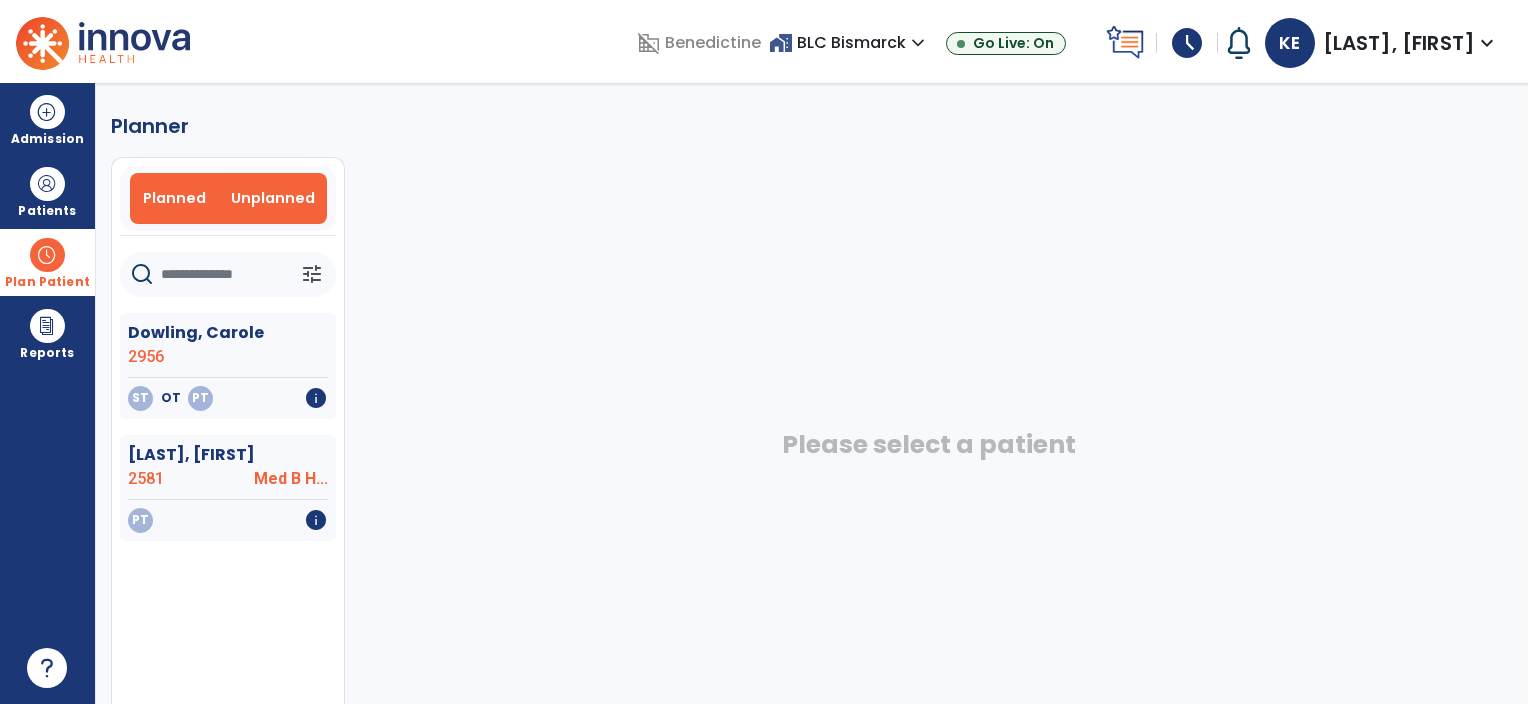 click on "Planned" at bounding box center (174, 198) 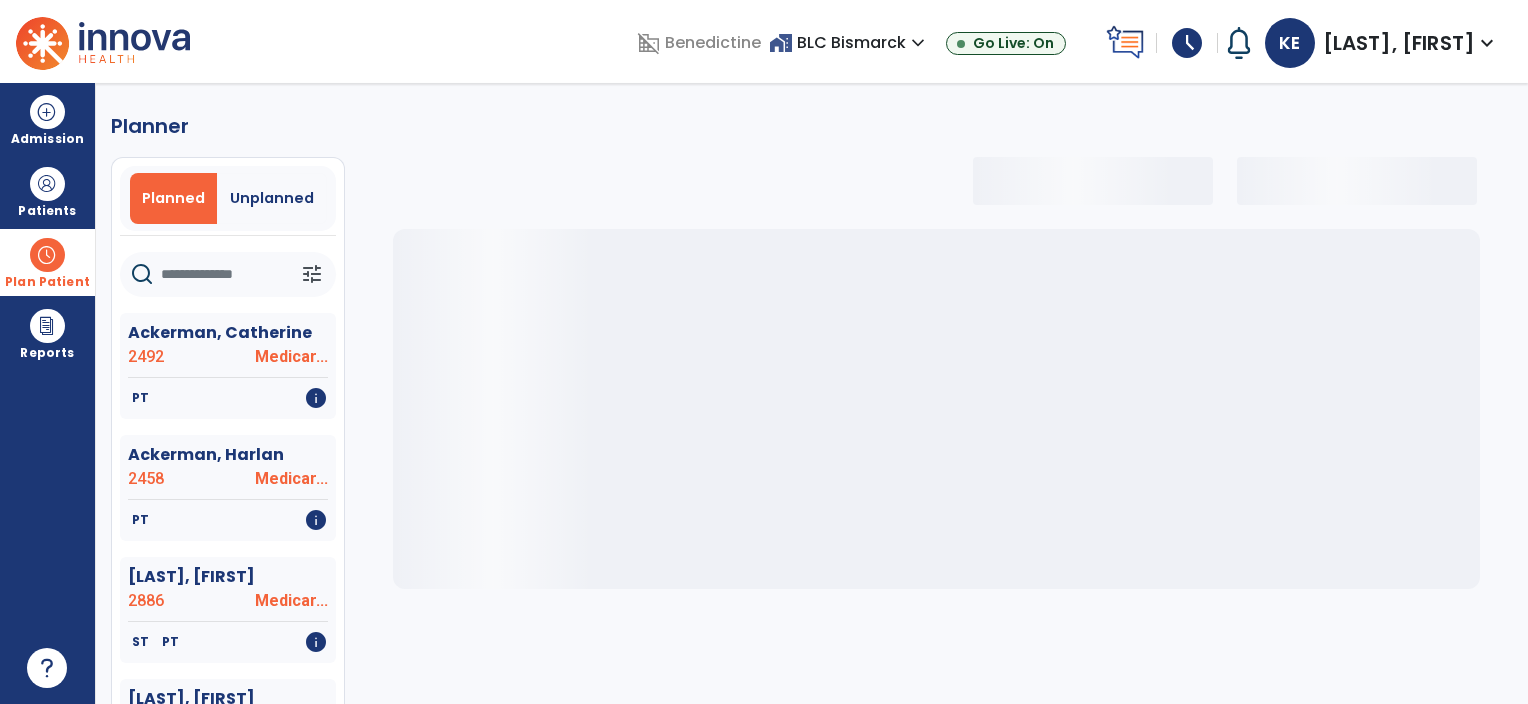 select on "***" 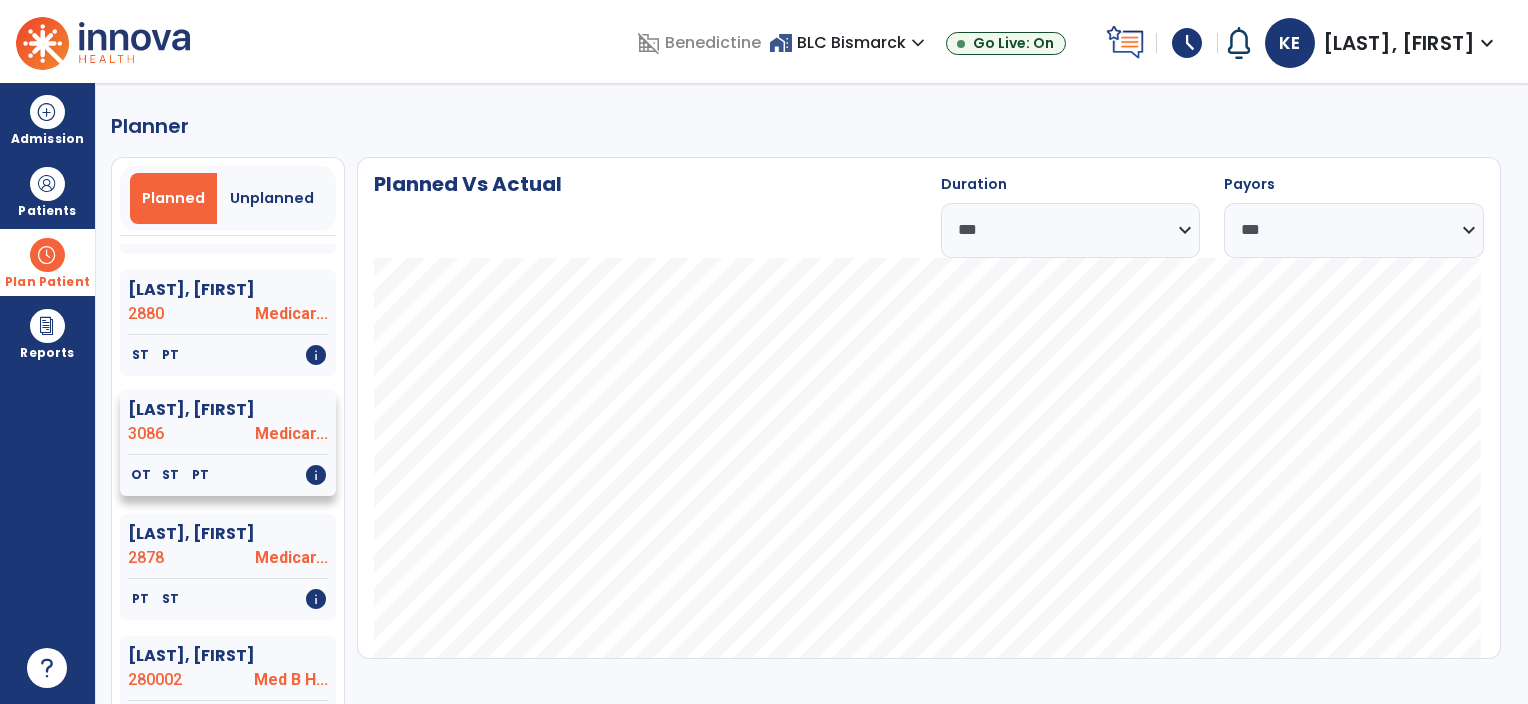 scroll, scrollTop: 700, scrollLeft: 0, axis: vertical 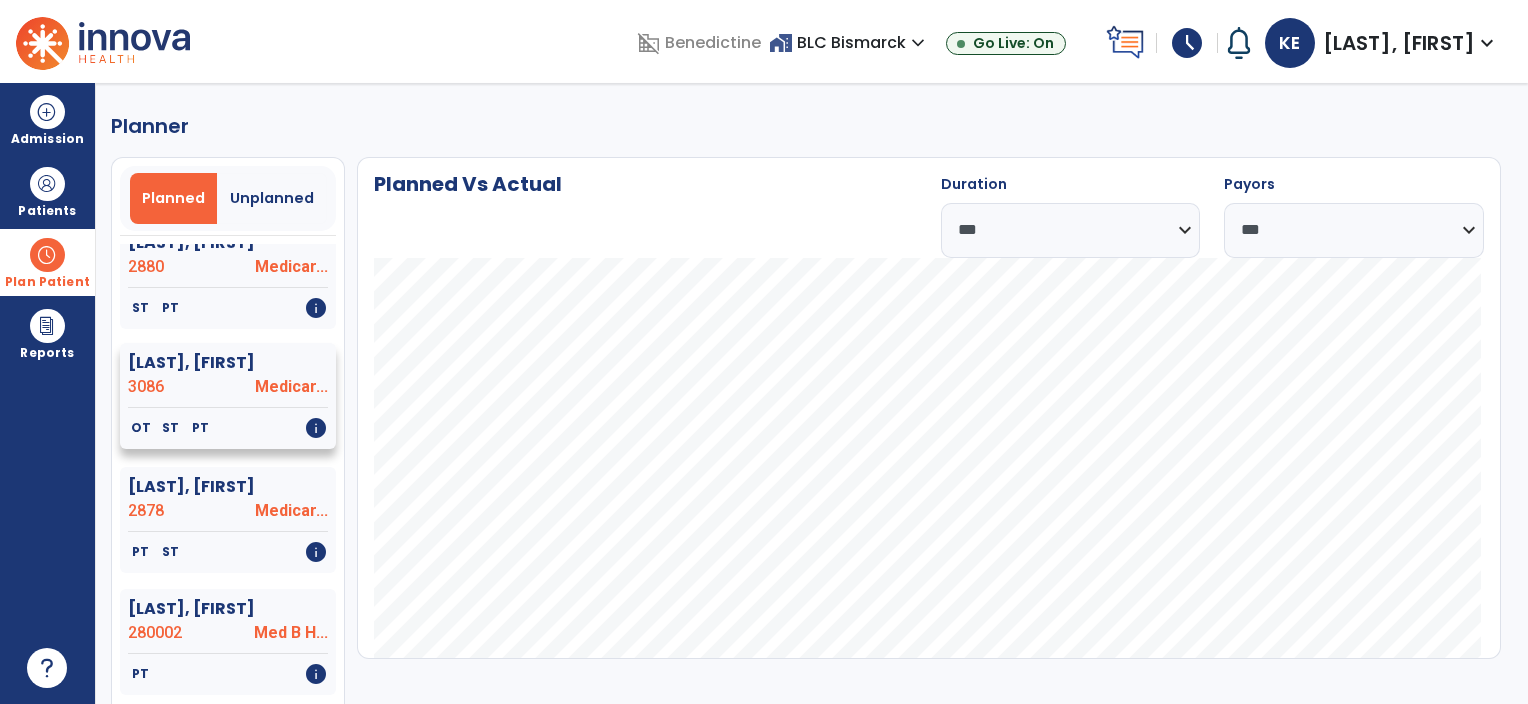 click on "[LAST], [FIRST]  3086 Medicar...   OT   ST   PT   info" 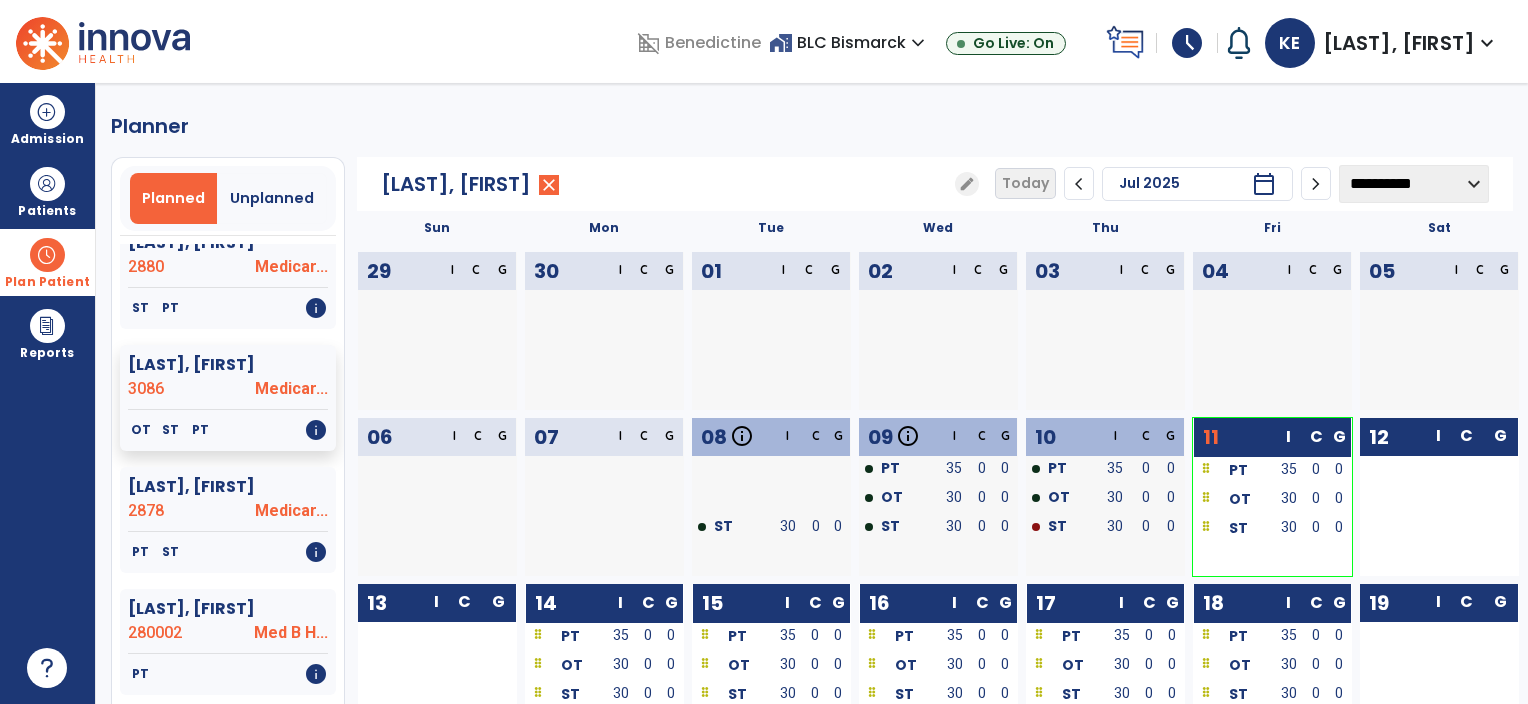 click on "**********" 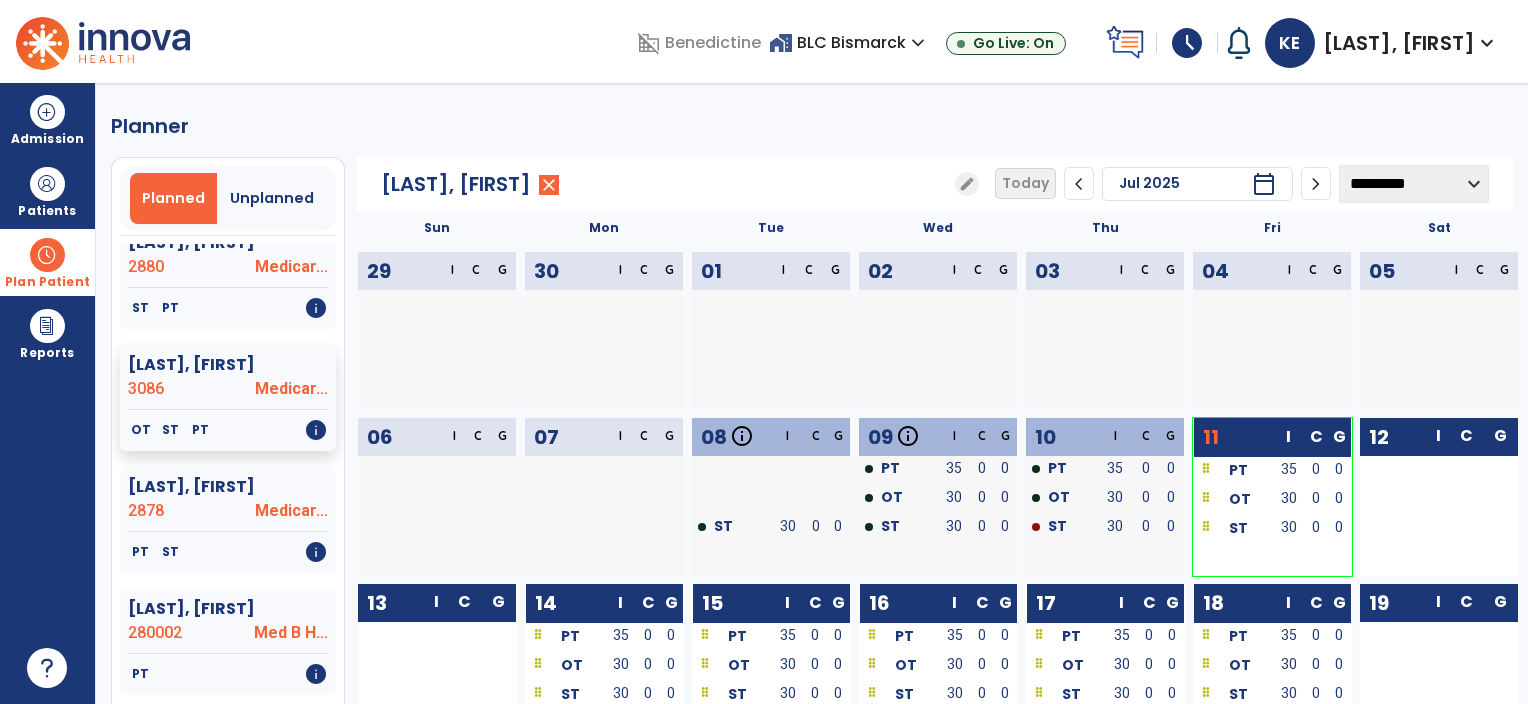 click on "**********" 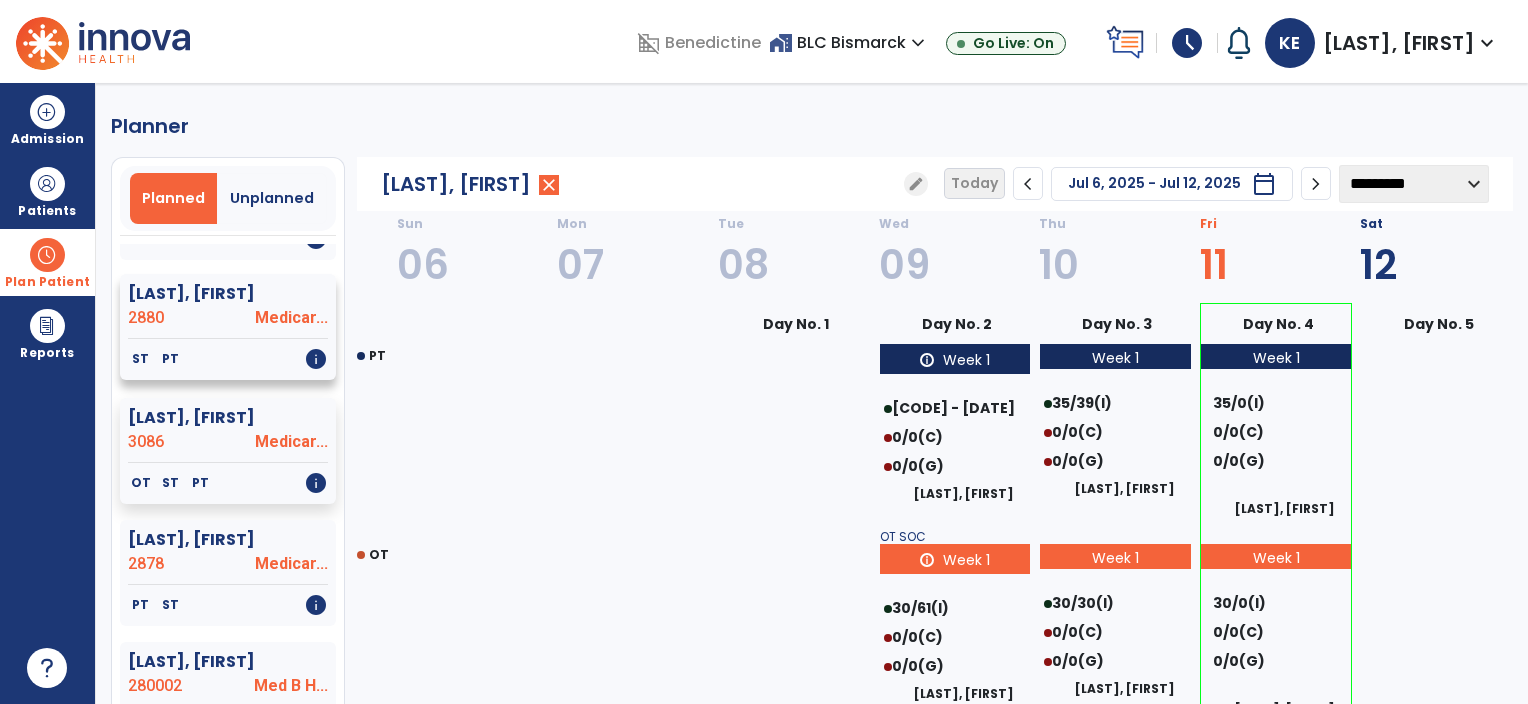 scroll, scrollTop: 600, scrollLeft: 0, axis: vertical 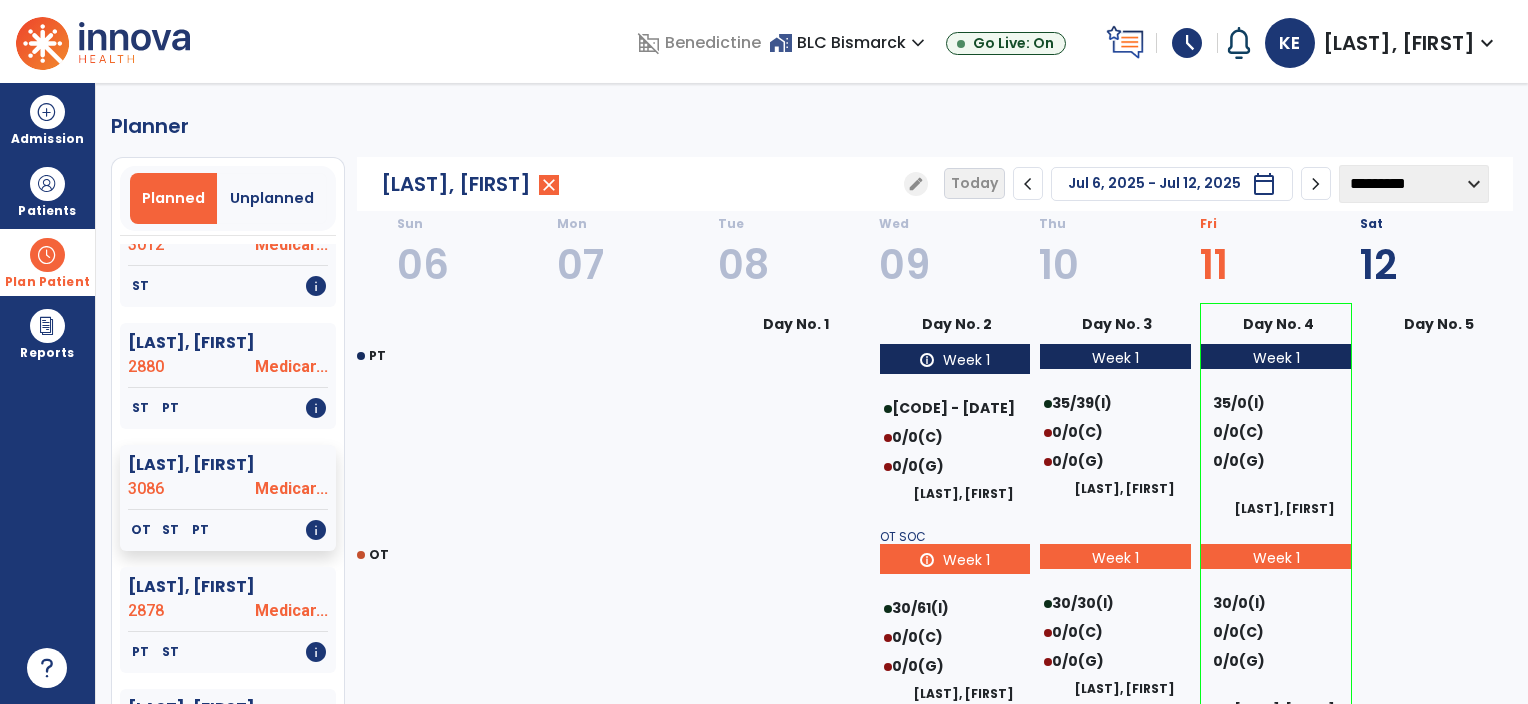 click on "chevron_right" 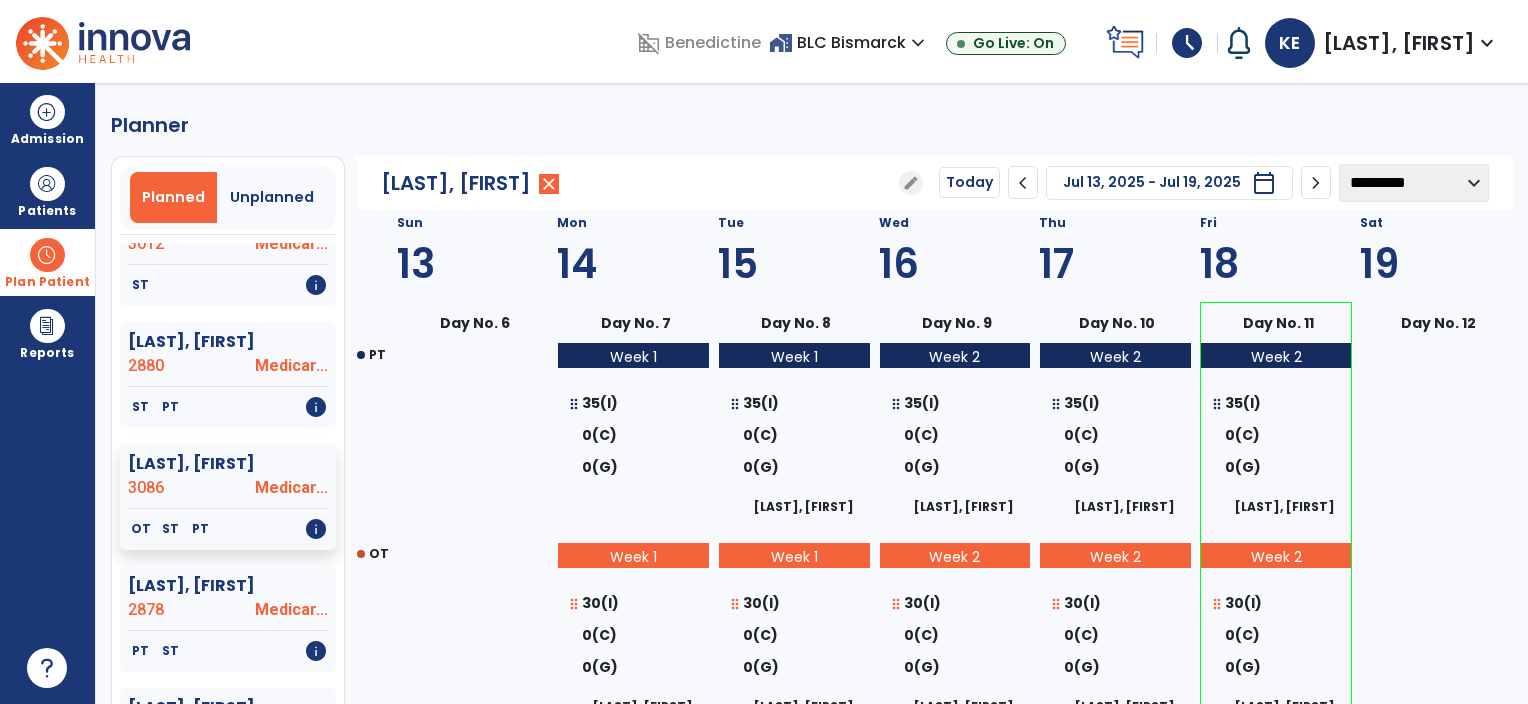 scroll, scrollTop: 0, scrollLeft: 0, axis: both 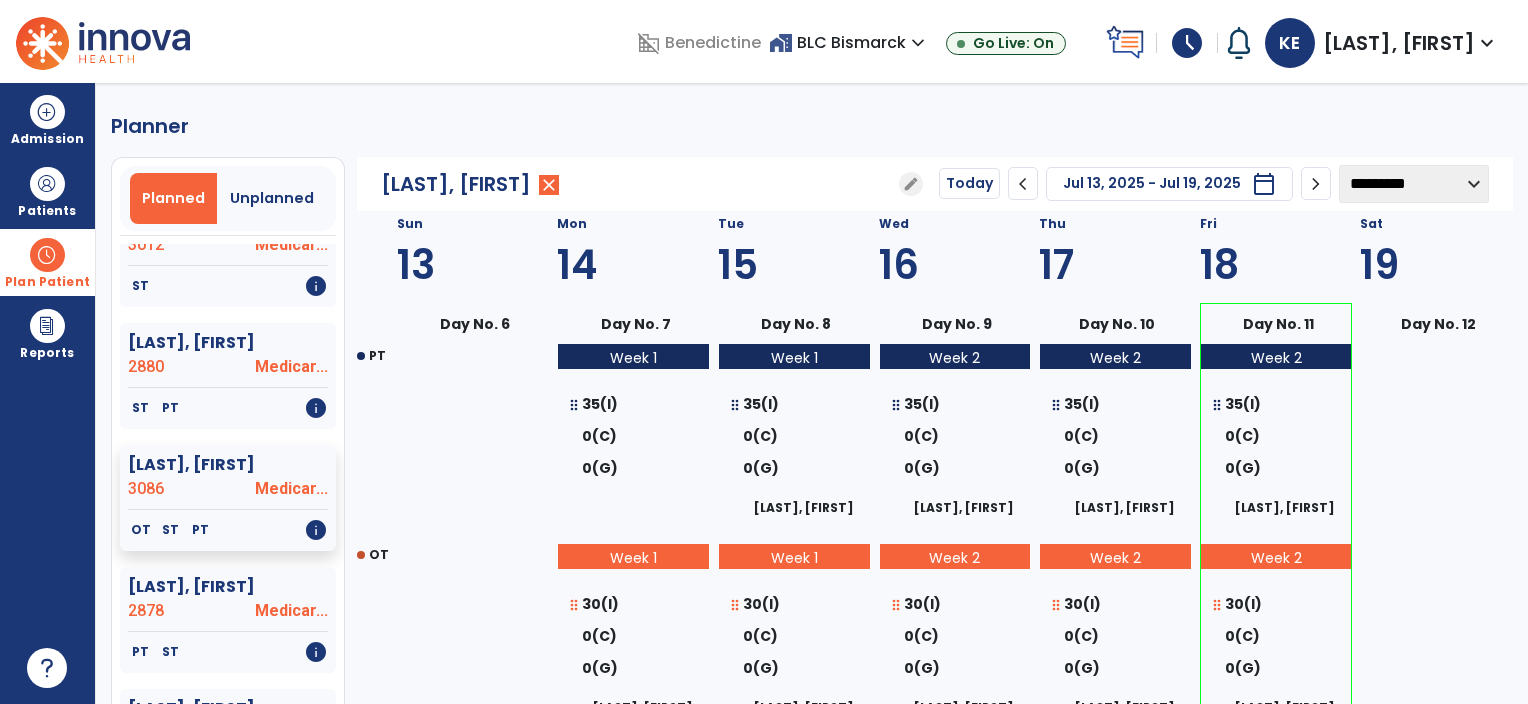 drag, startPoint x: 1021, startPoint y: 184, endPoint x: 986, endPoint y: 203, distance: 39.824615 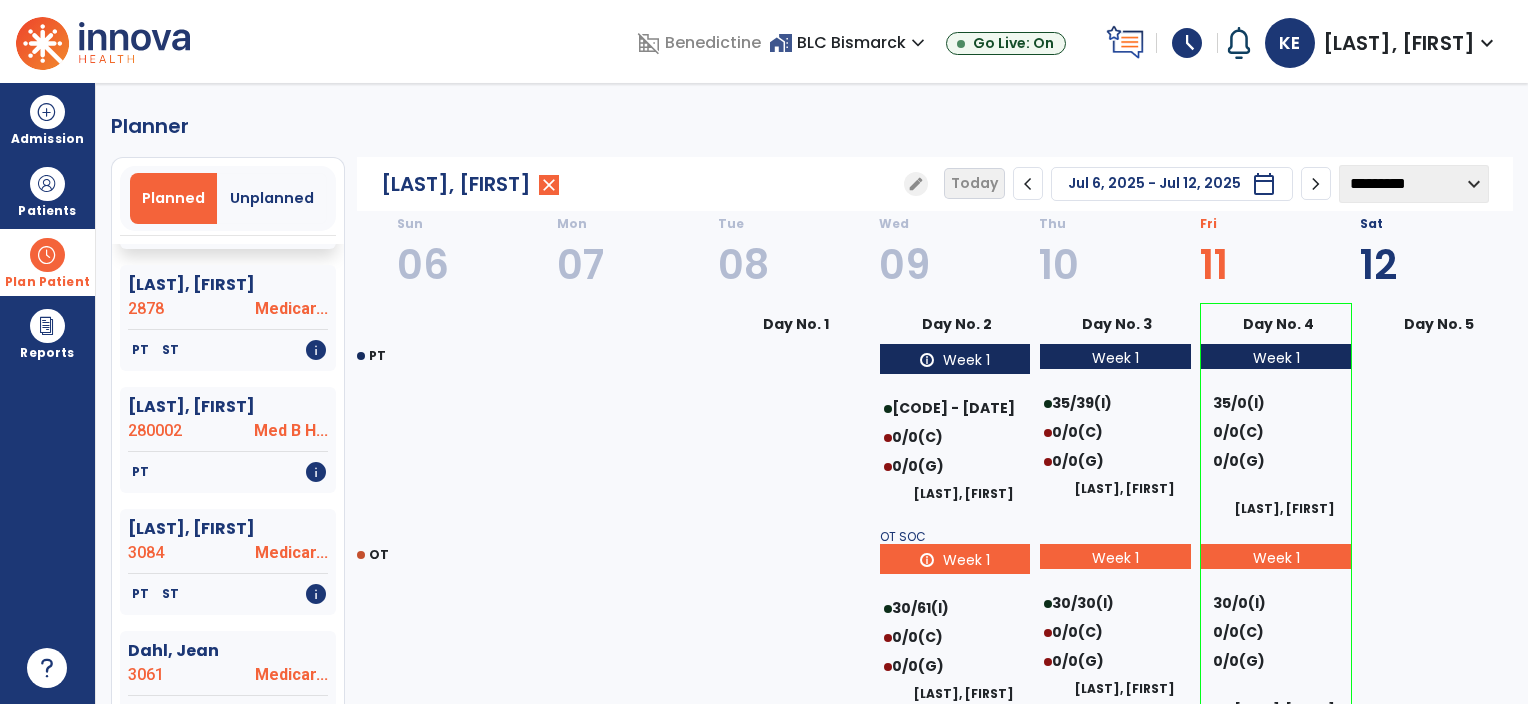 scroll, scrollTop: 1000, scrollLeft: 0, axis: vertical 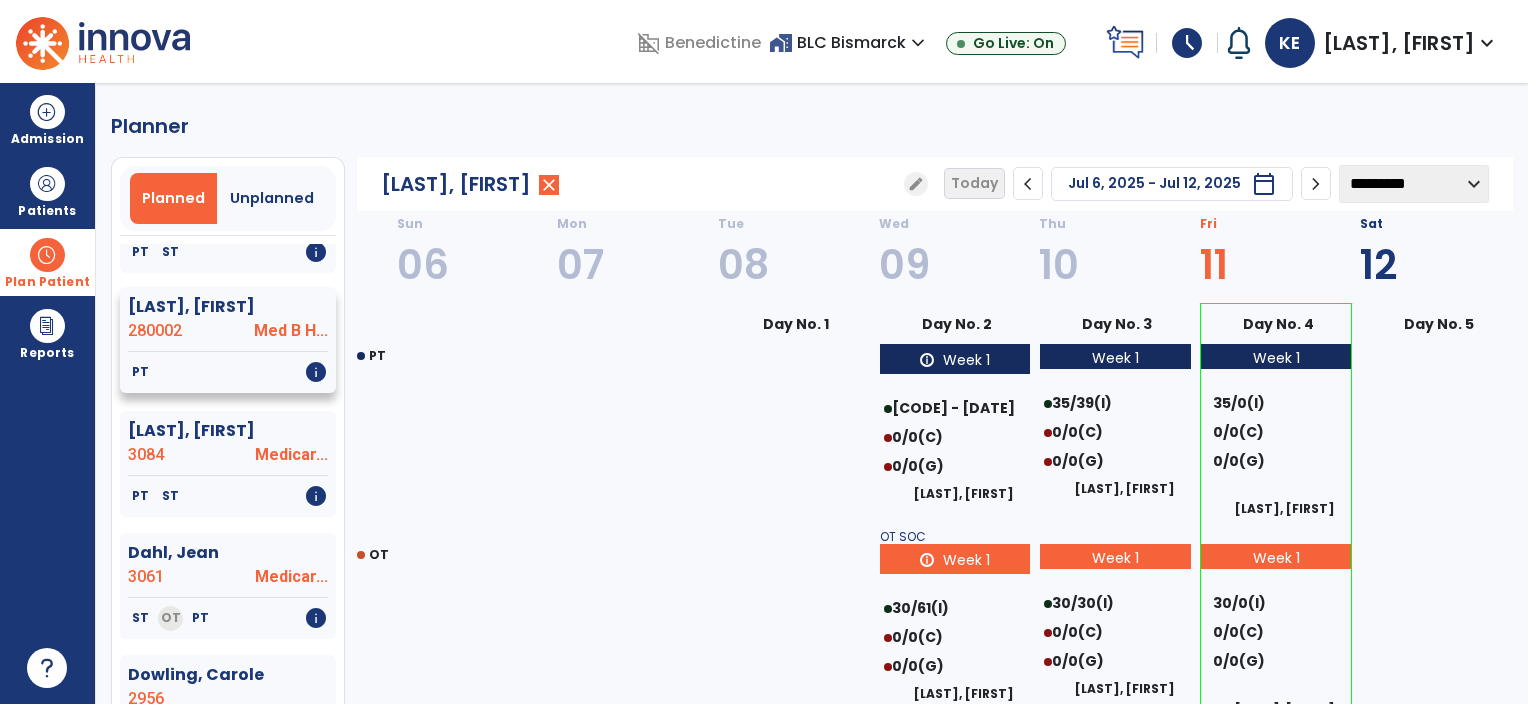 click on "280002" 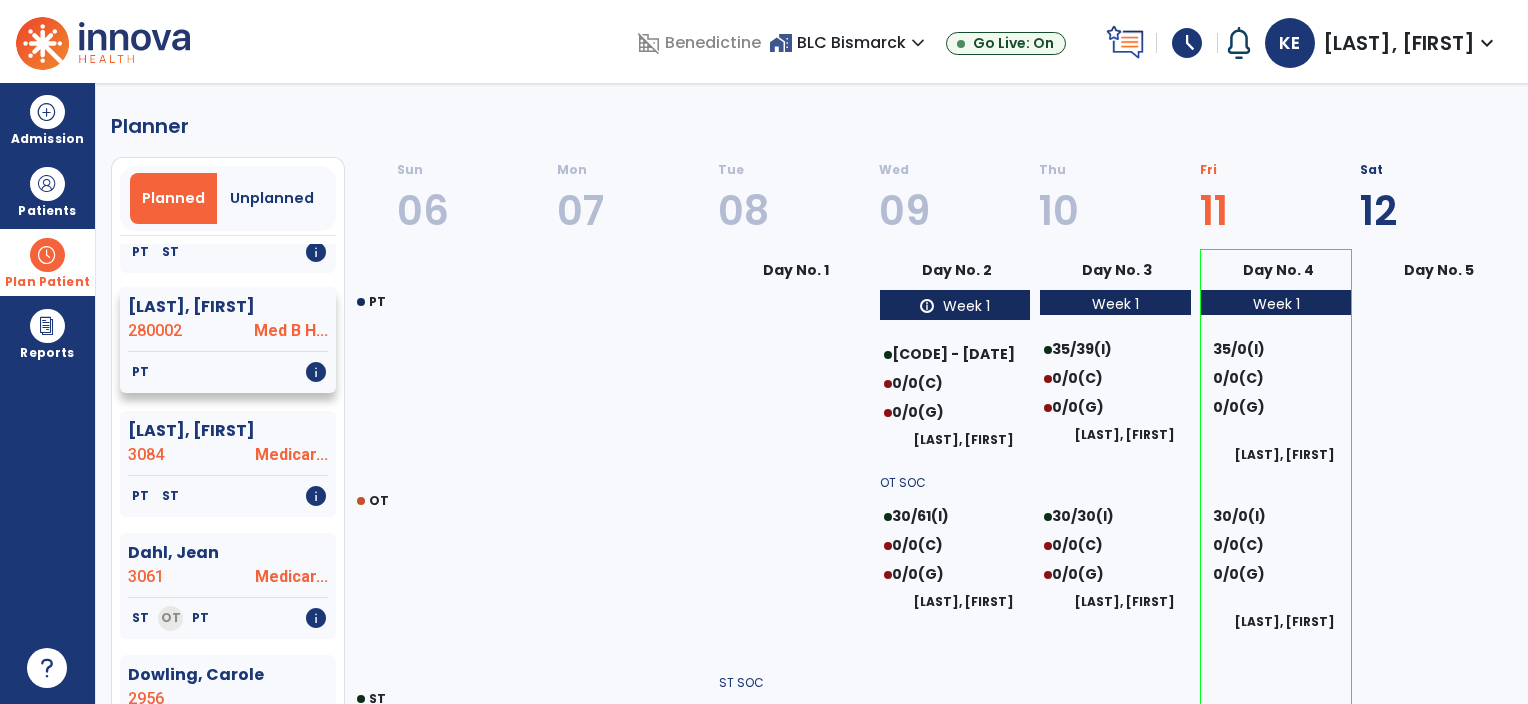 select on "********" 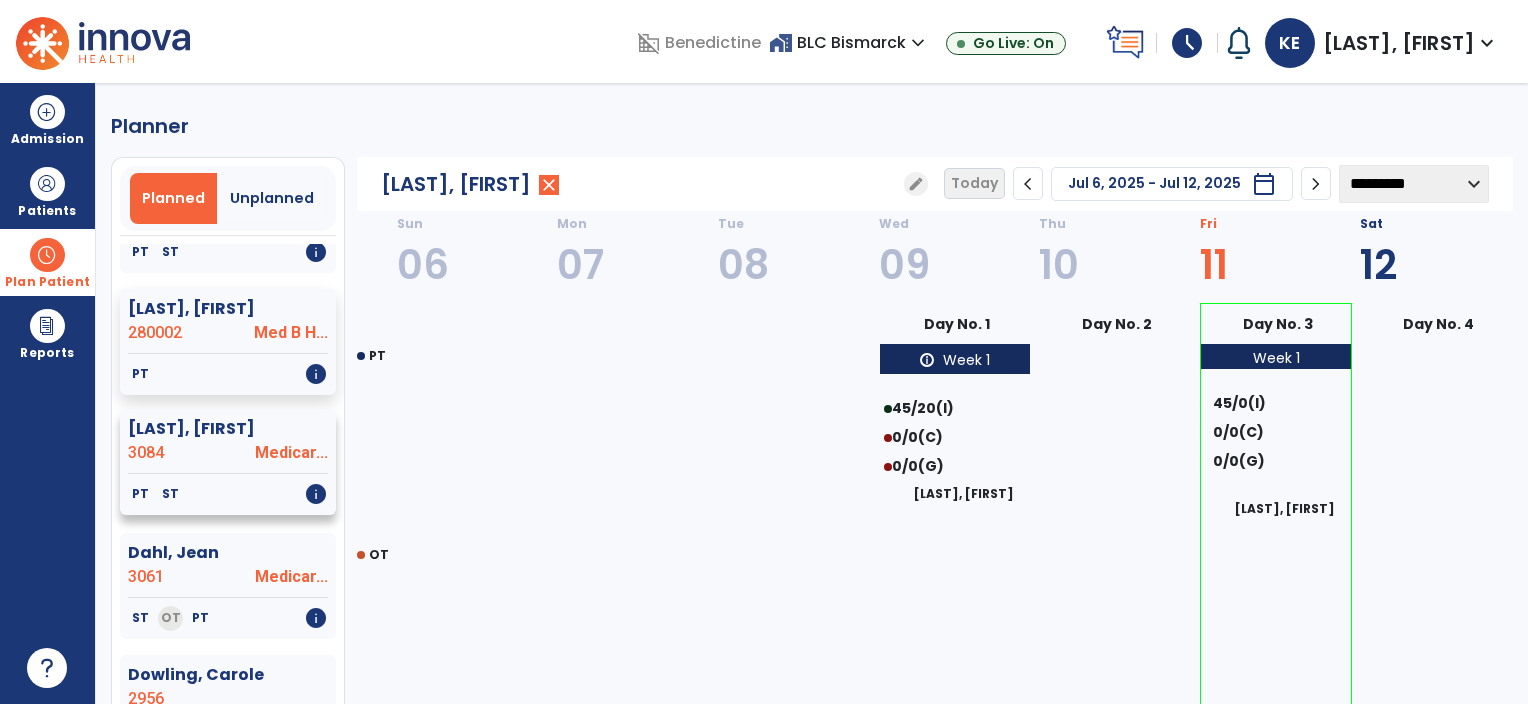 click on "3084" 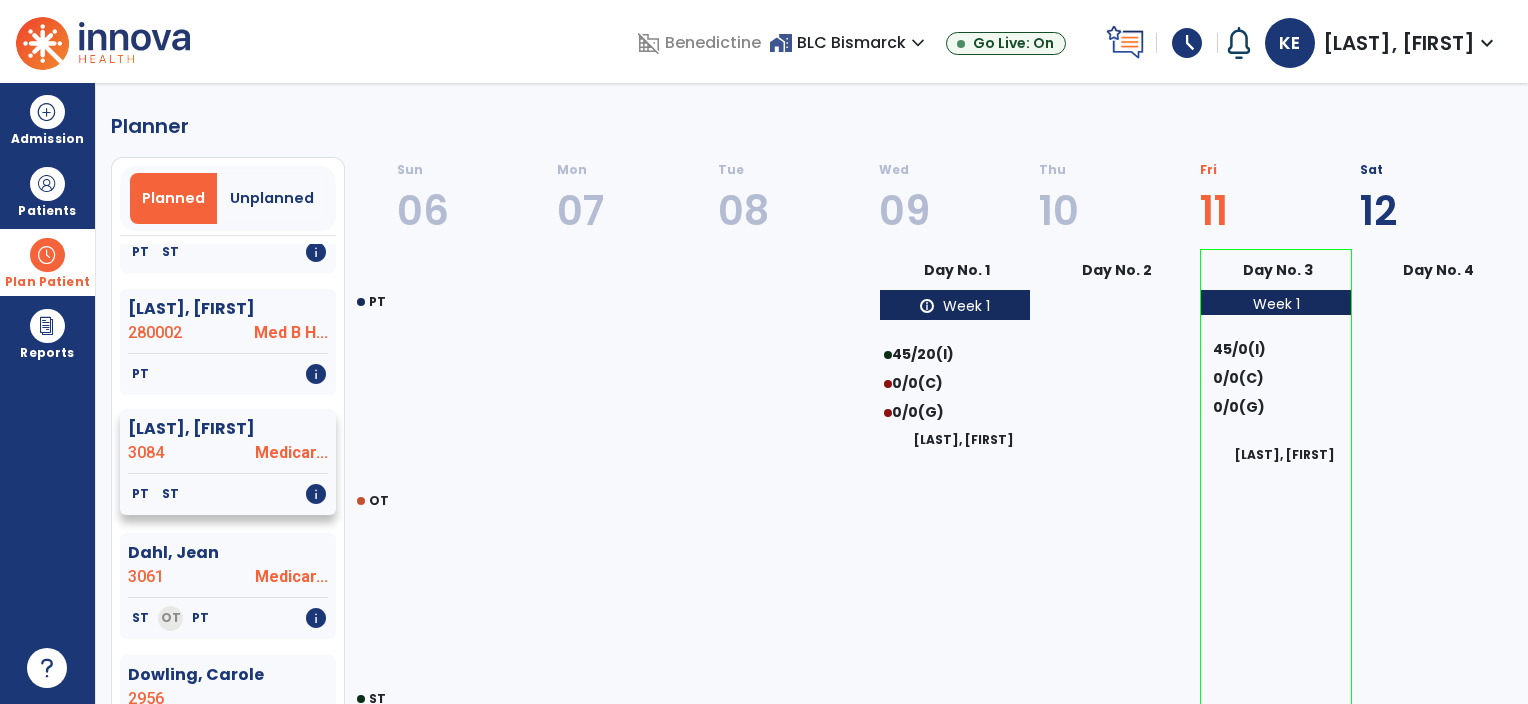 select on "********" 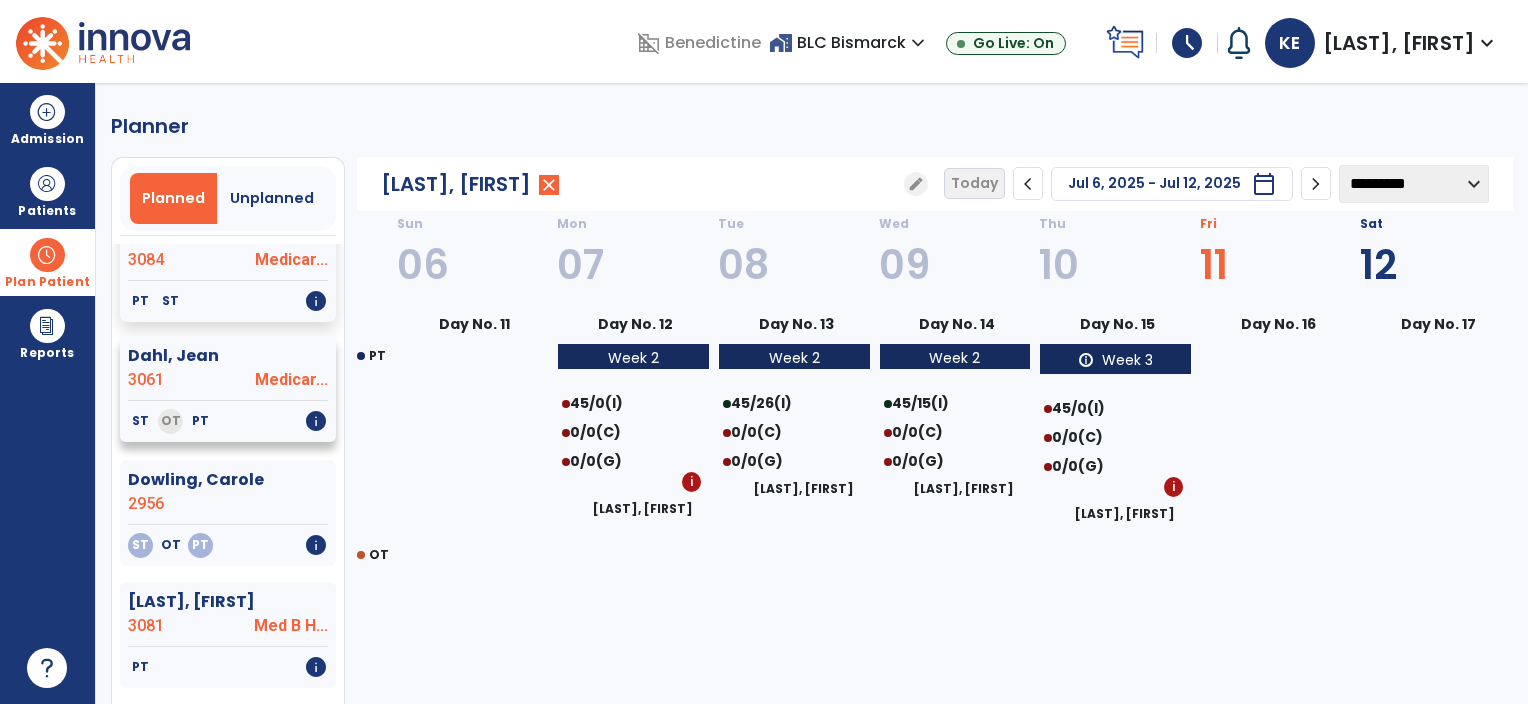 scroll, scrollTop: 1200, scrollLeft: 0, axis: vertical 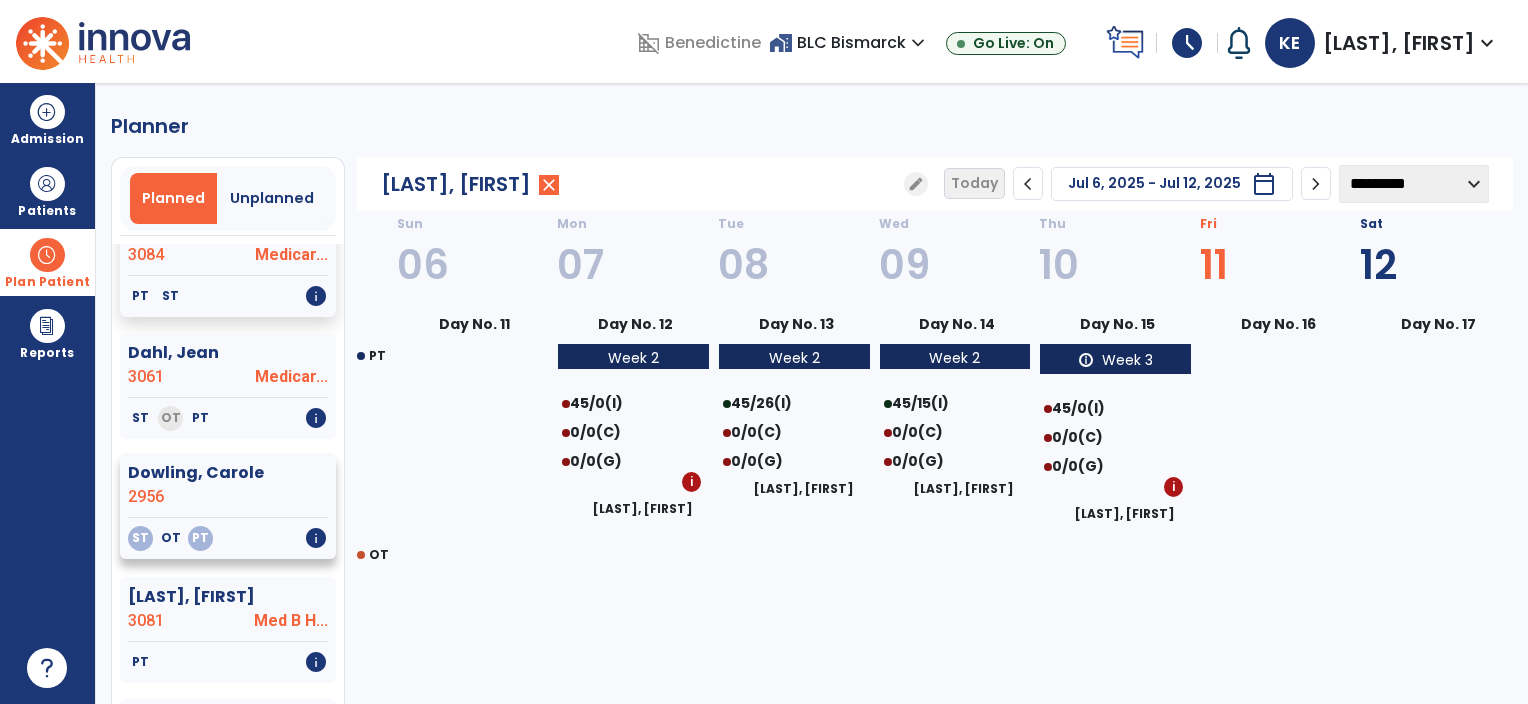 click on "Dowling, Carole" 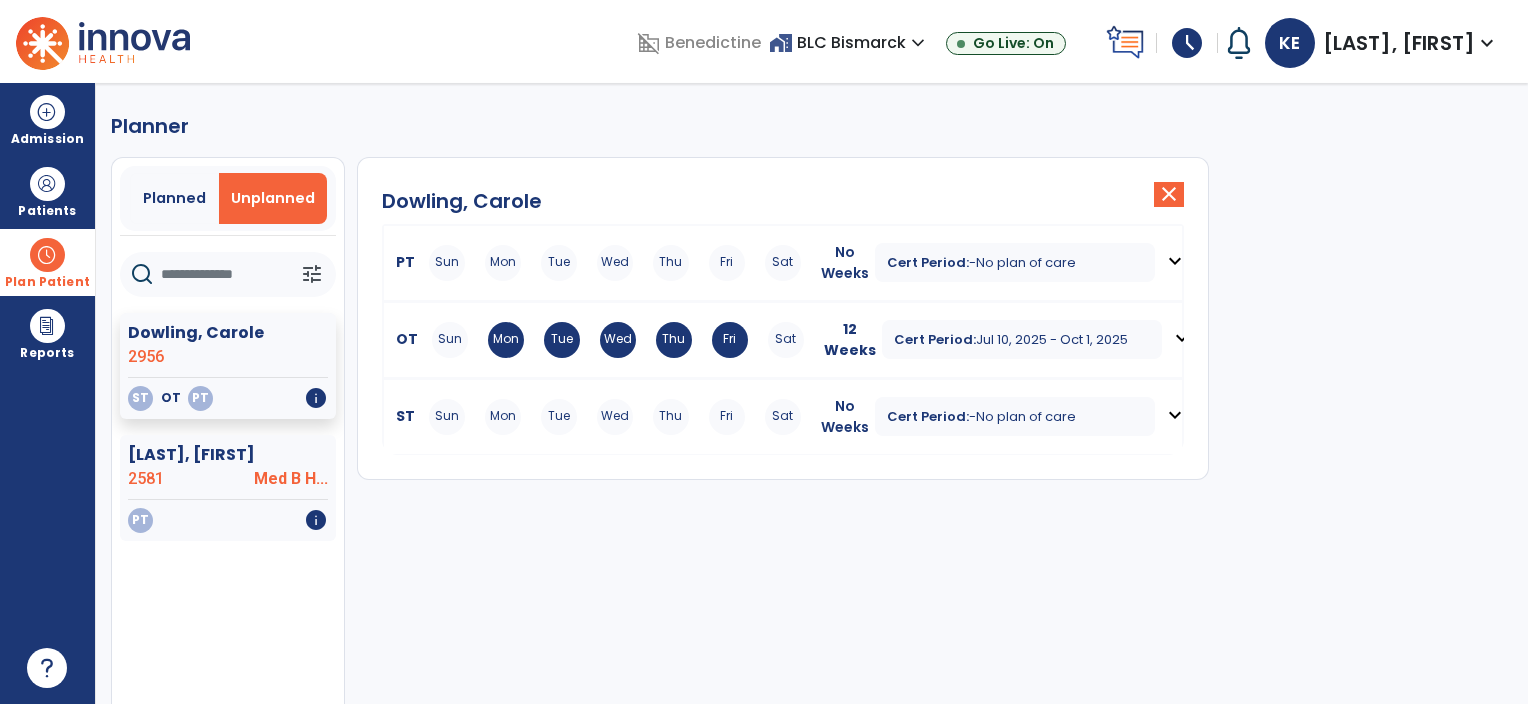 scroll, scrollTop: 0, scrollLeft: 0, axis: both 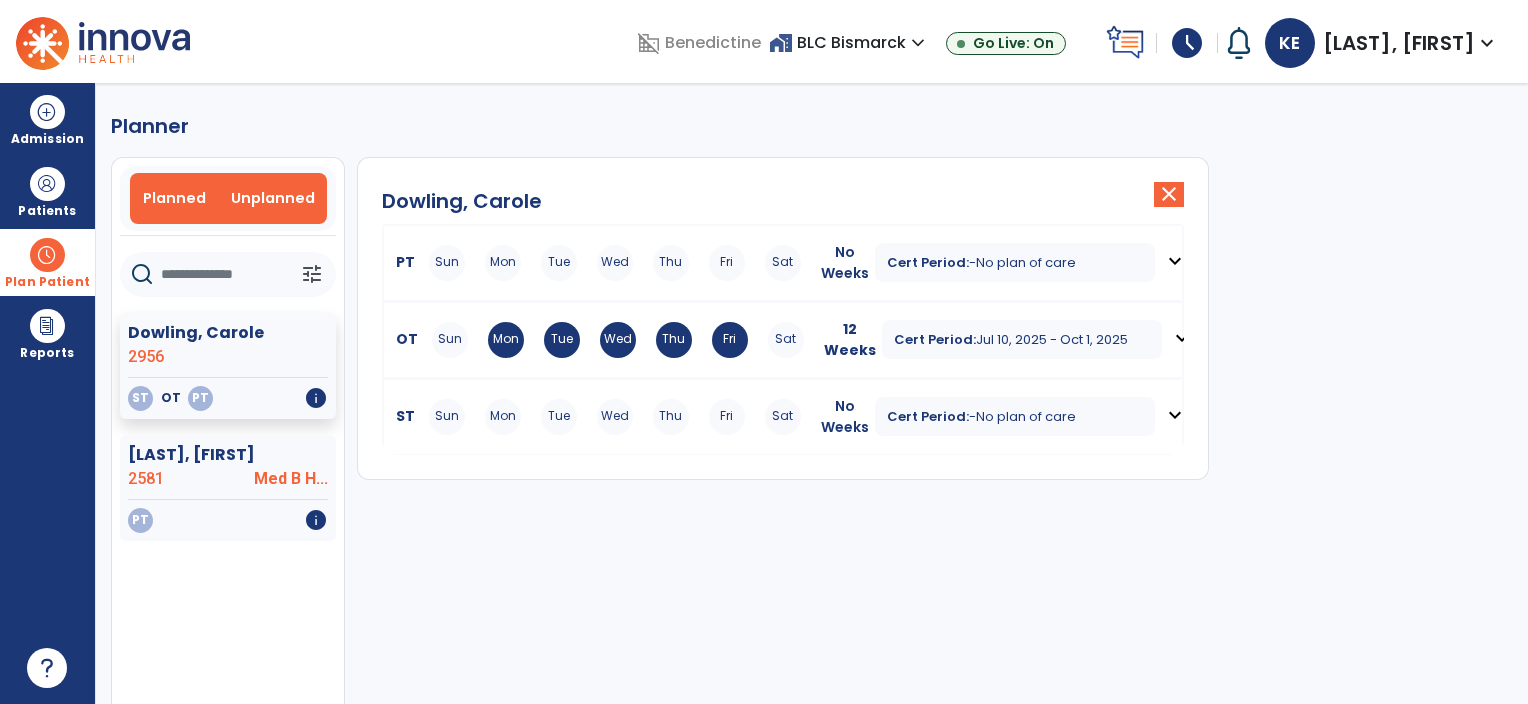 click on "Planned" at bounding box center [174, 198] 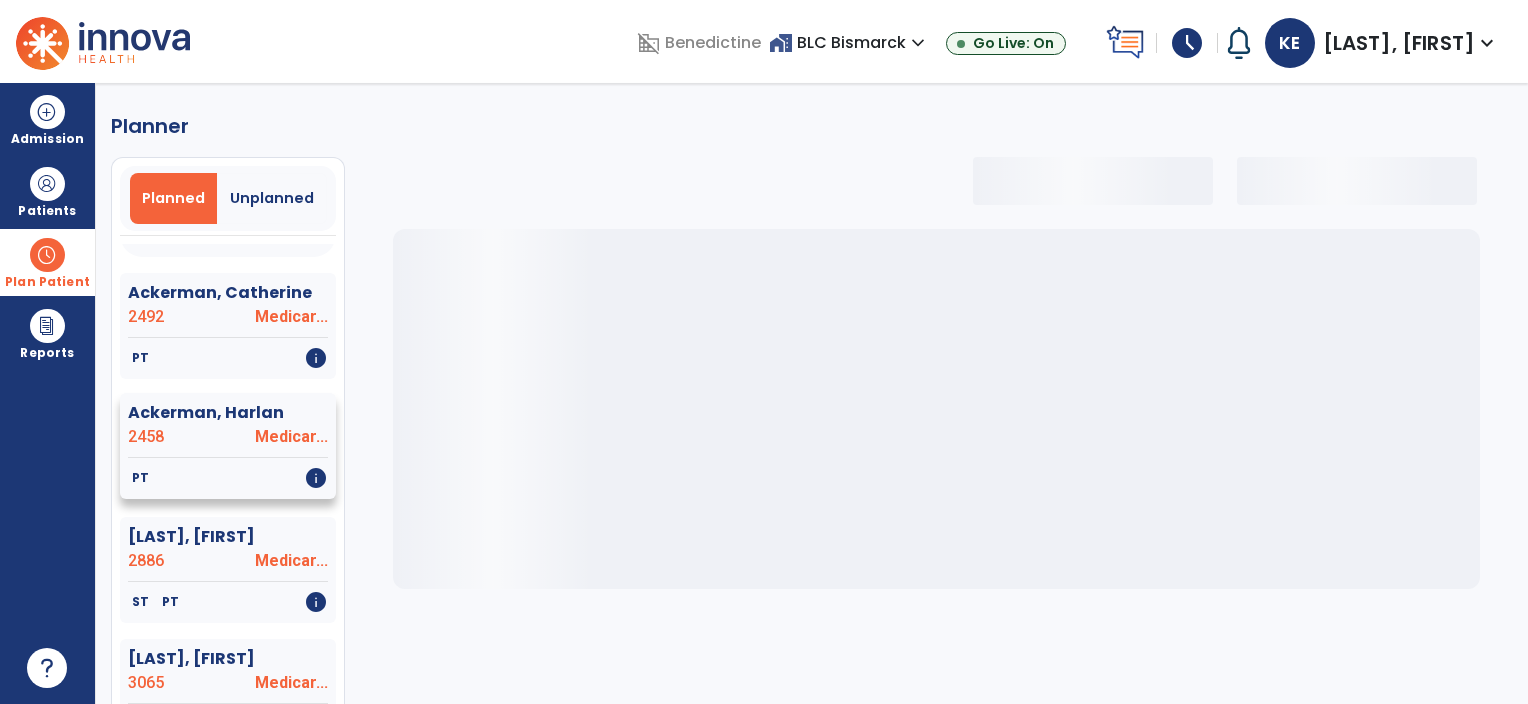 scroll, scrollTop: 0, scrollLeft: 0, axis: both 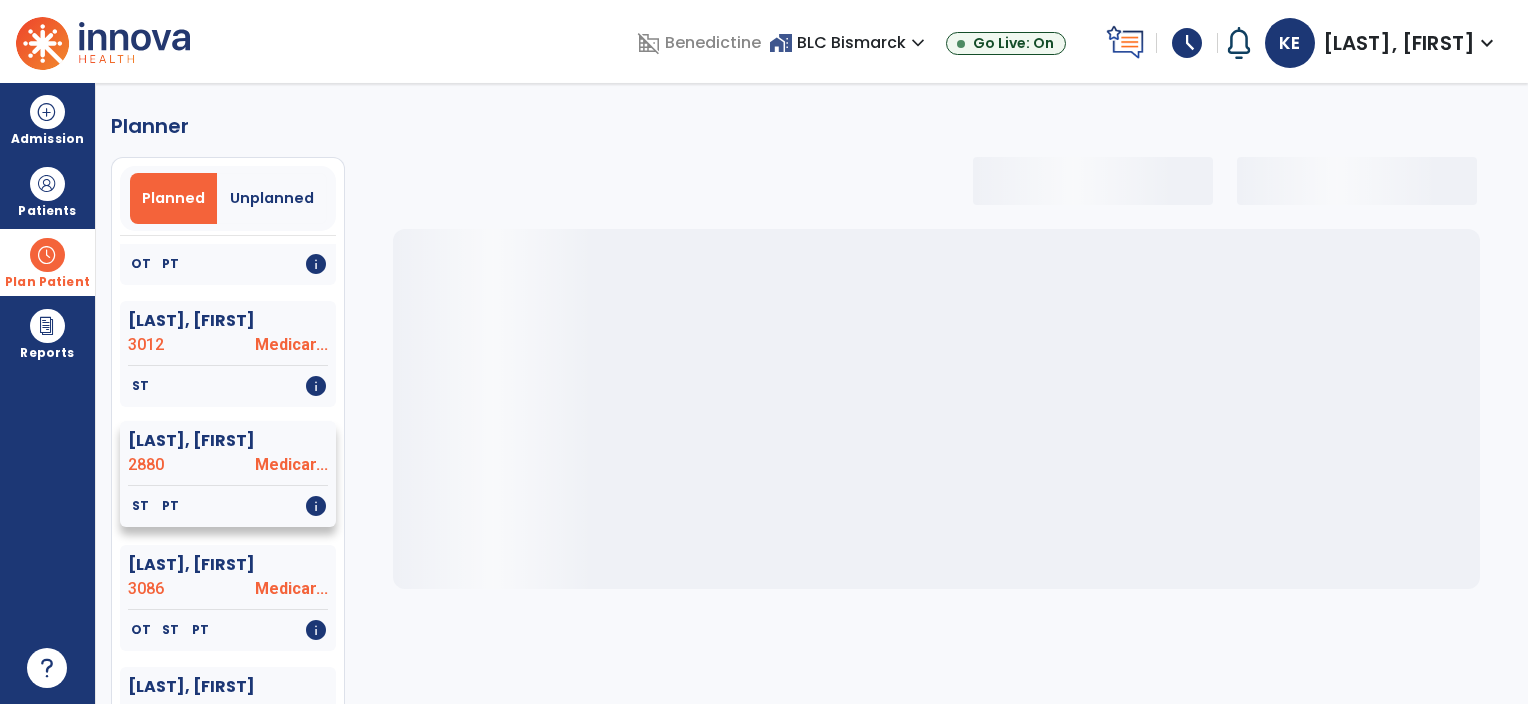 select on "***" 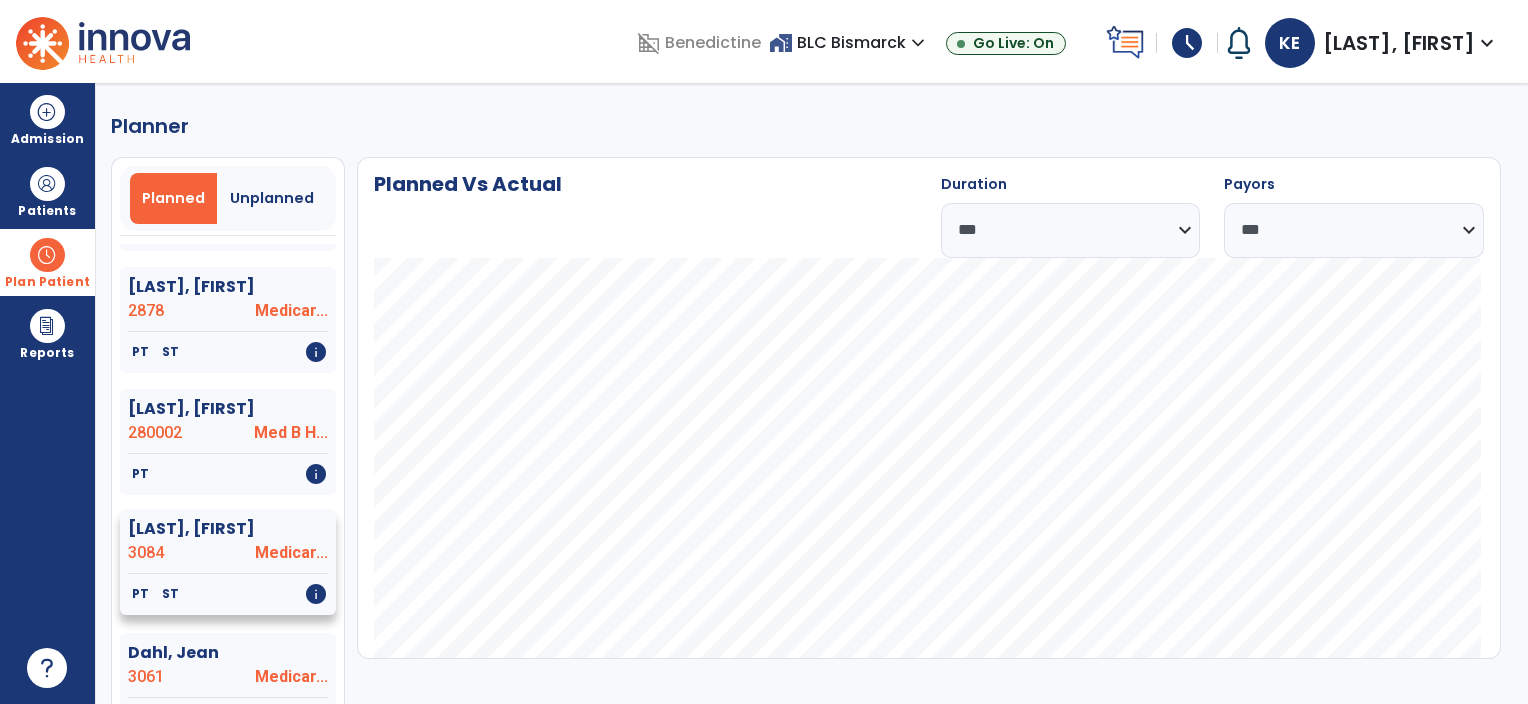 scroll, scrollTop: 1100, scrollLeft: 0, axis: vertical 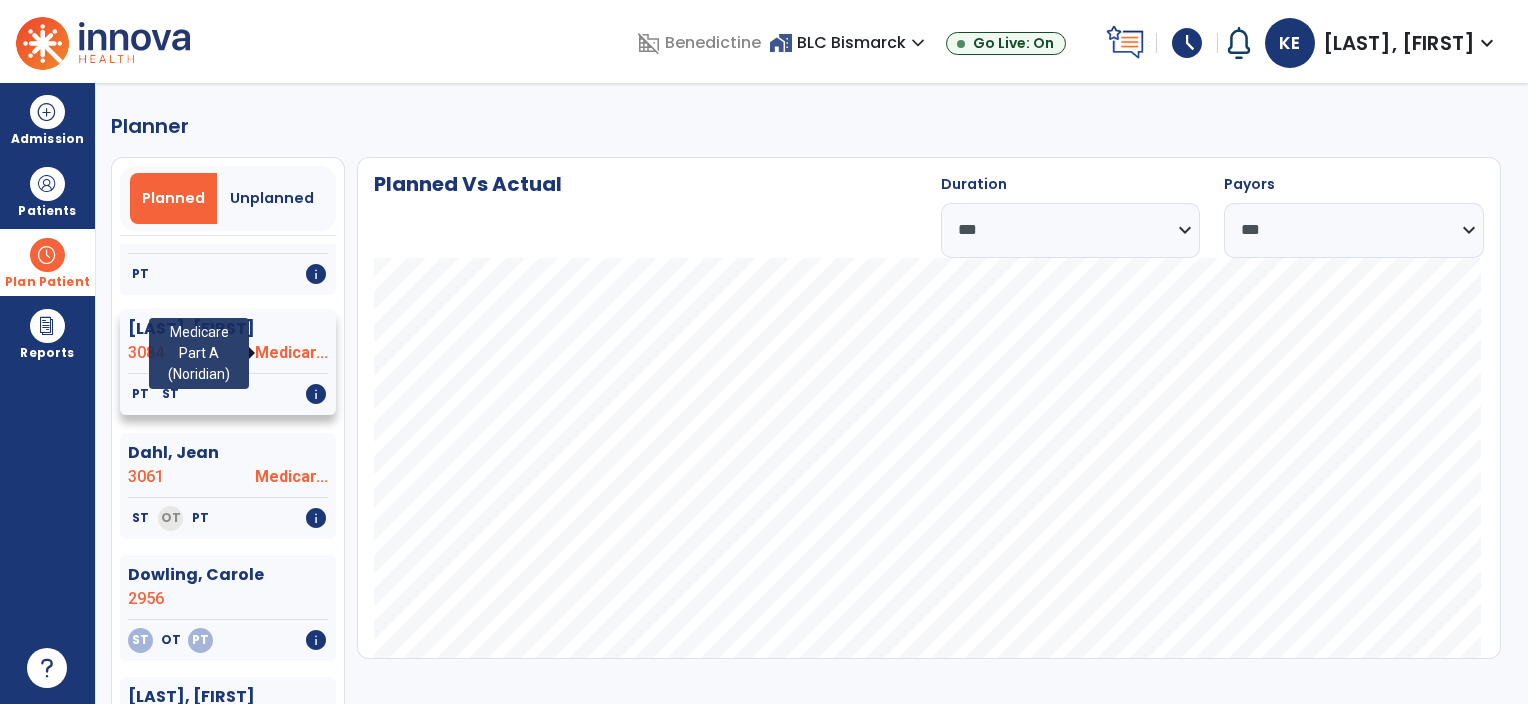 click on "Medicar...  Medicare Part A (Noridian)" 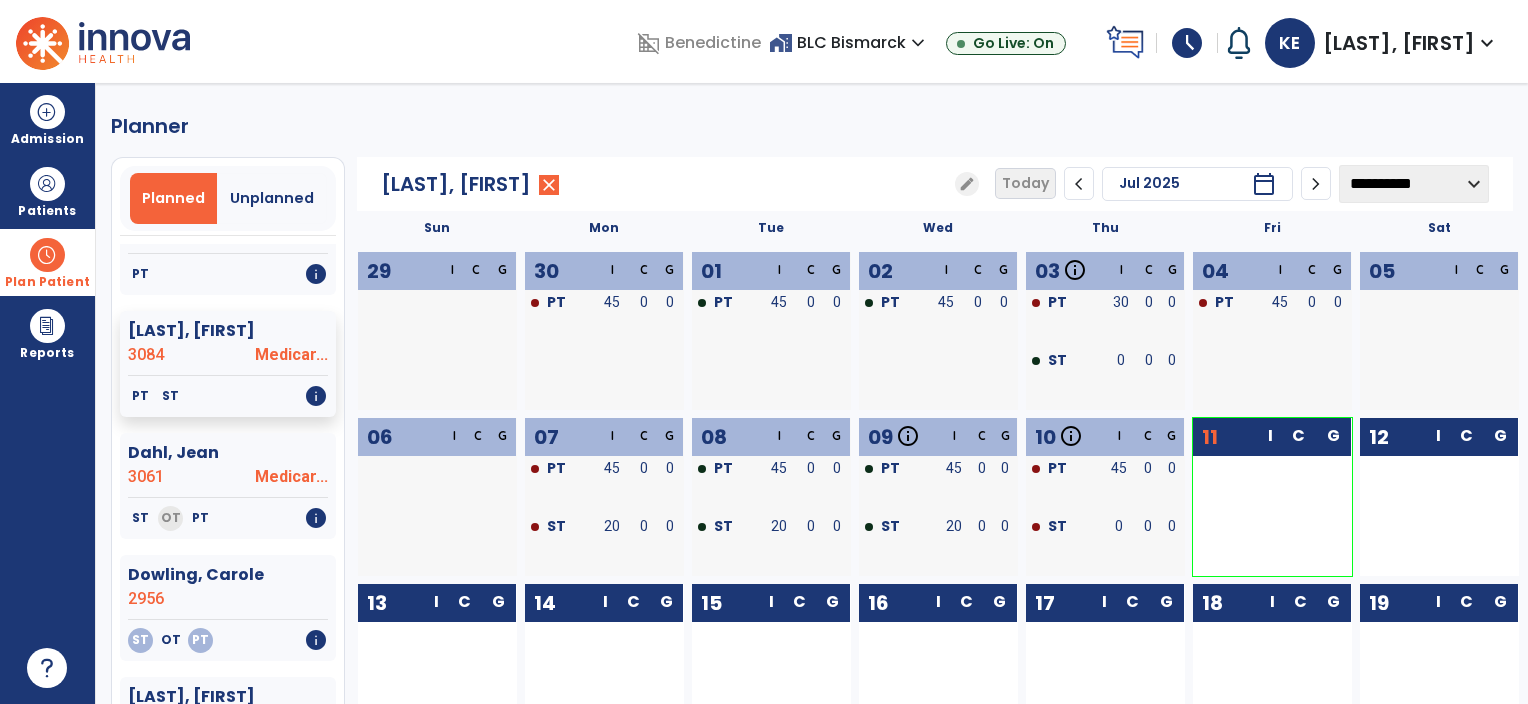 click on "**********" 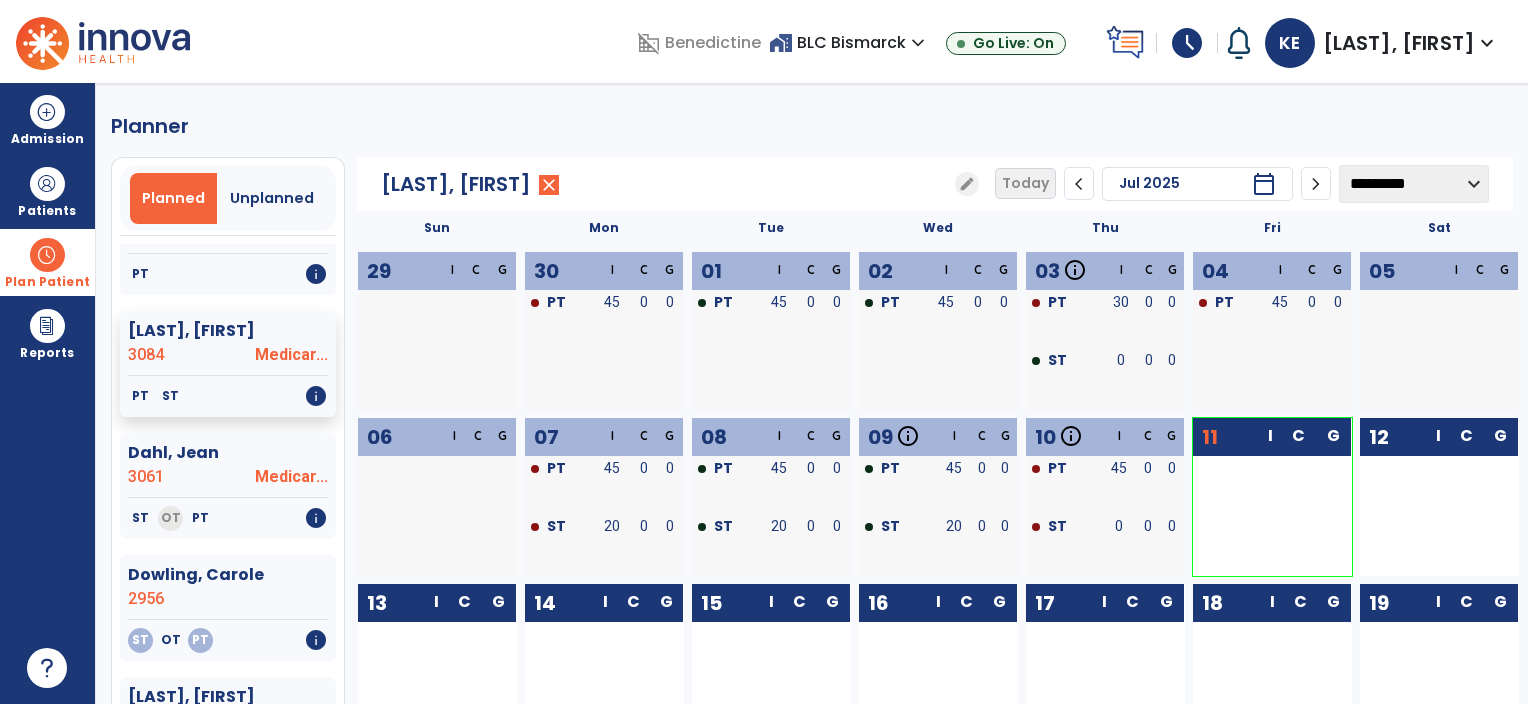 click on "**********" 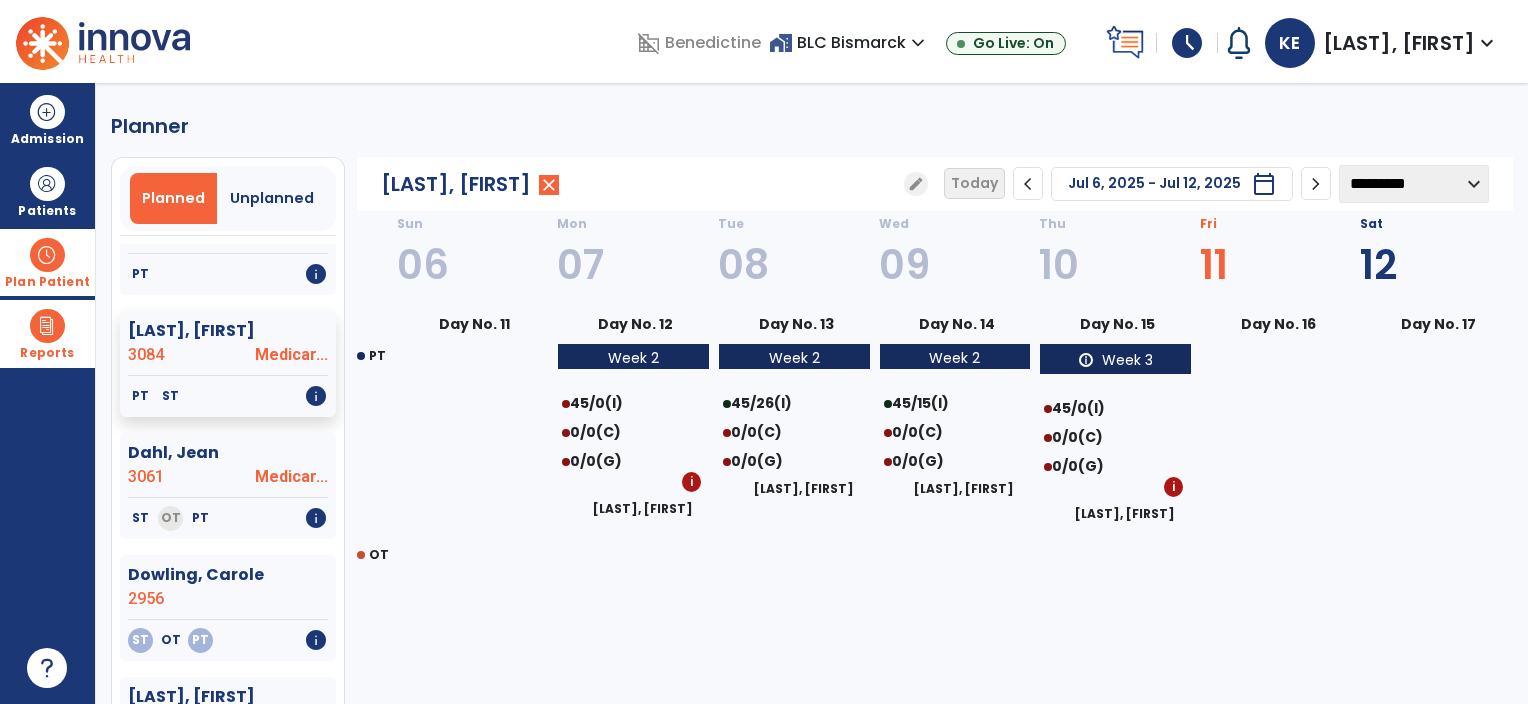 click at bounding box center [47, 326] 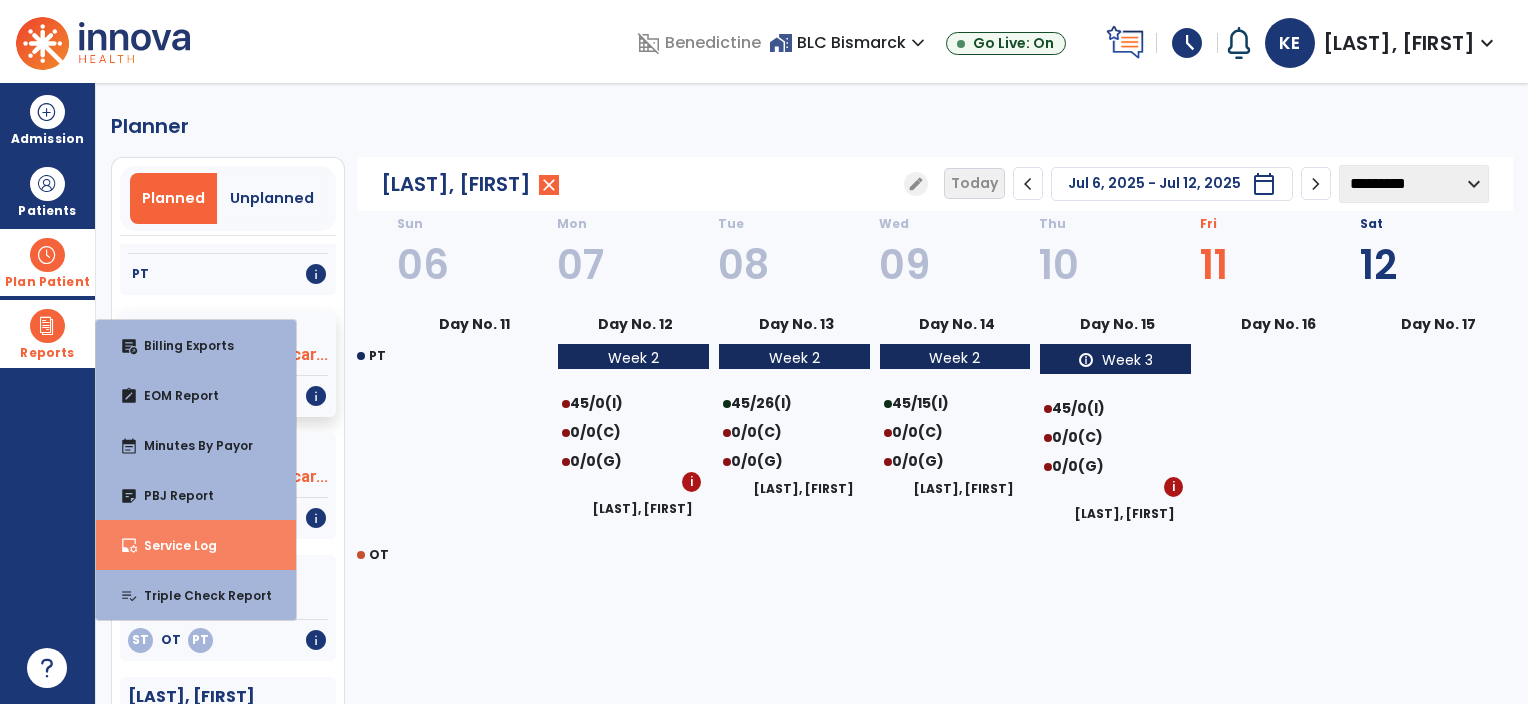 click on "inbox_customize  Service Log" at bounding box center (196, 545) 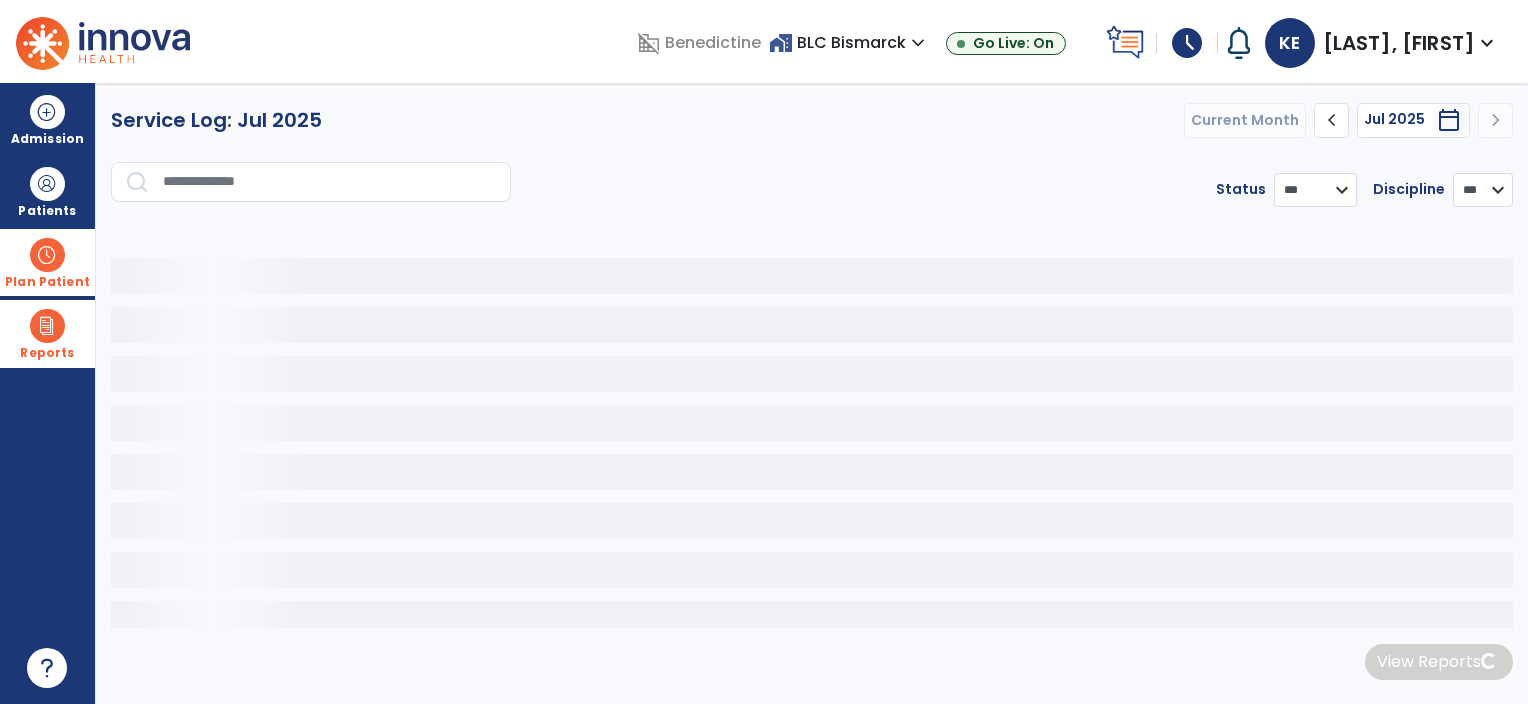 click at bounding box center [330, 182] 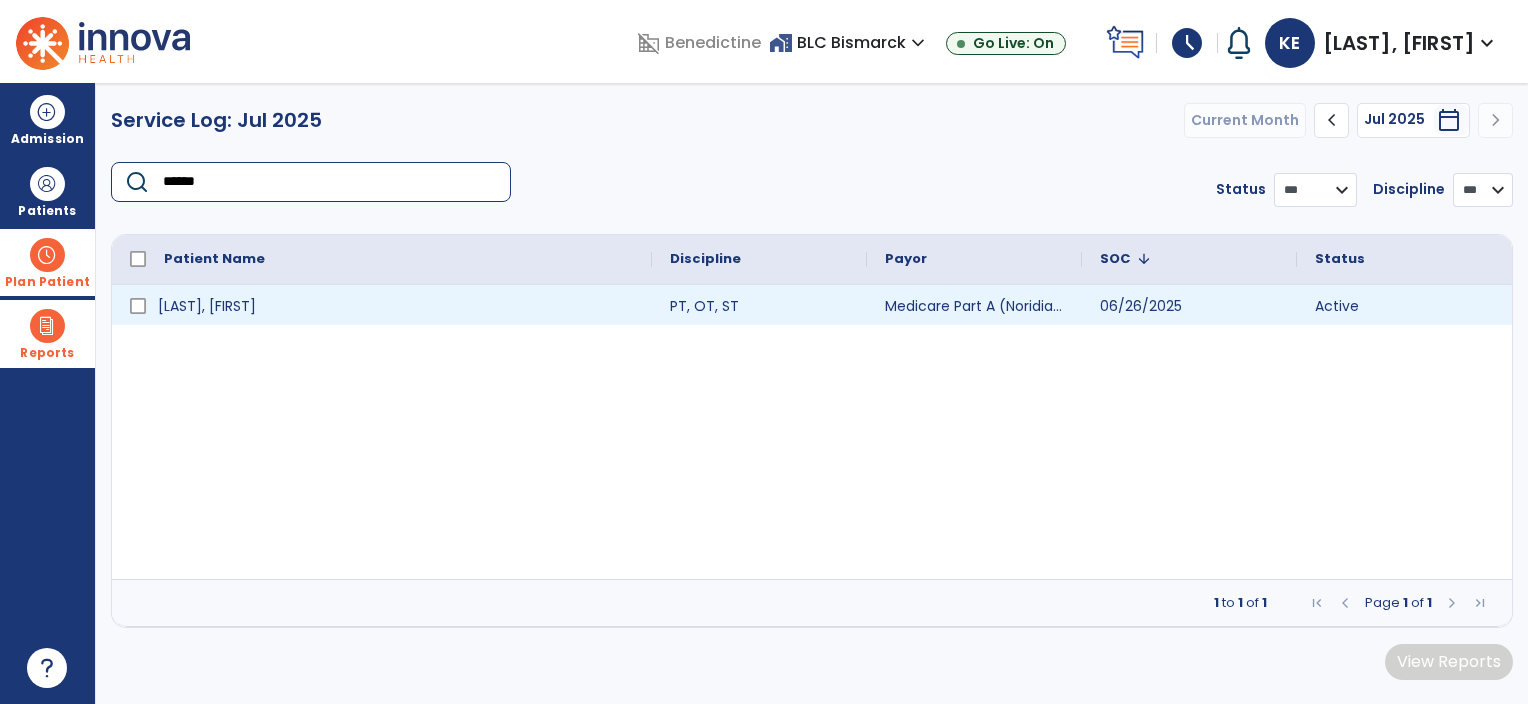 type on "******" 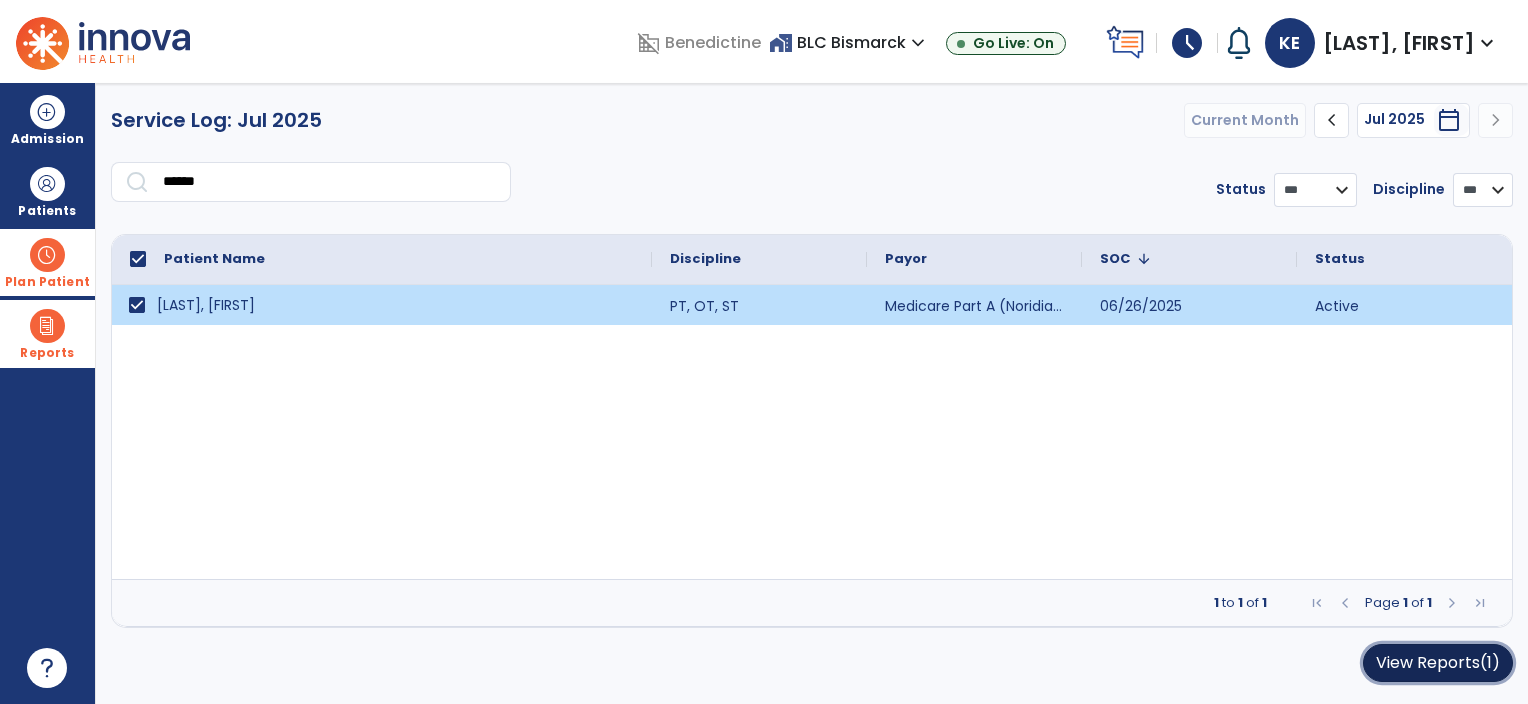 click on "View Reports   (1)" 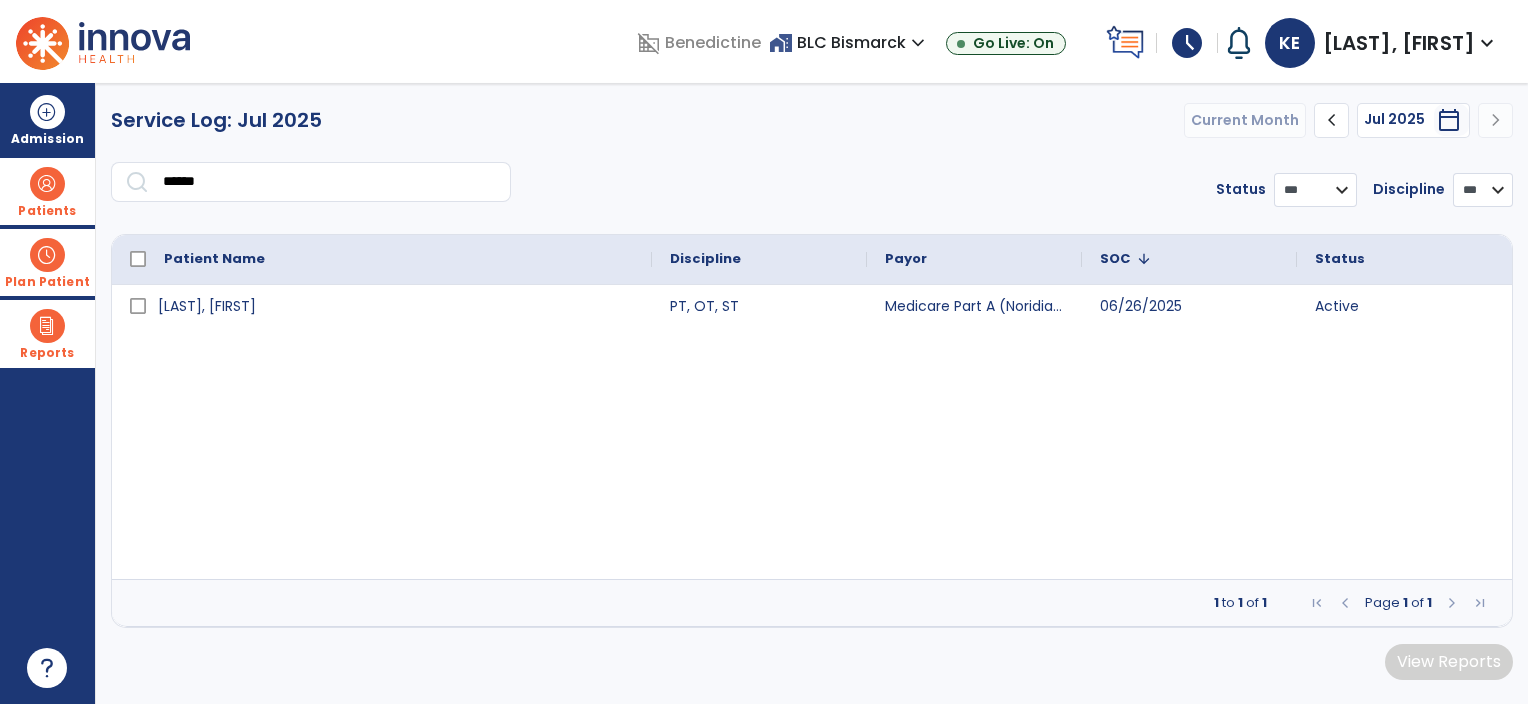 click at bounding box center [47, 184] 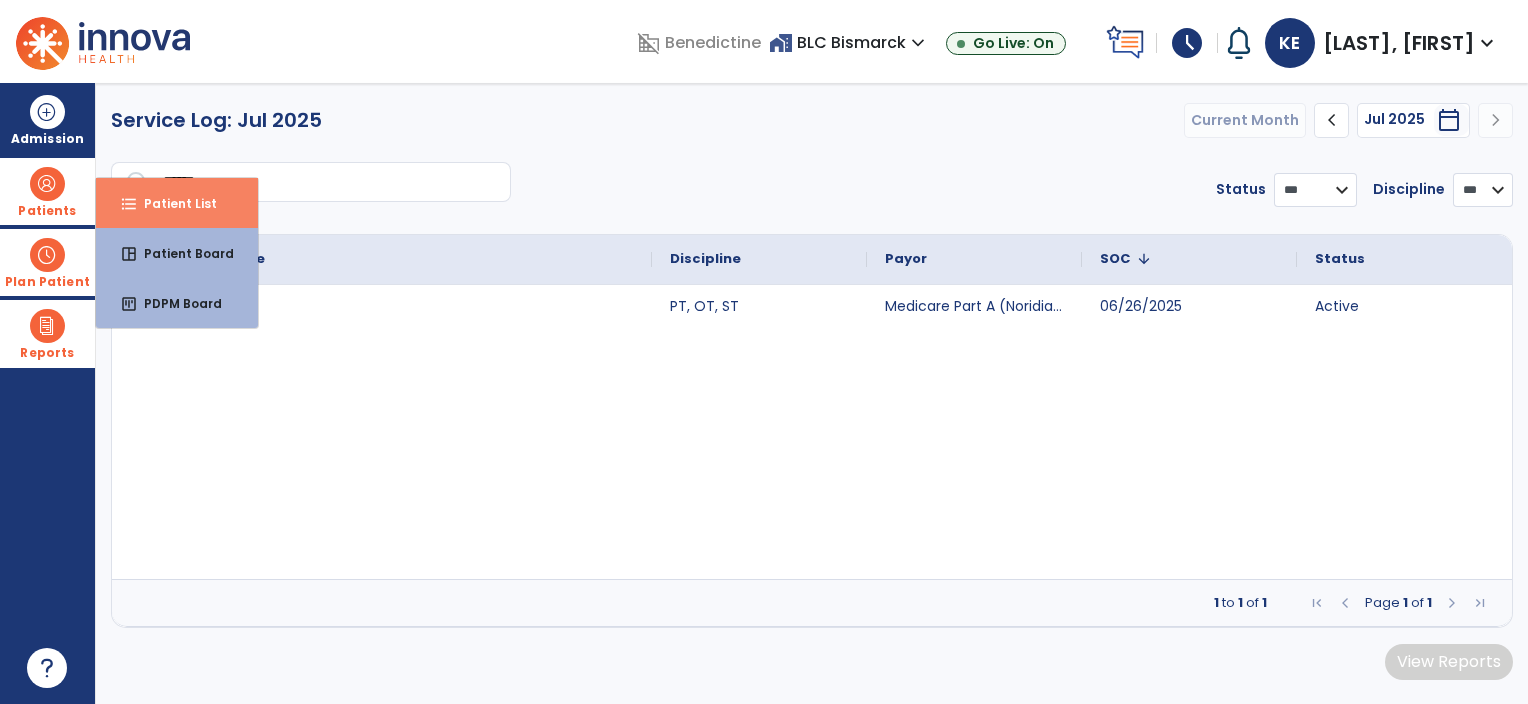 click on "format_list_bulleted  Patient List" at bounding box center (177, 203) 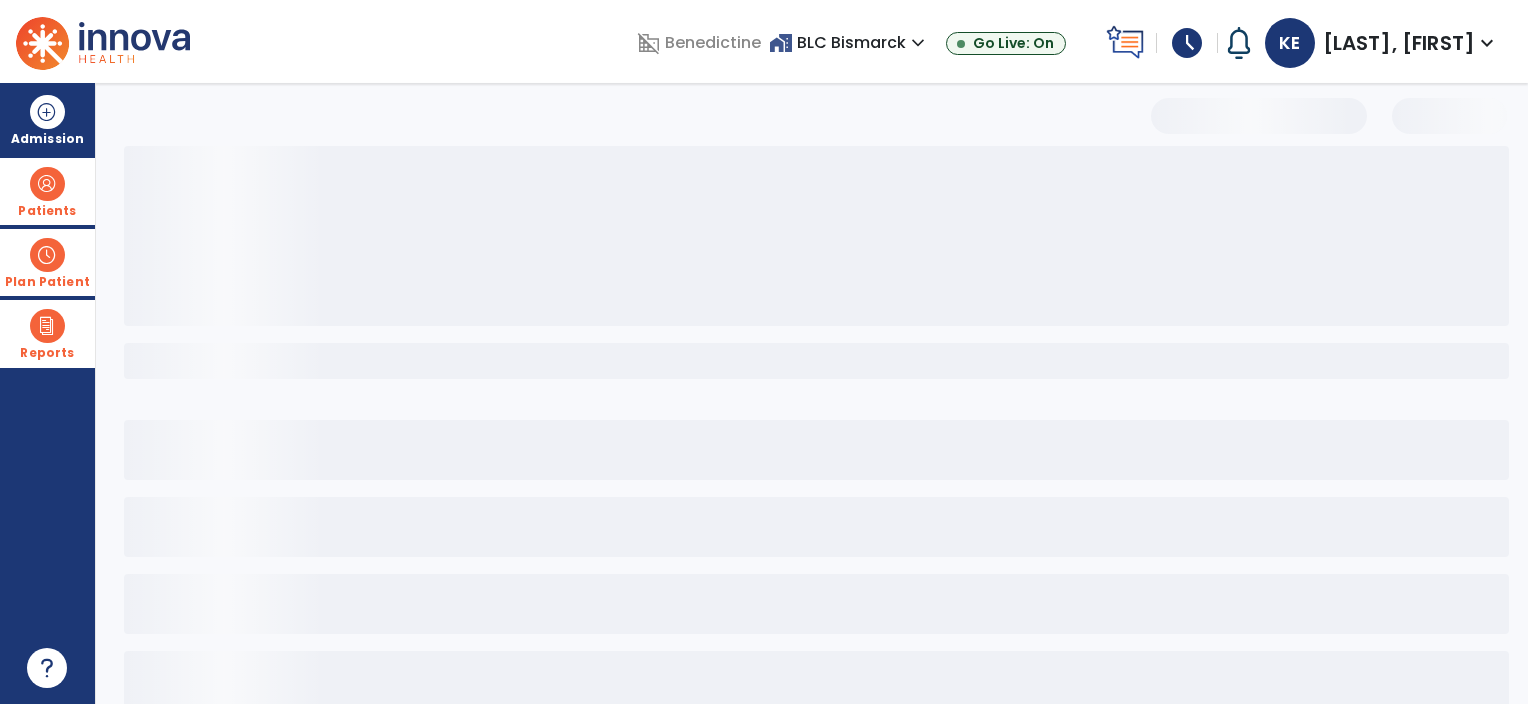select on "***" 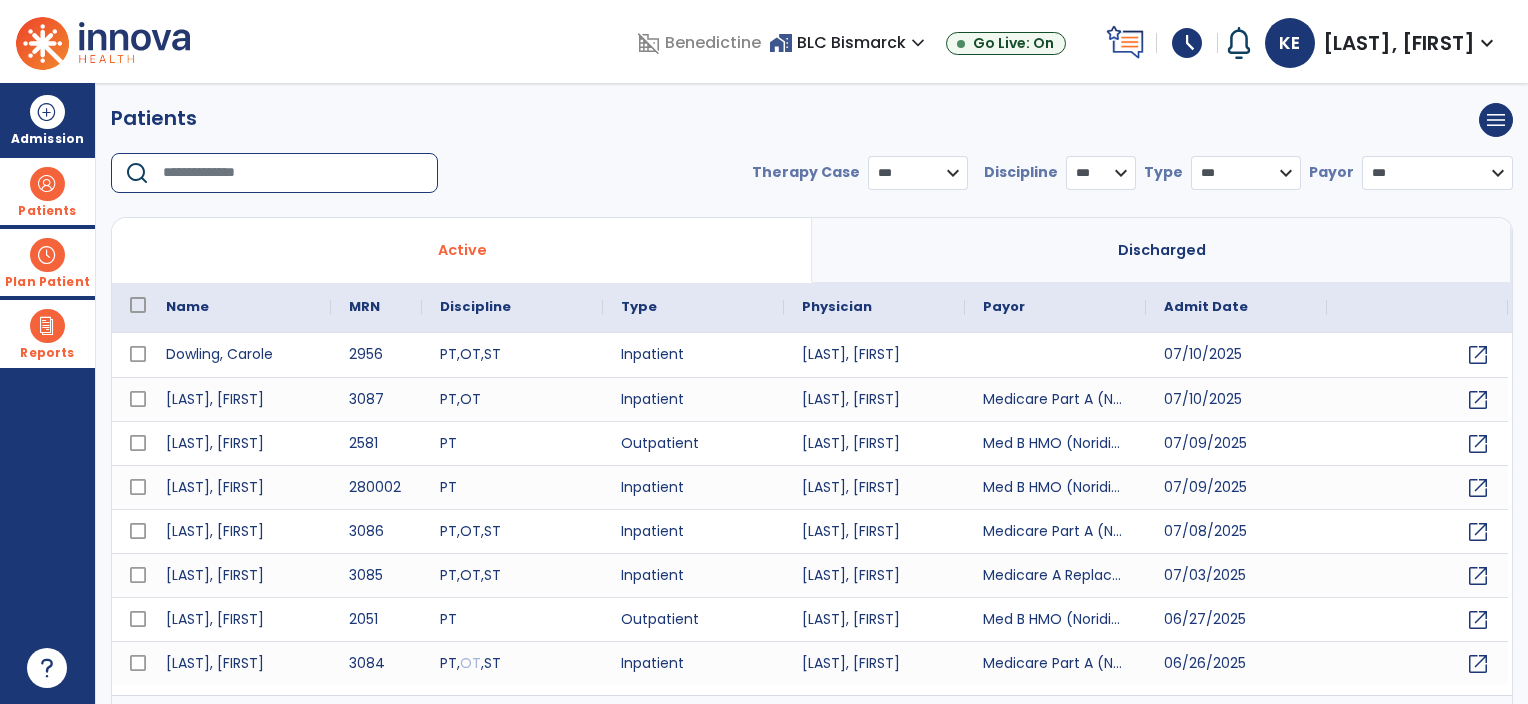 click at bounding box center [293, 173] 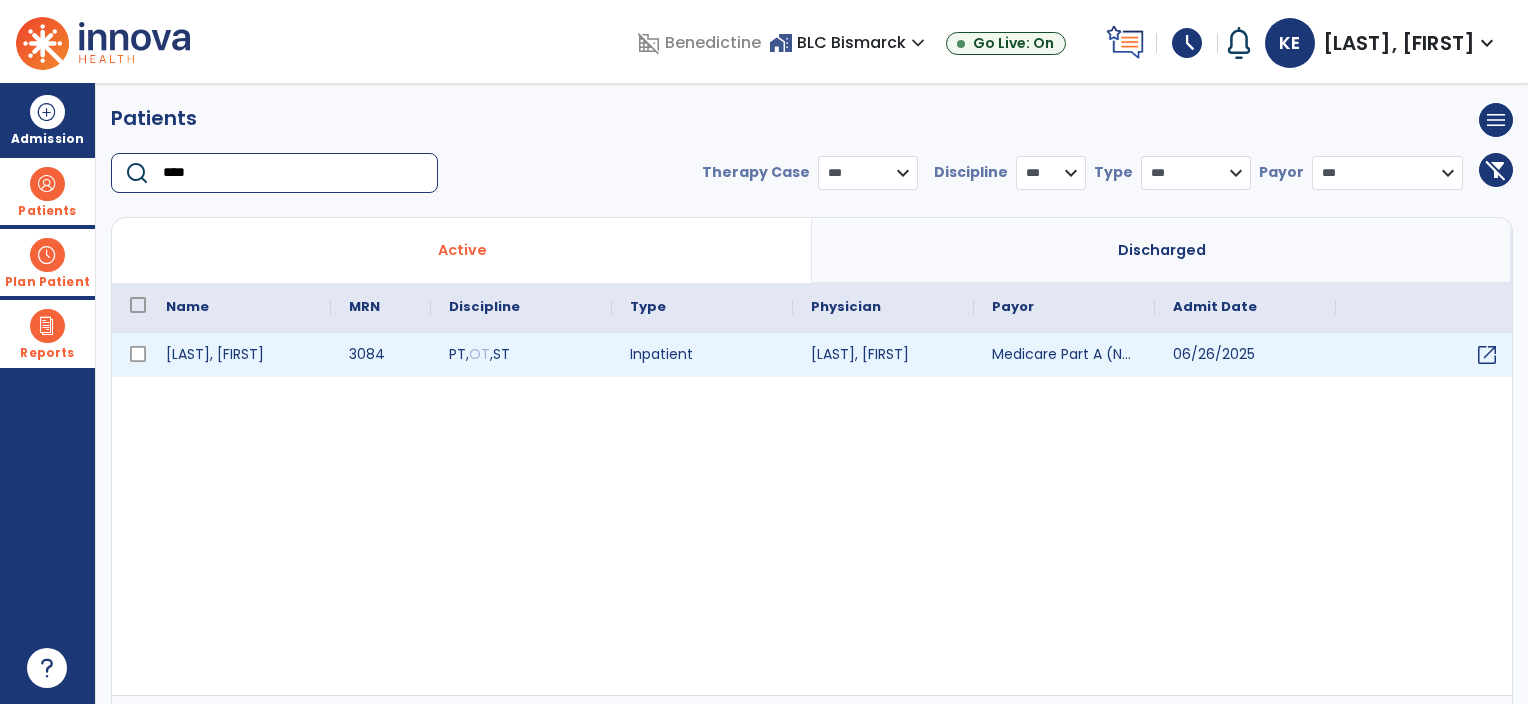 type on "****" 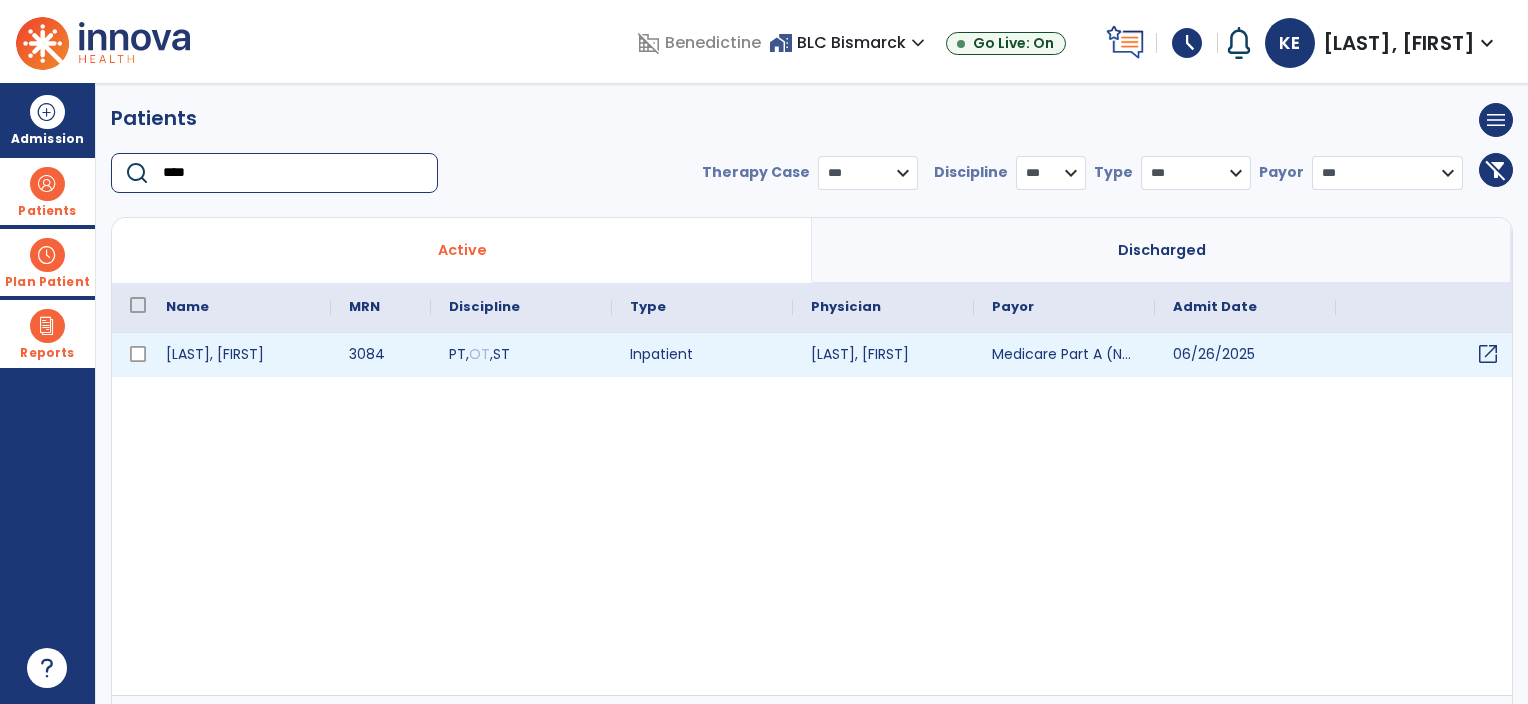 click on "open_in_new" at bounding box center [1488, 354] 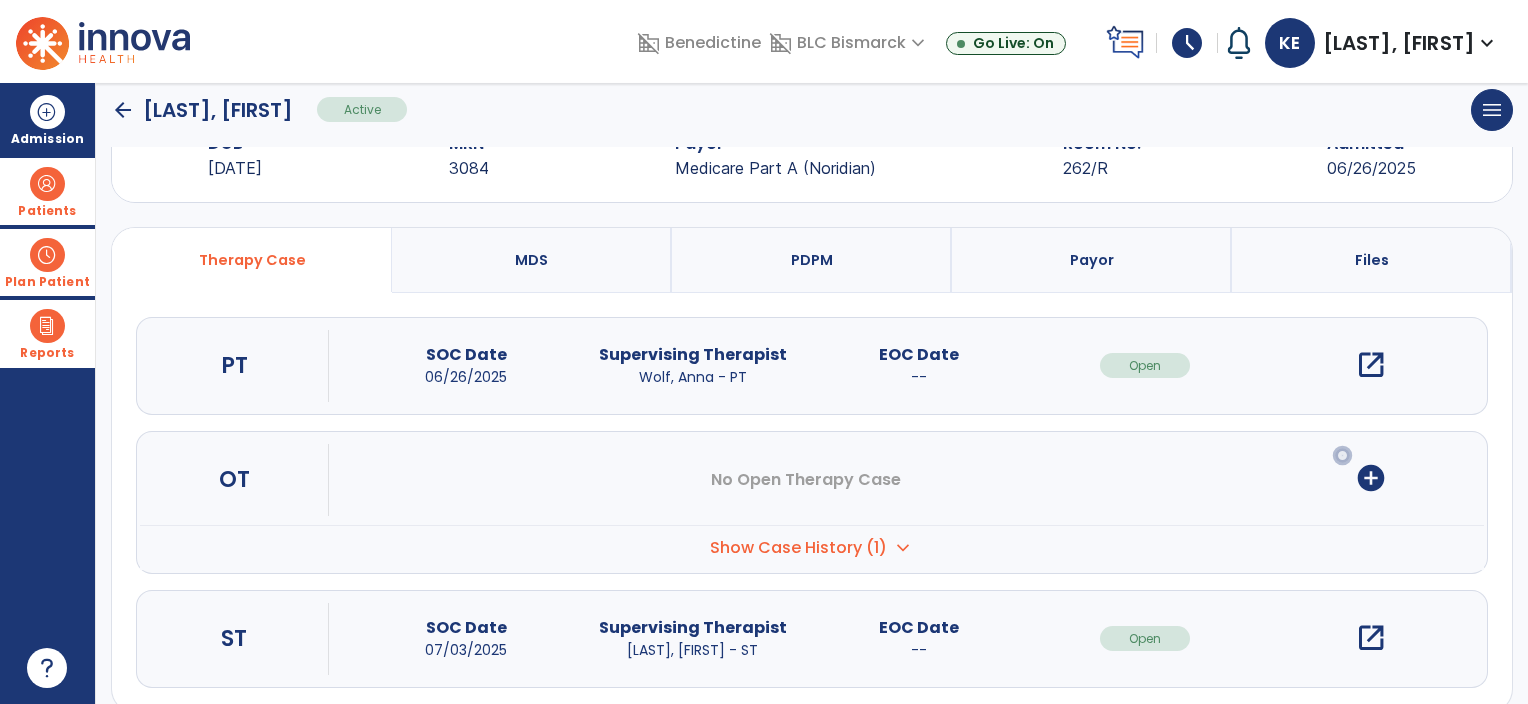scroll, scrollTop: 98, scrollLeft: 0, axis: vertical 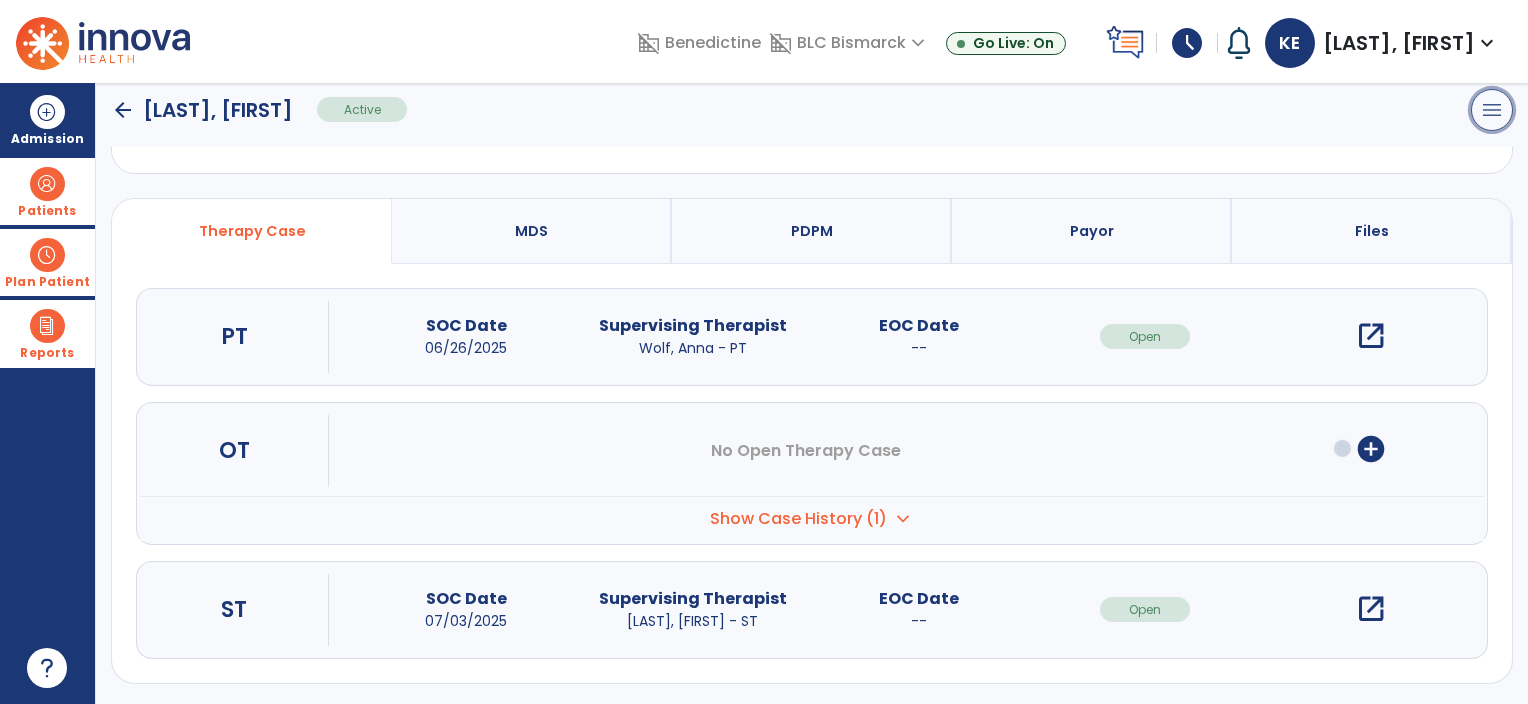 click on "menu" at bounding box center (1492, 110) 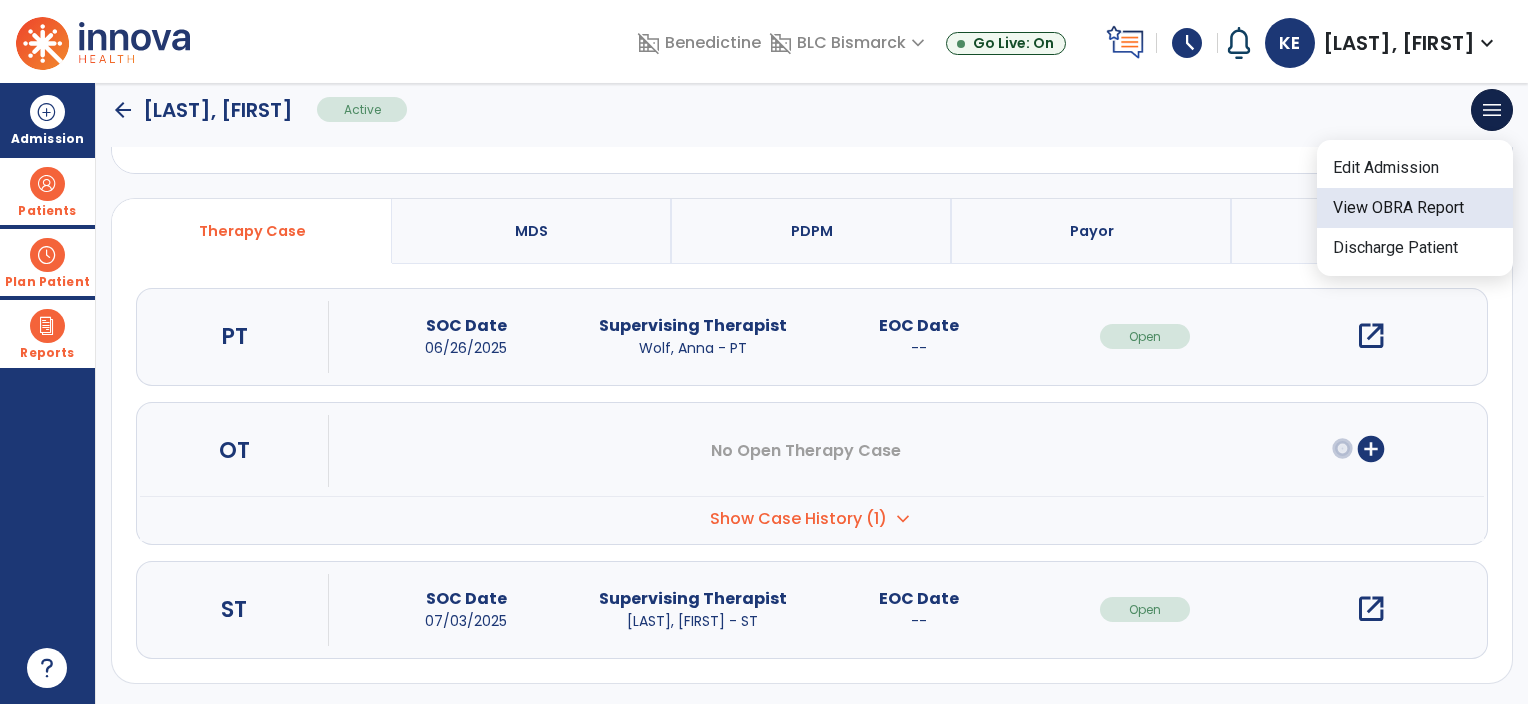 click on "View OBRA Report" 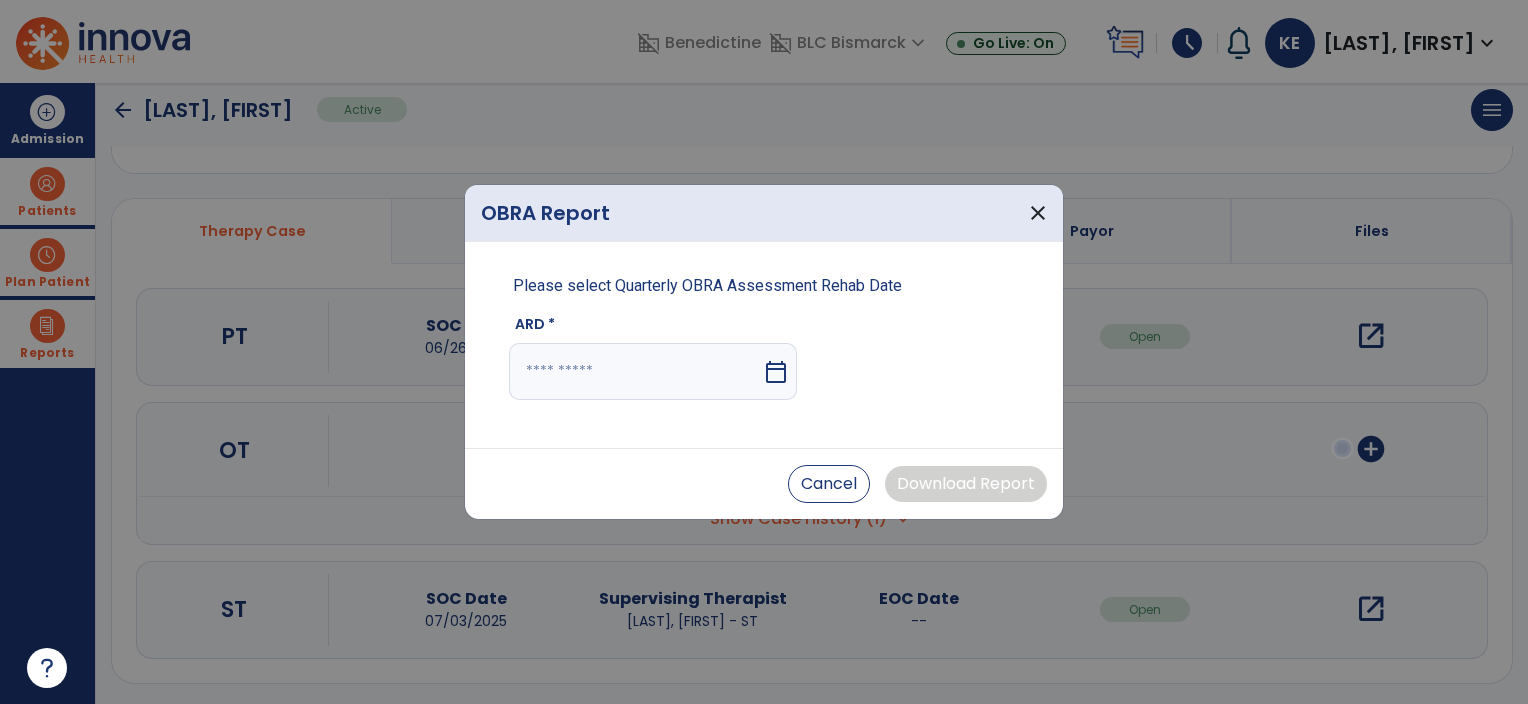 click at bounding box center (635, 371) 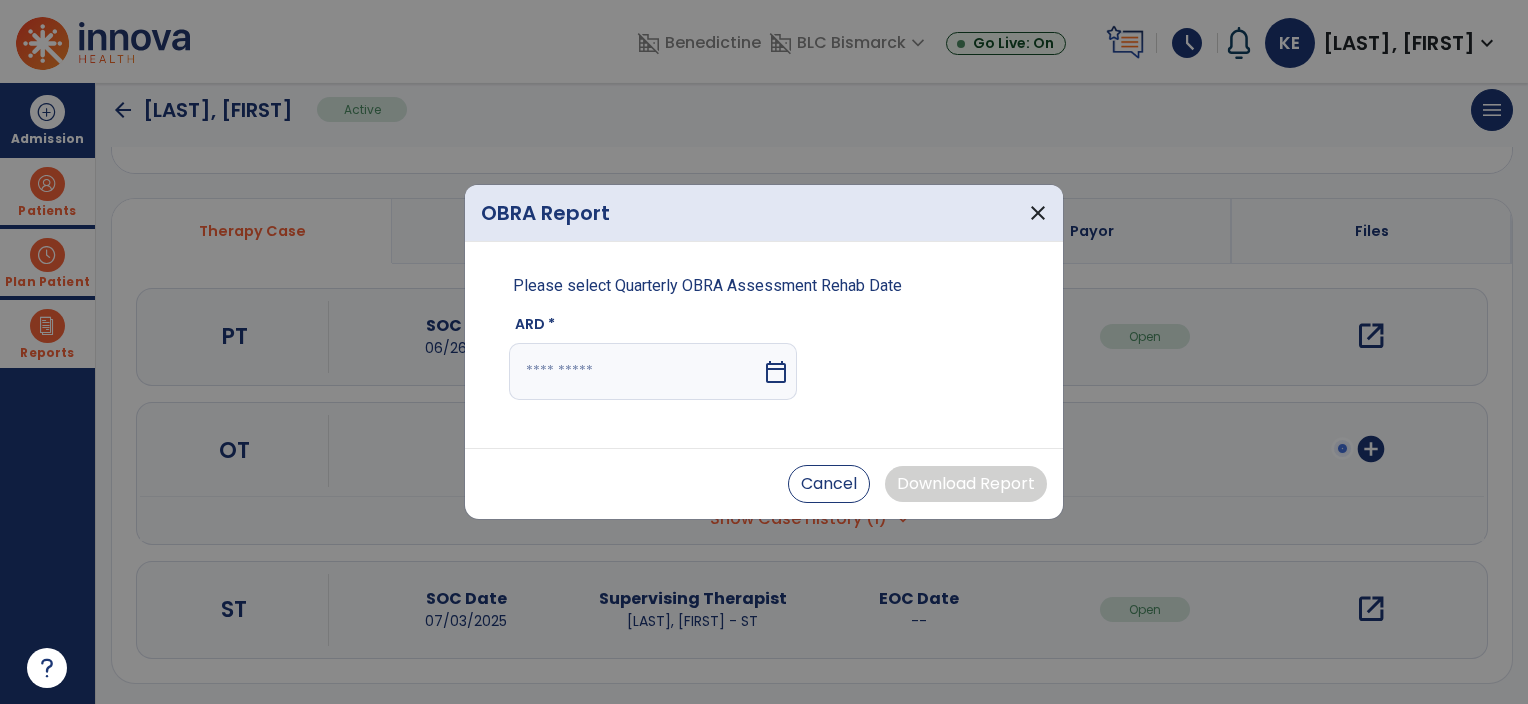 select on "*" 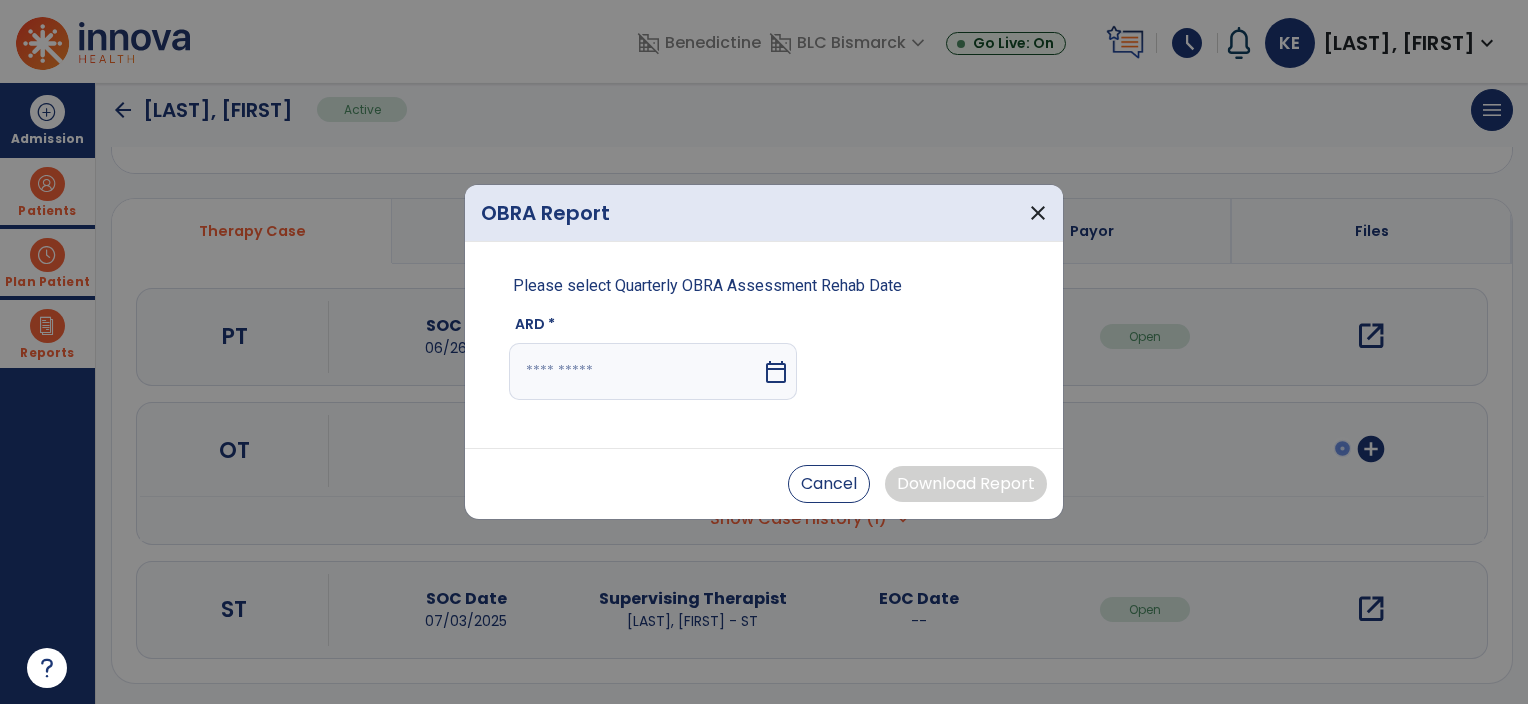 select on "****" 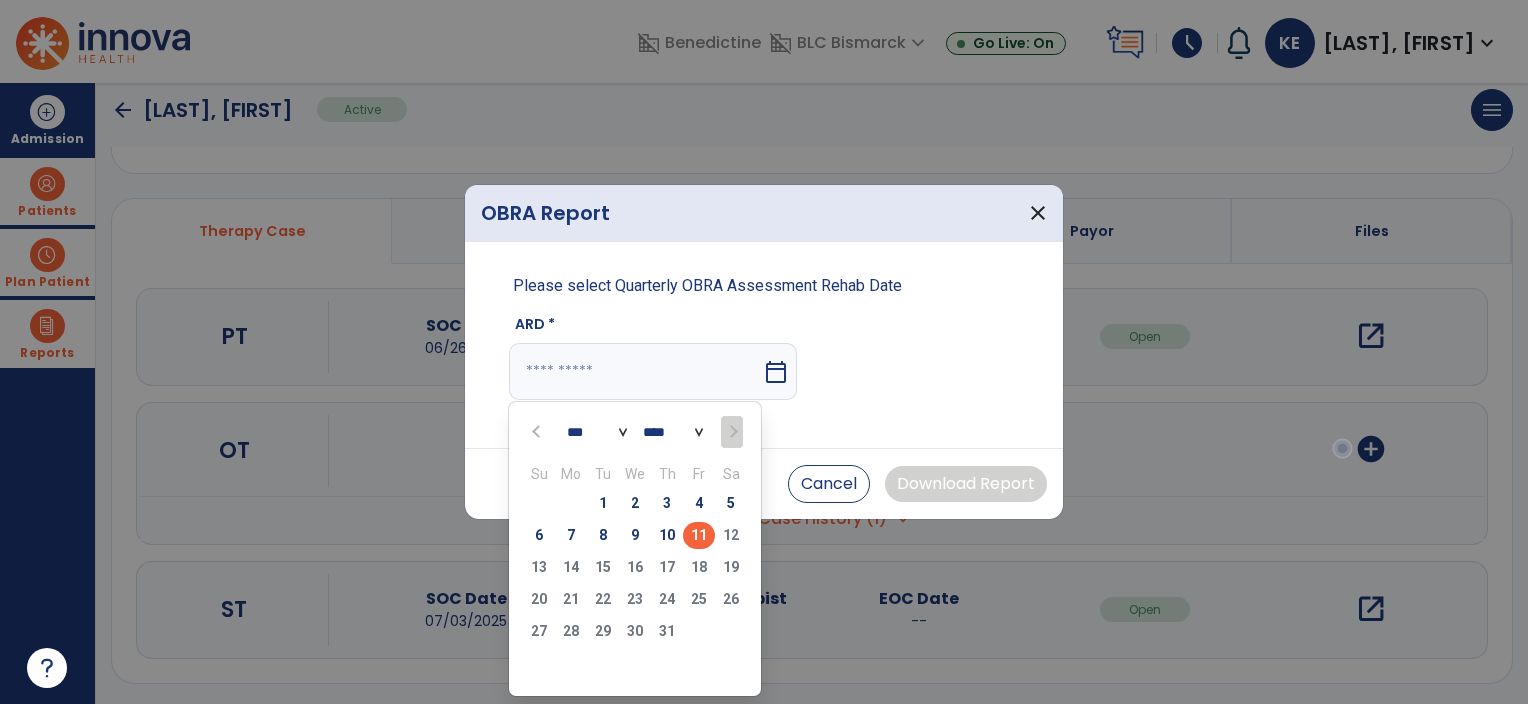 click on "10" at bounding box center [667, 535] 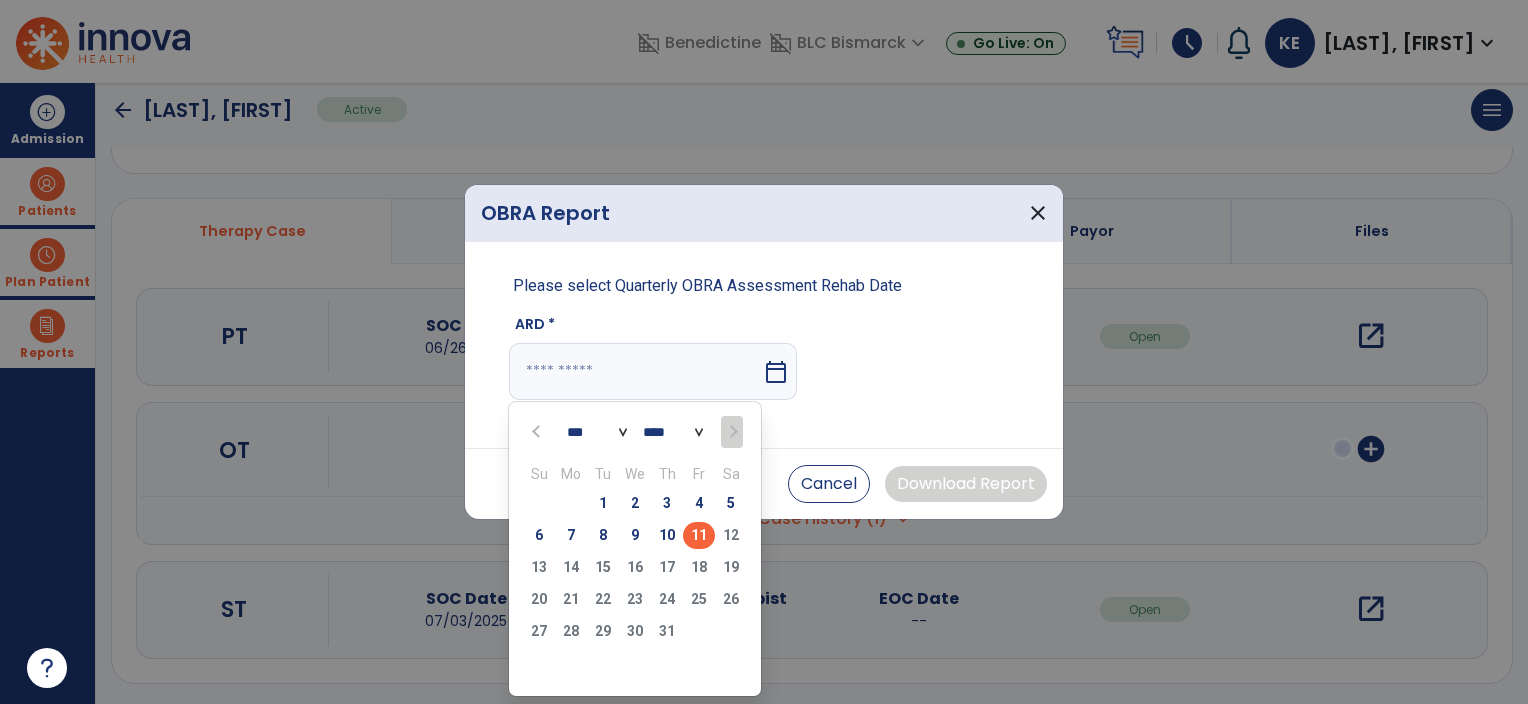 type on "*********" 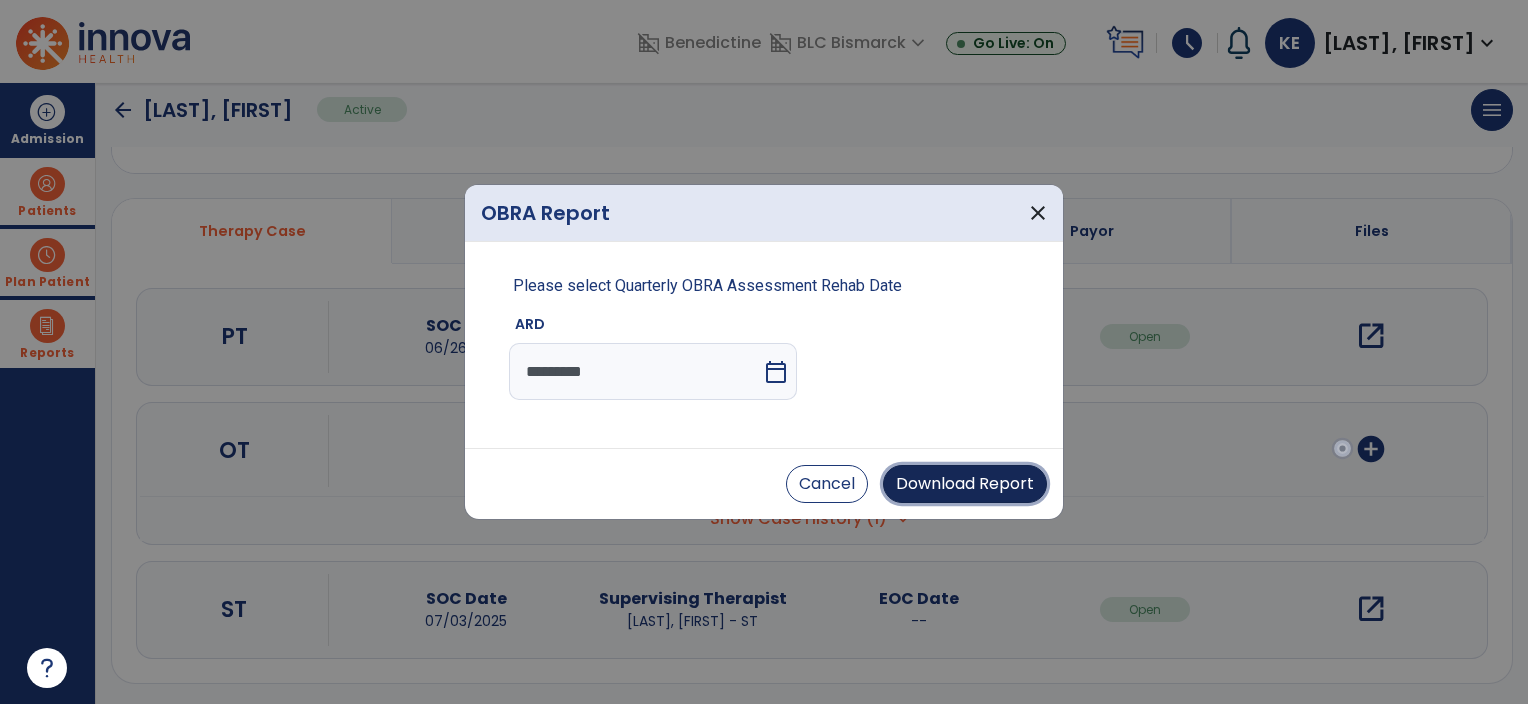 click on "Download Report" at bounding box center (965, 484) 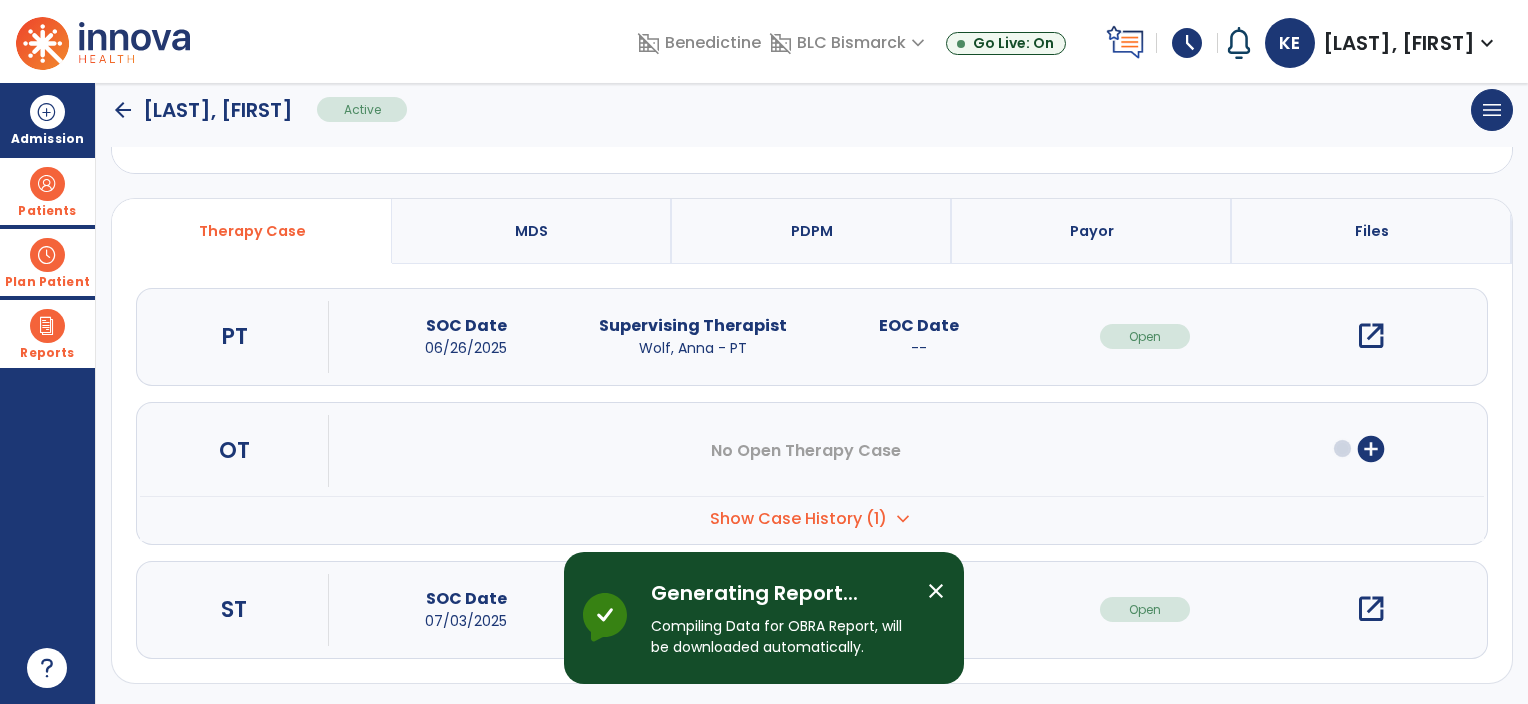 click on "Generating Report... Compiling Data for OBRA Report, will be downloaded automatically." at bounding box center [781, 626] 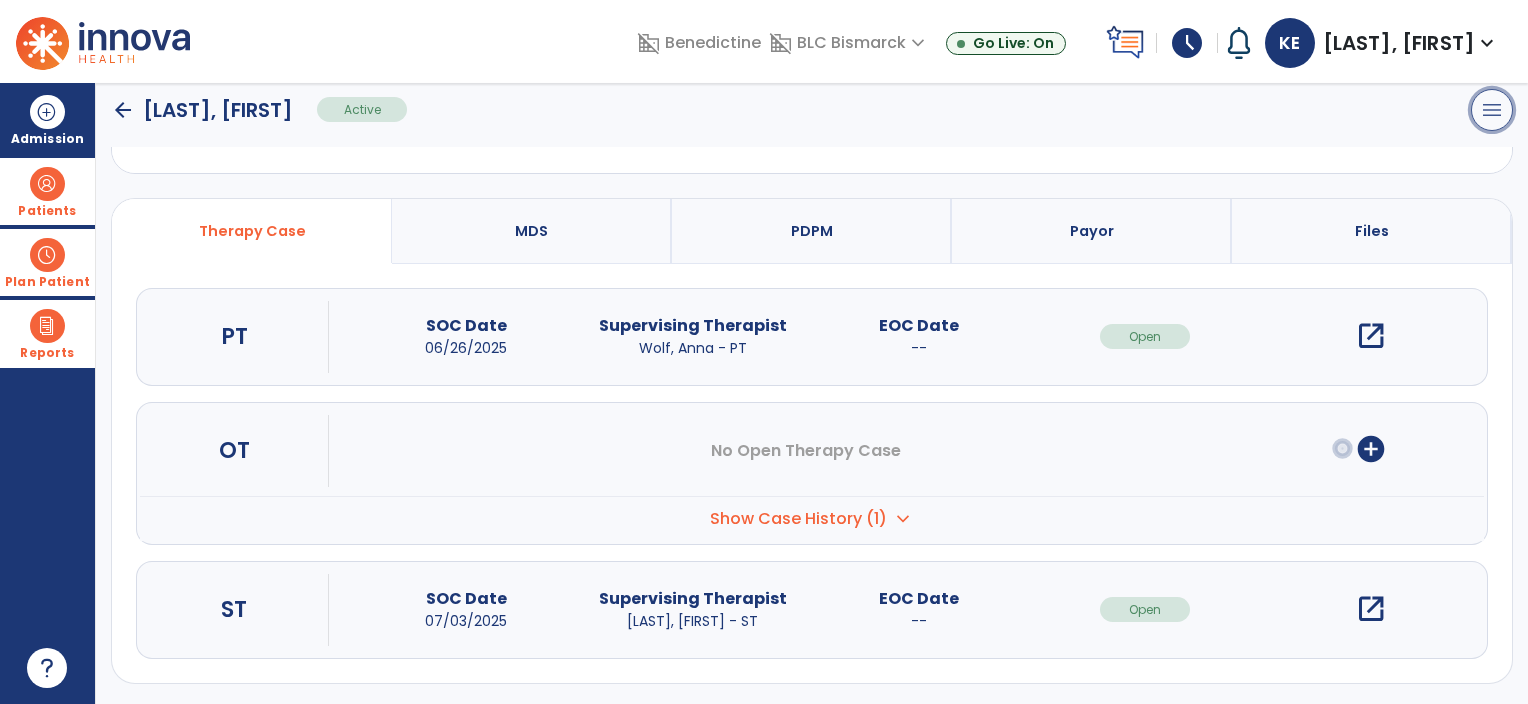 click on "menu" at bounding box center [1492, 110] 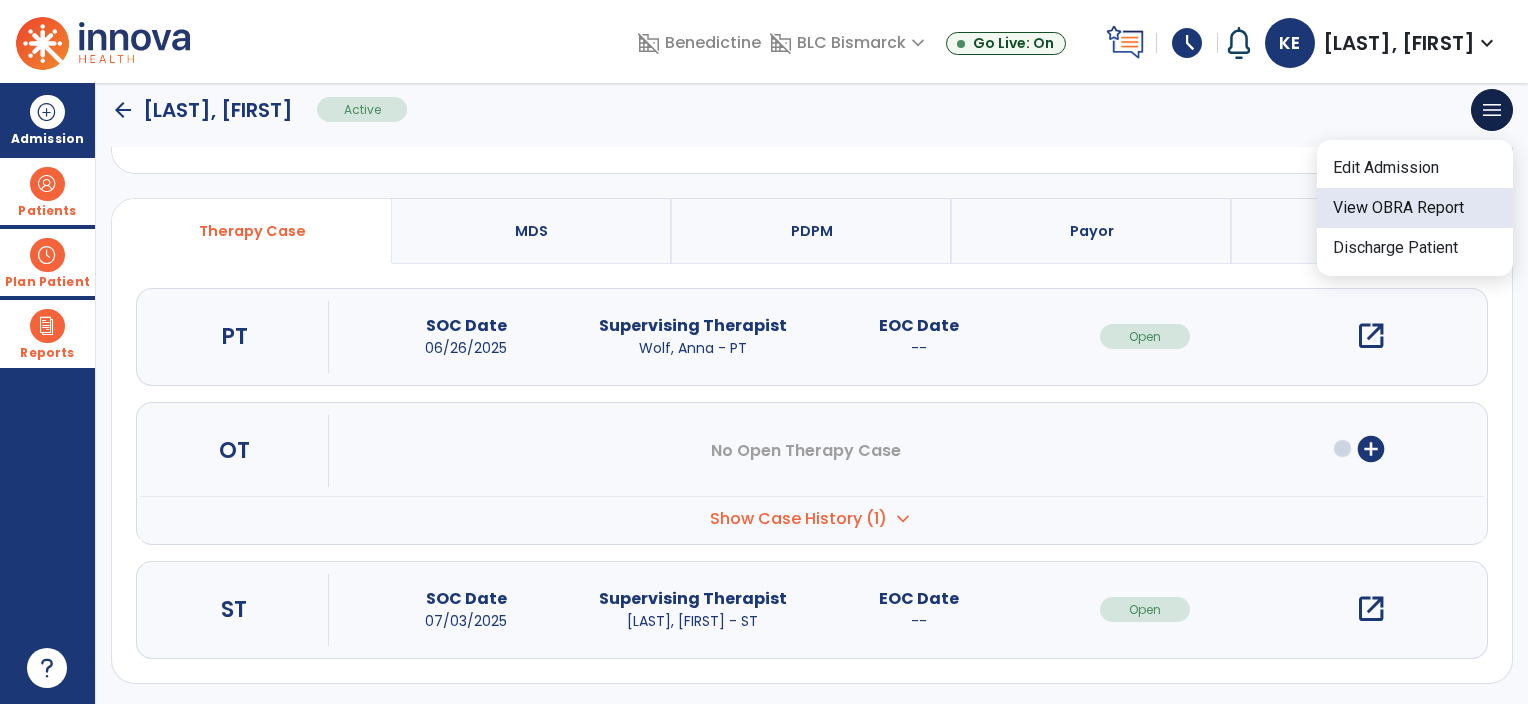 click on "View OBRA Report" 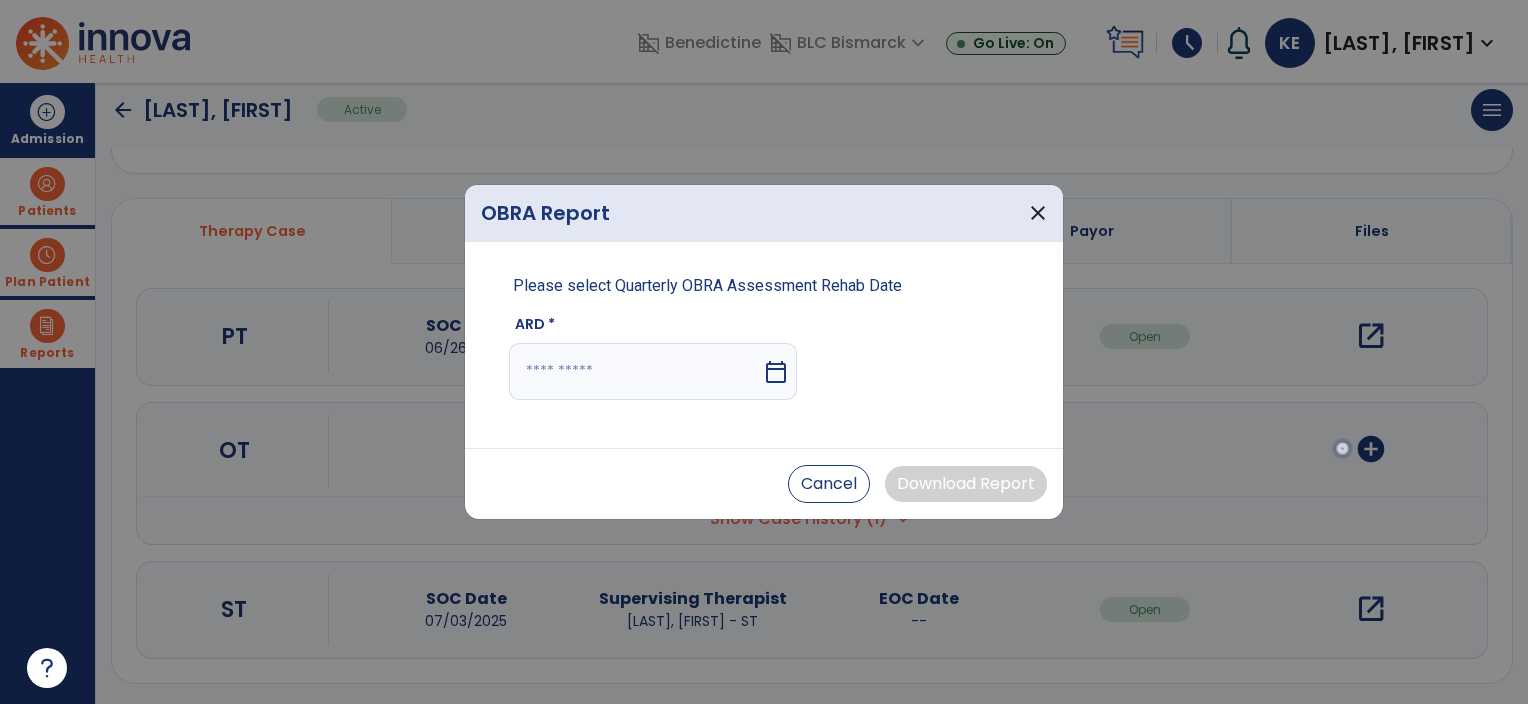 click at bounding box center (635, 371) 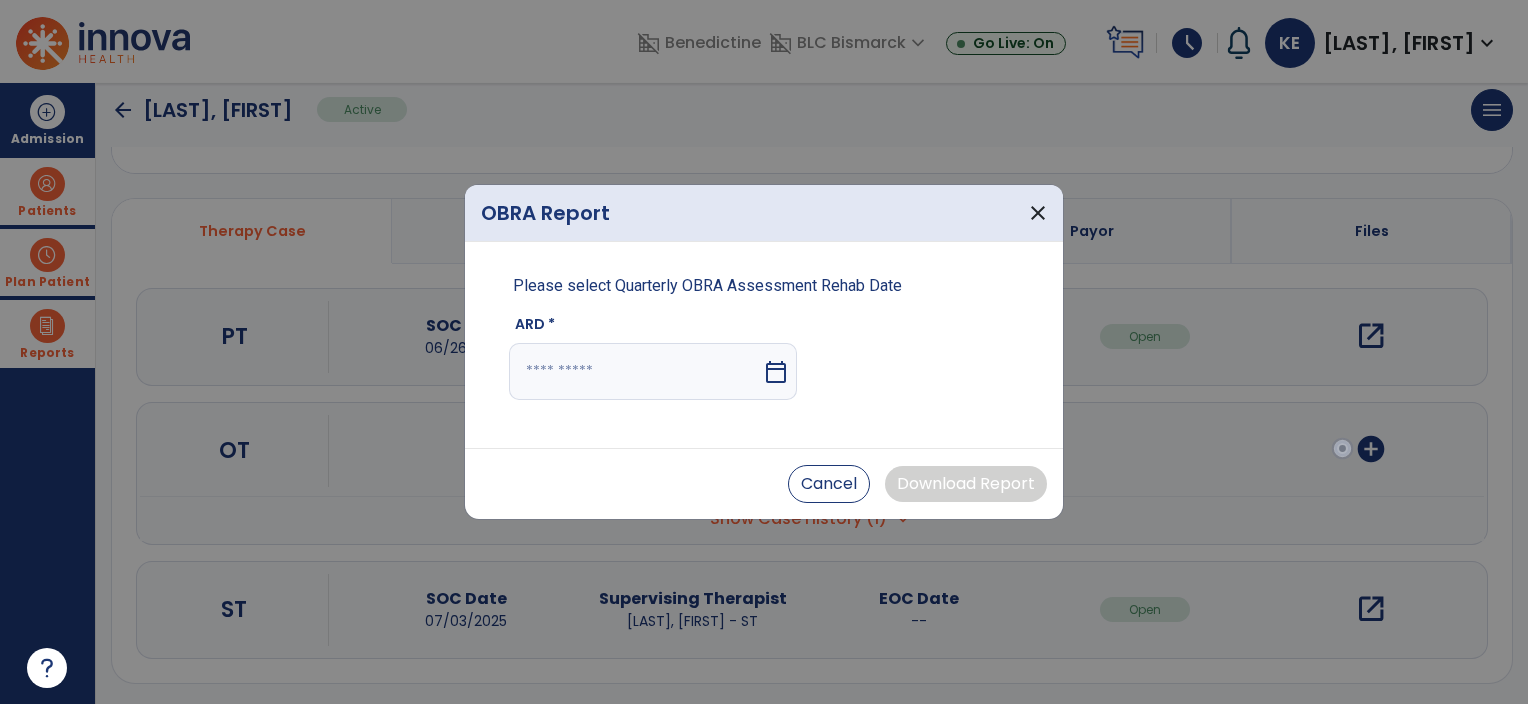 select on "*" 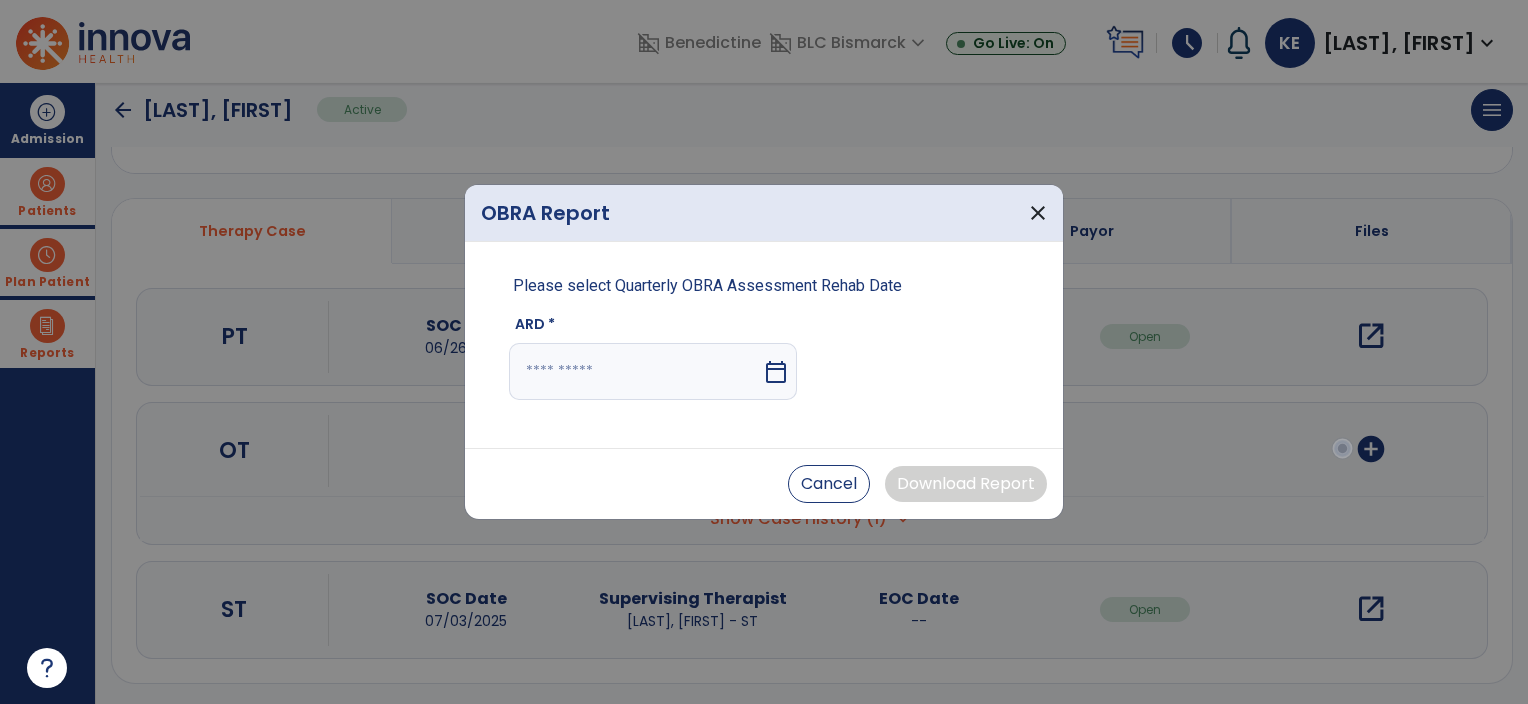 select on "****" 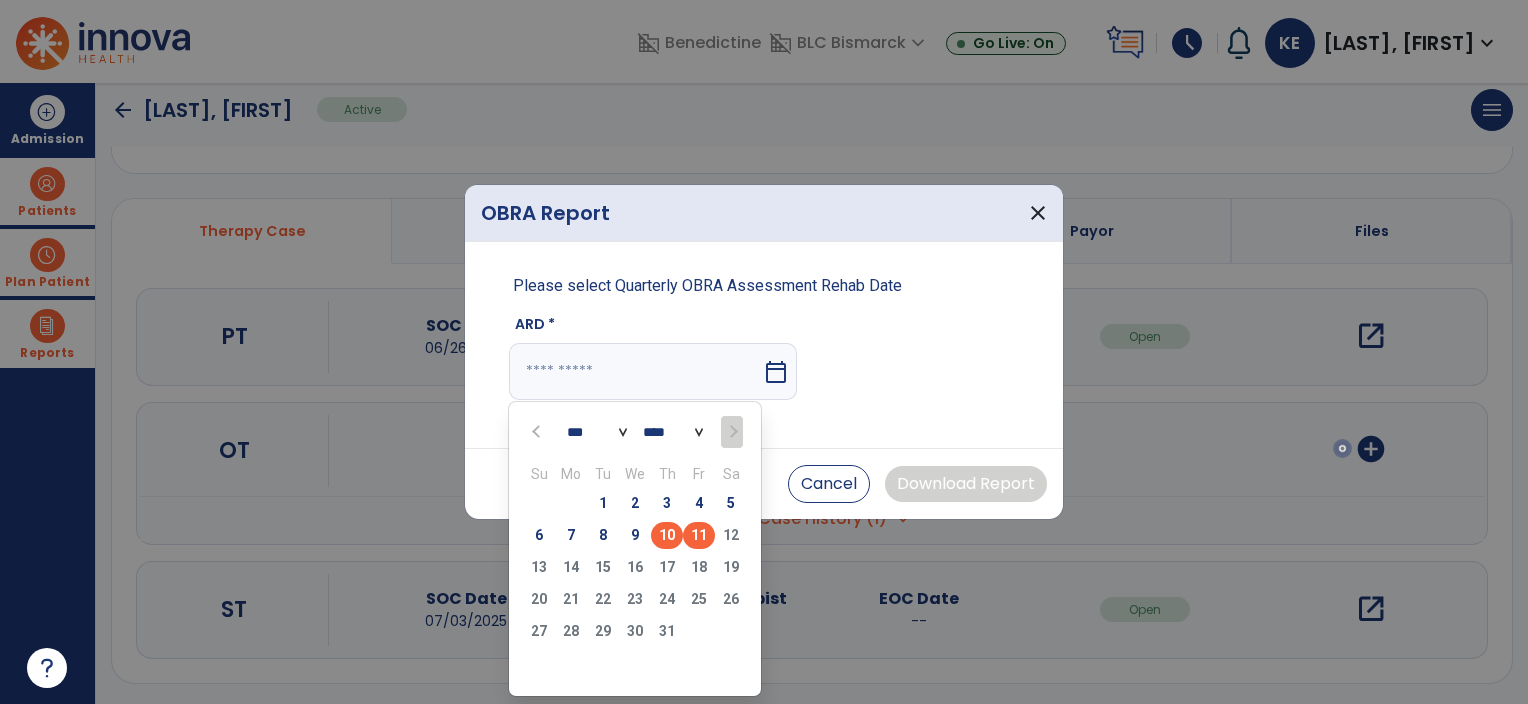 click on "10" at bounding box center (667, 535) 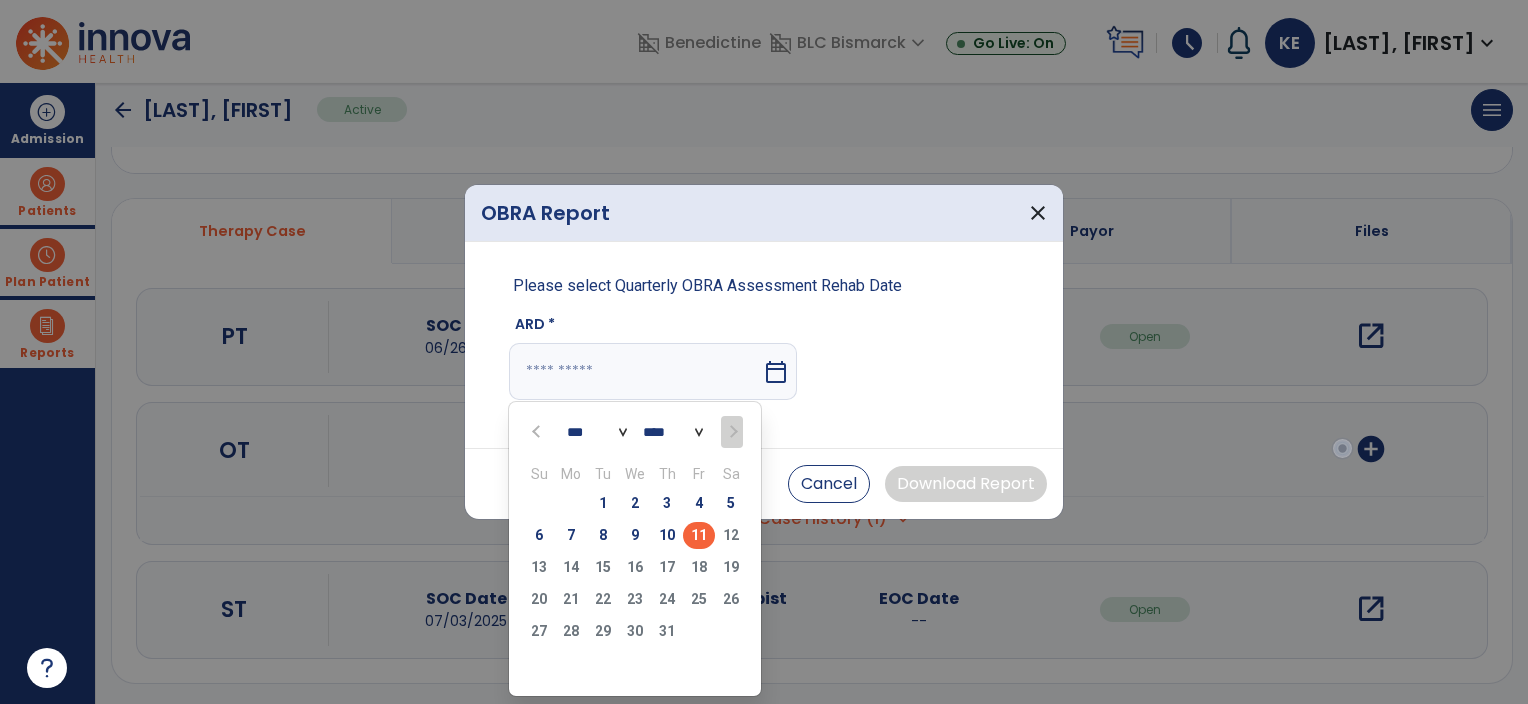 type on "*********" 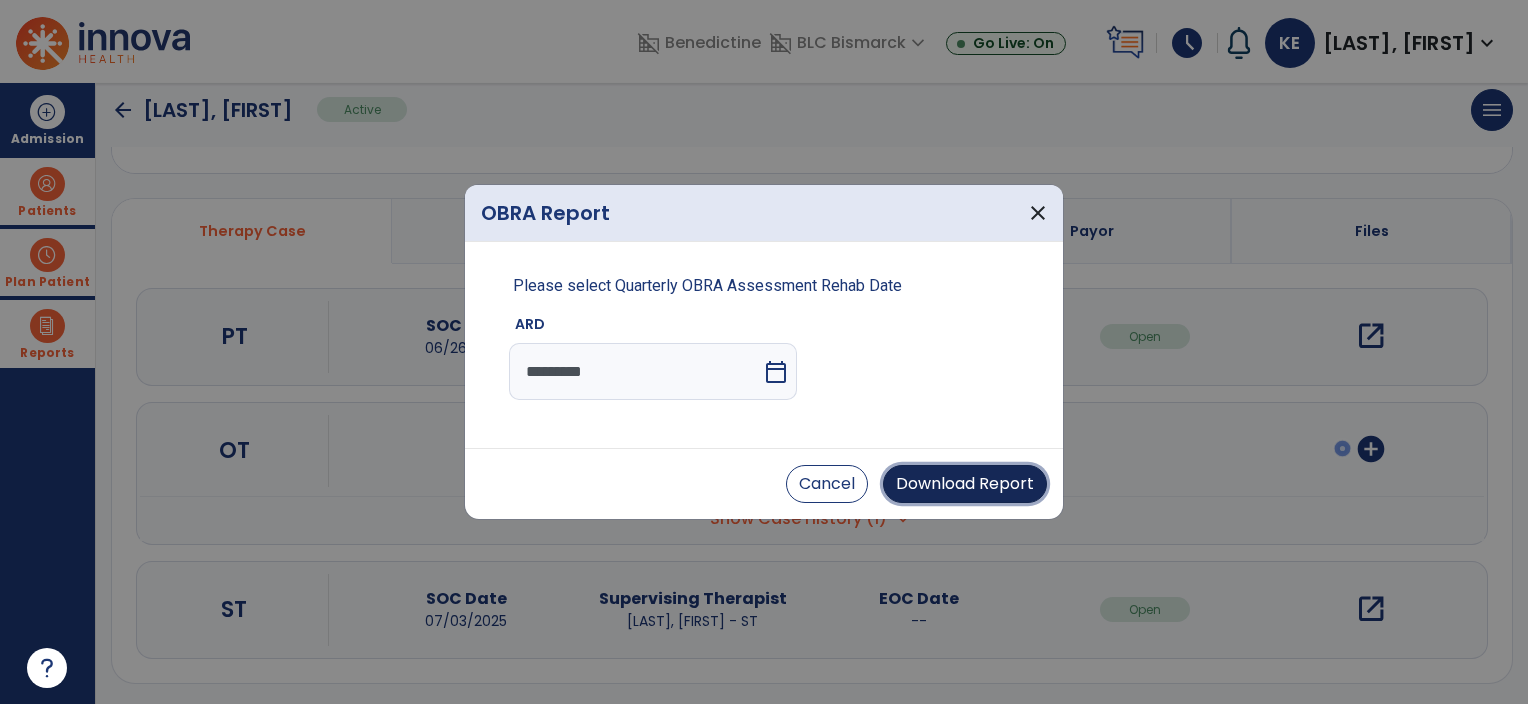click on "Download Report" at bounding box center [965, 484] 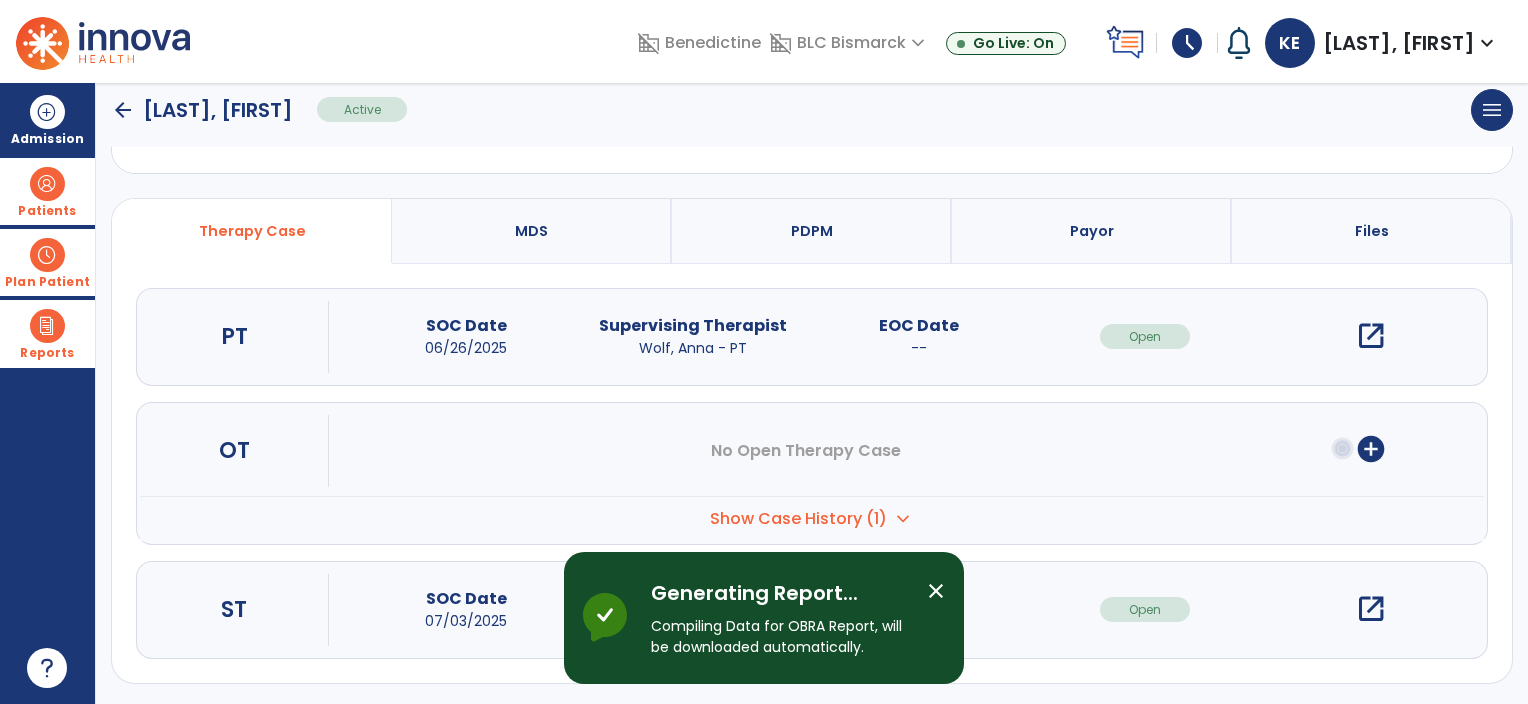 click on "Compiling Data for OBRA Report, will be downloaded automatically." at bounding box center [781, 637] 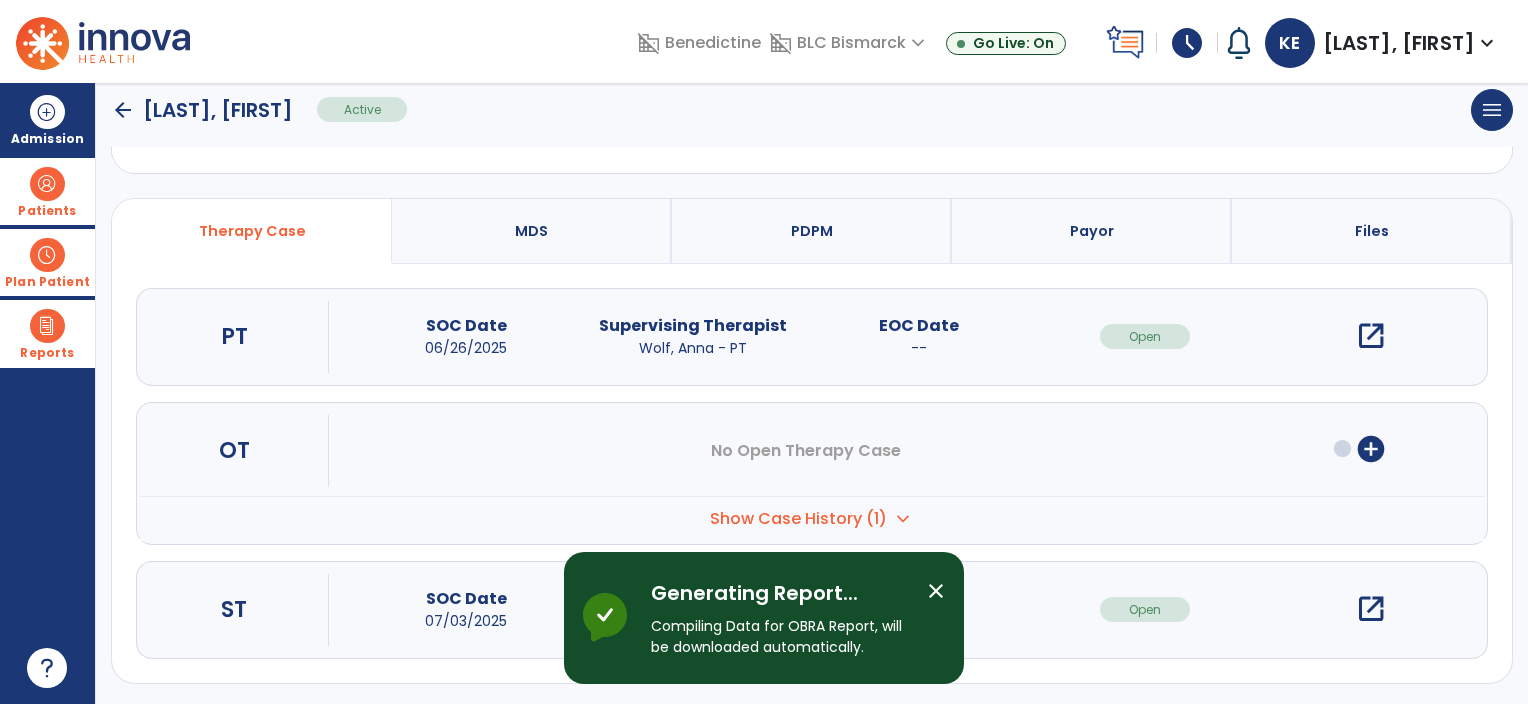click on "Compiling Data for OBRA Report, will be downloaded automatically." at bounding box center [781, 637] 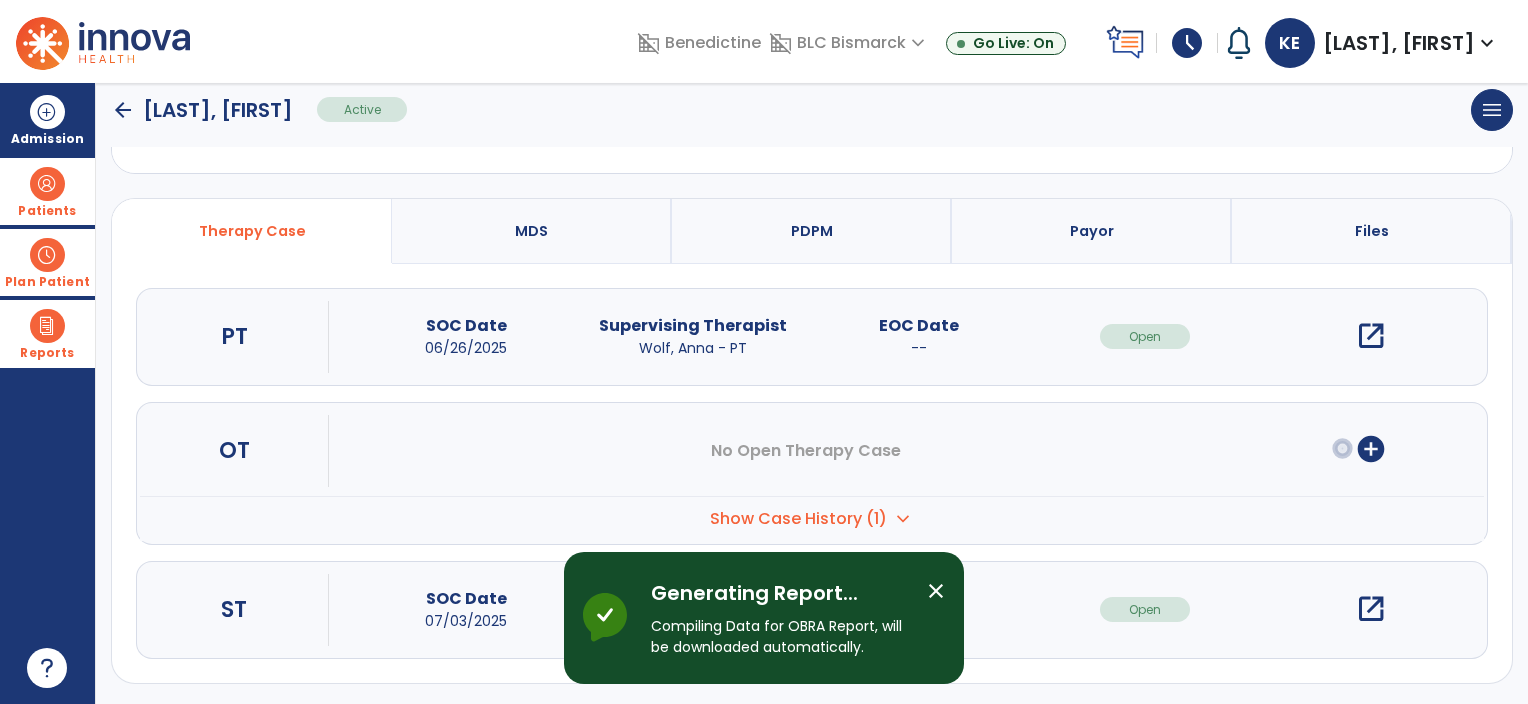 click on "Compiling Data for OBRA Report, will be downloaded automatically." at bounding box center (781, 637) 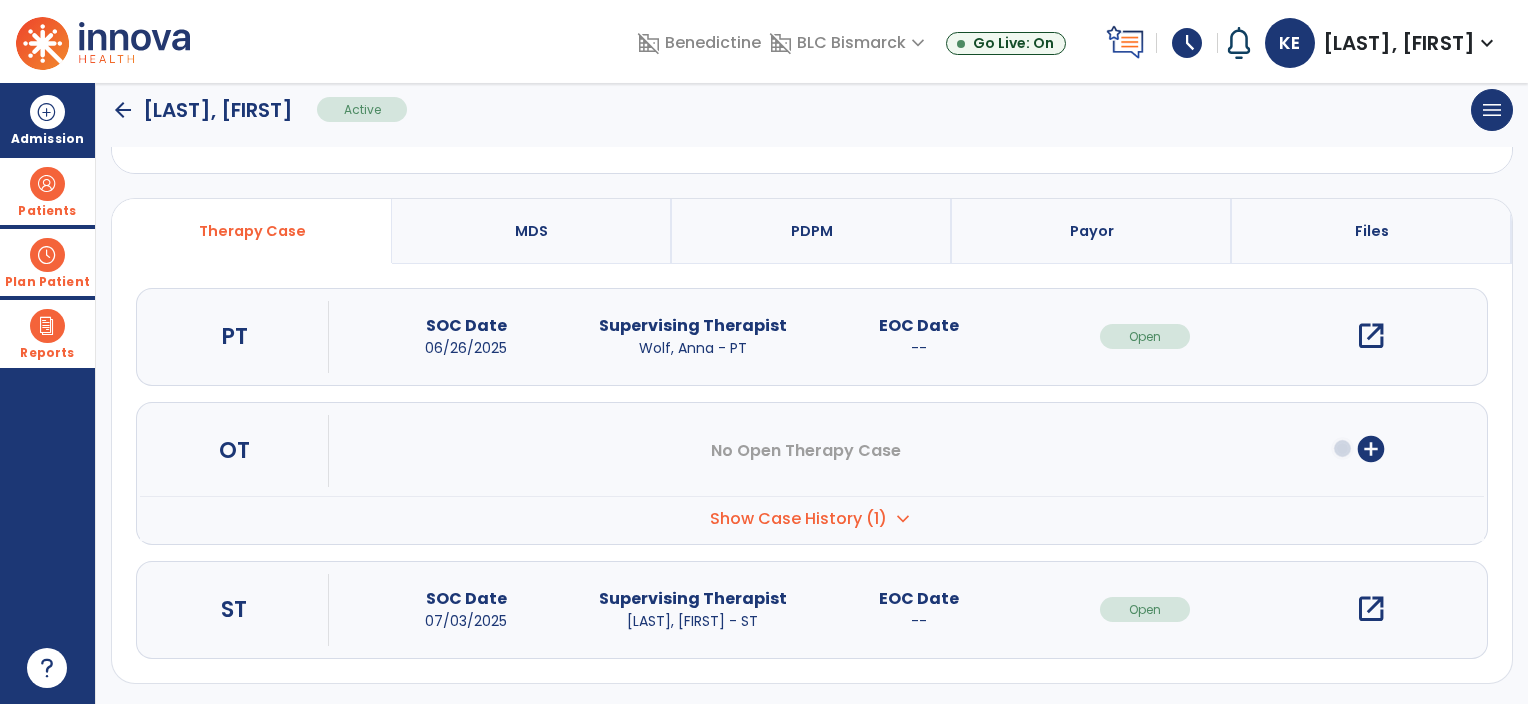 click at bounding box center [47, 255] 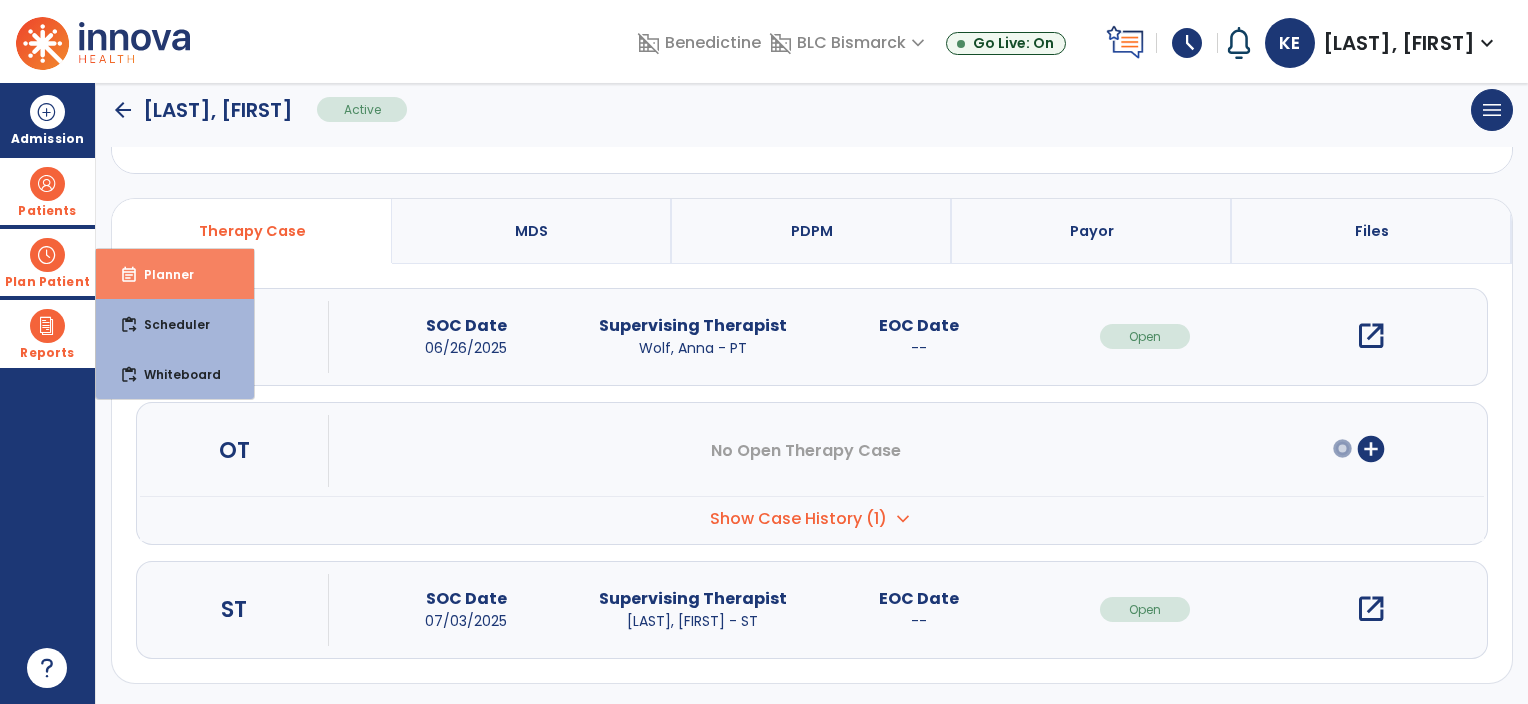 click on "Planner" at bounding box center [161, 274] 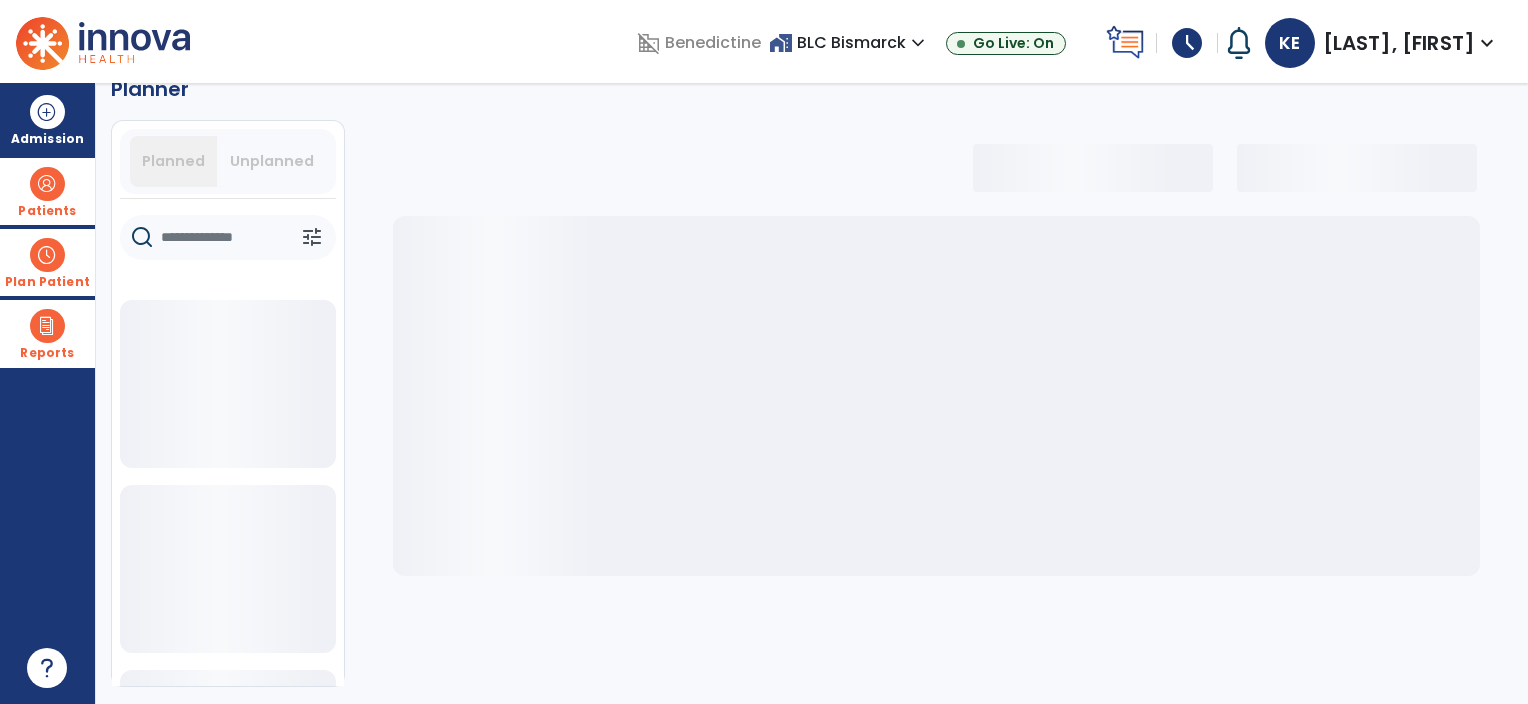 scroll, scrollTop: 36, scrollLeft: 0, axis: vertical 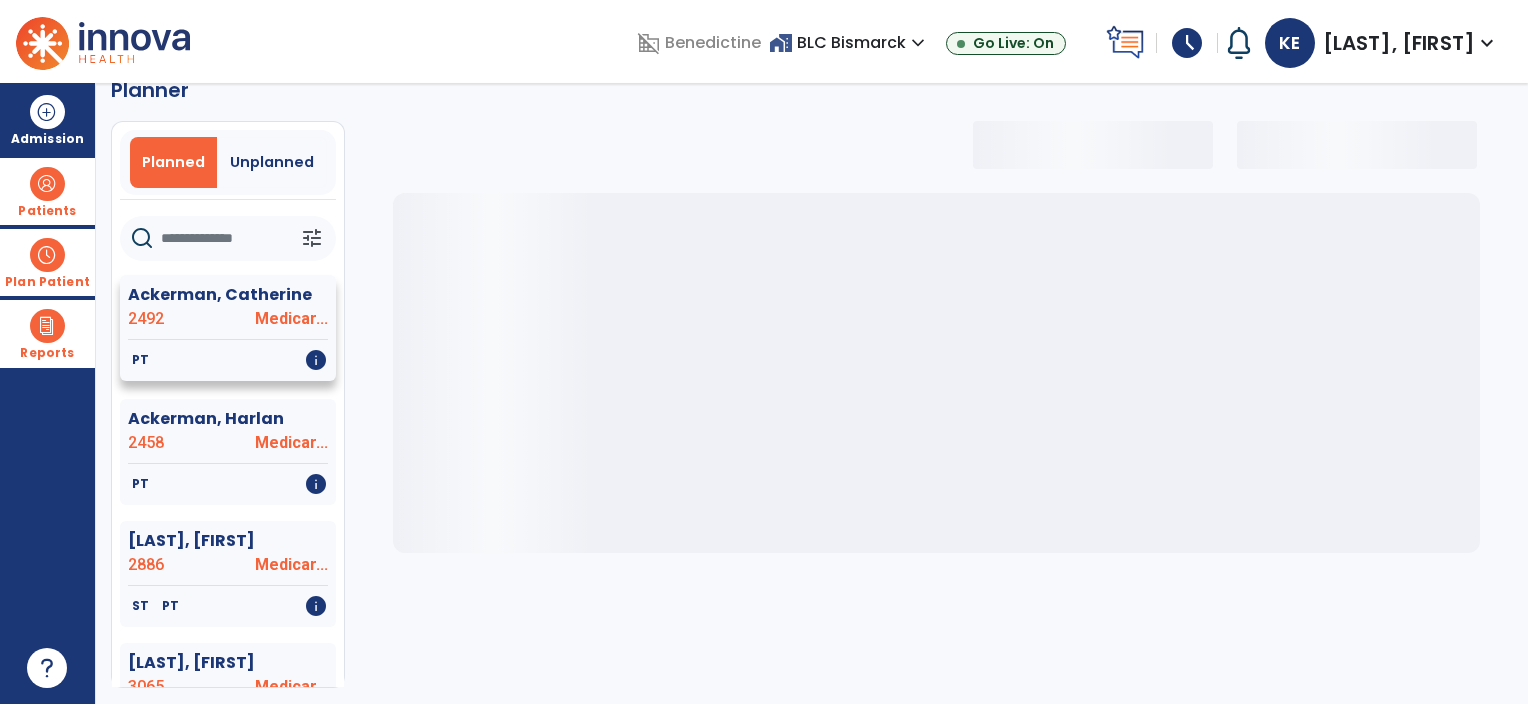 select on "***" 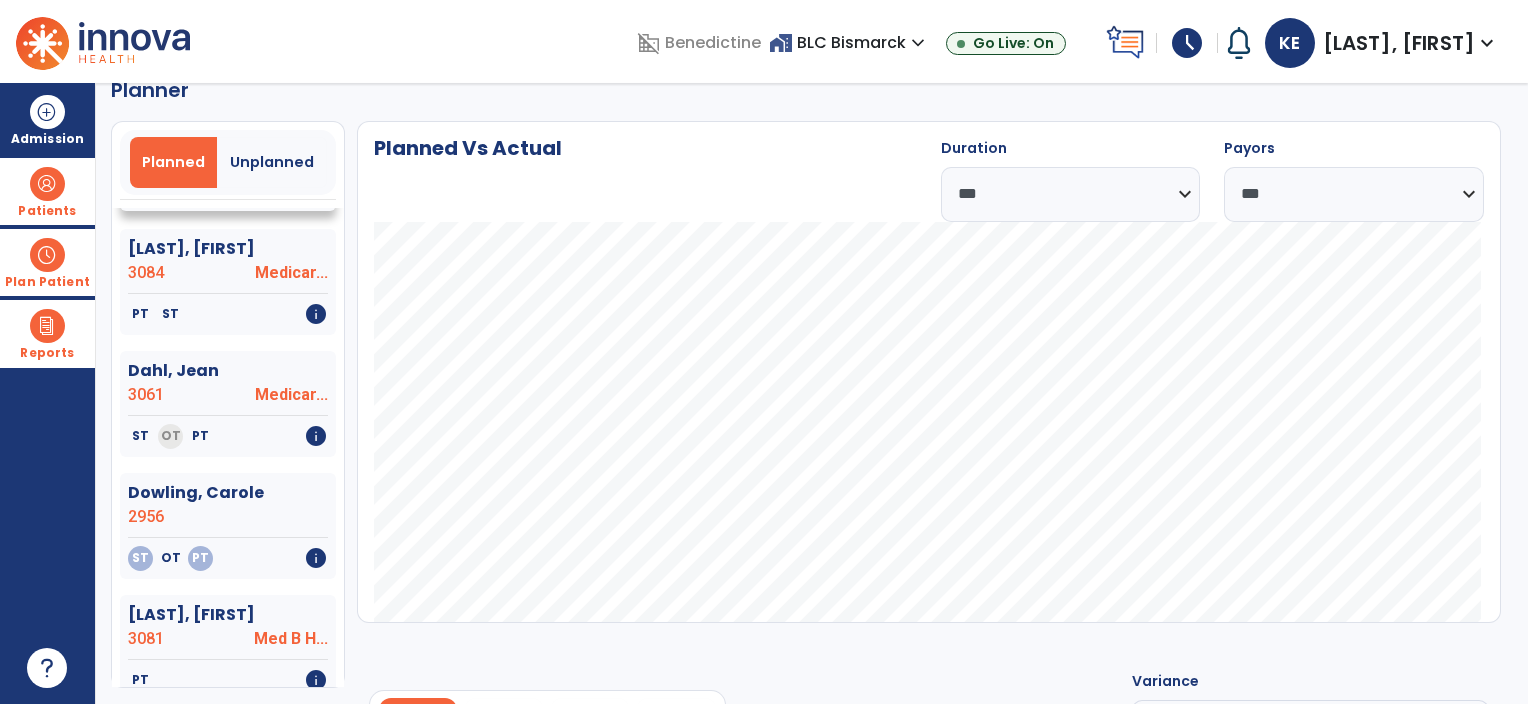 scroll, scrollTop: 1000, scrollLeft: 0, axis: vertical 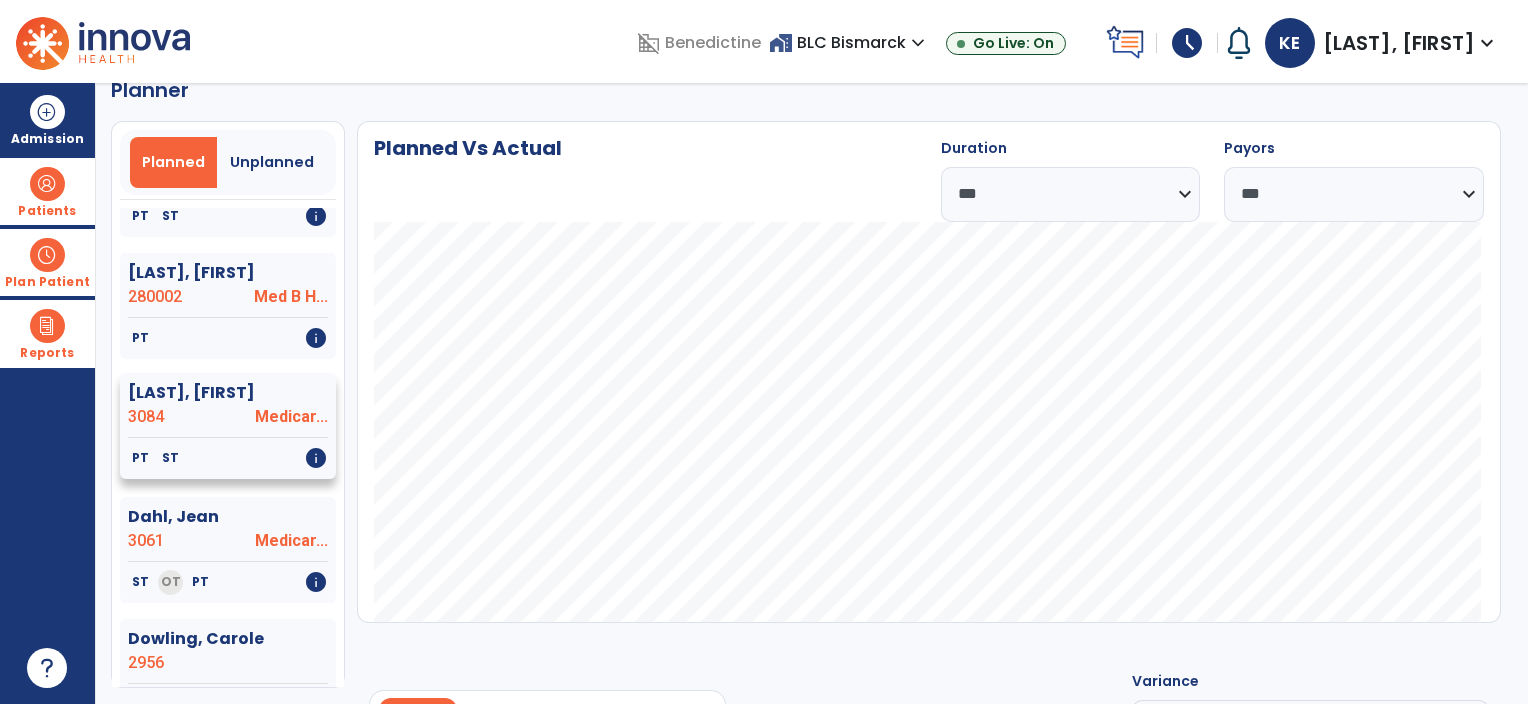 click on "Medicar..." 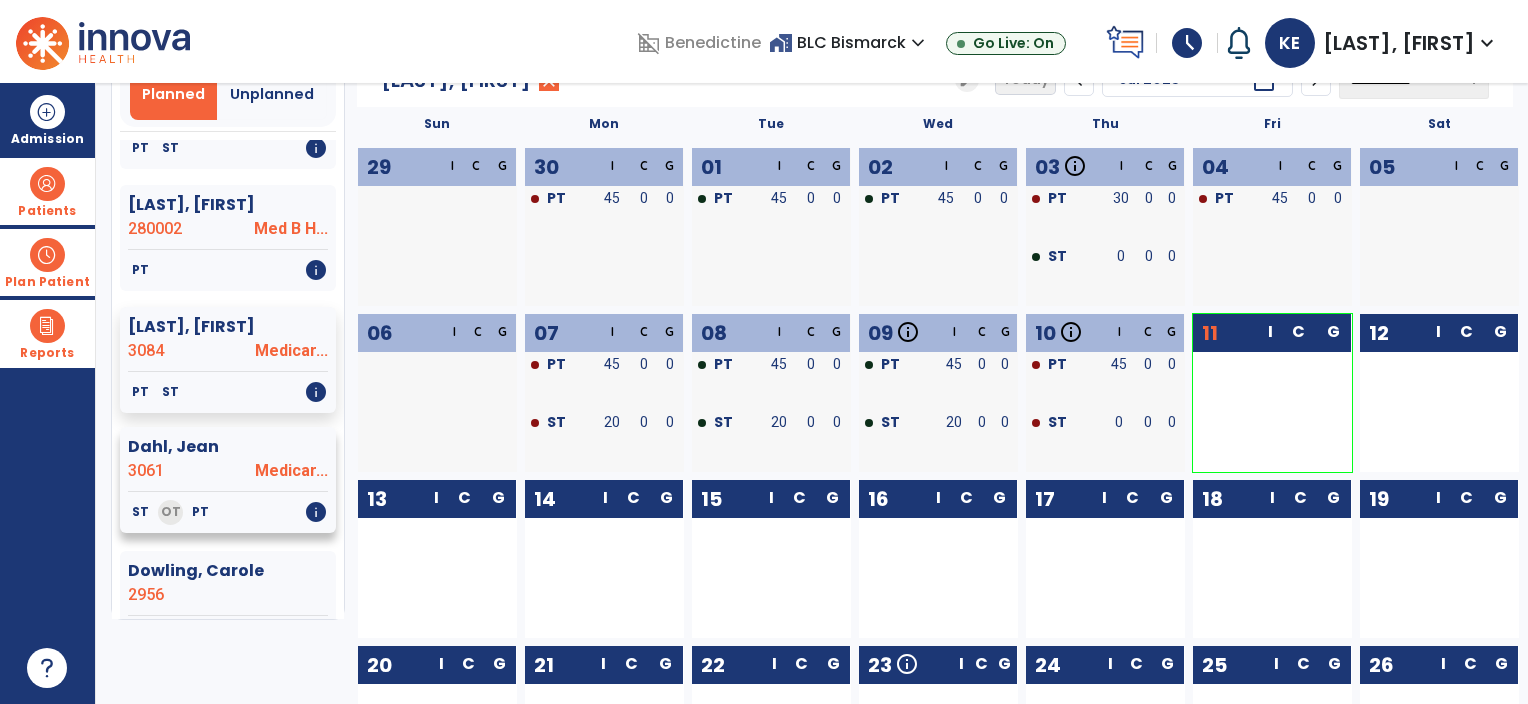 scroll, scrollTop: 136, scrollLeft: 0, axis: vertical 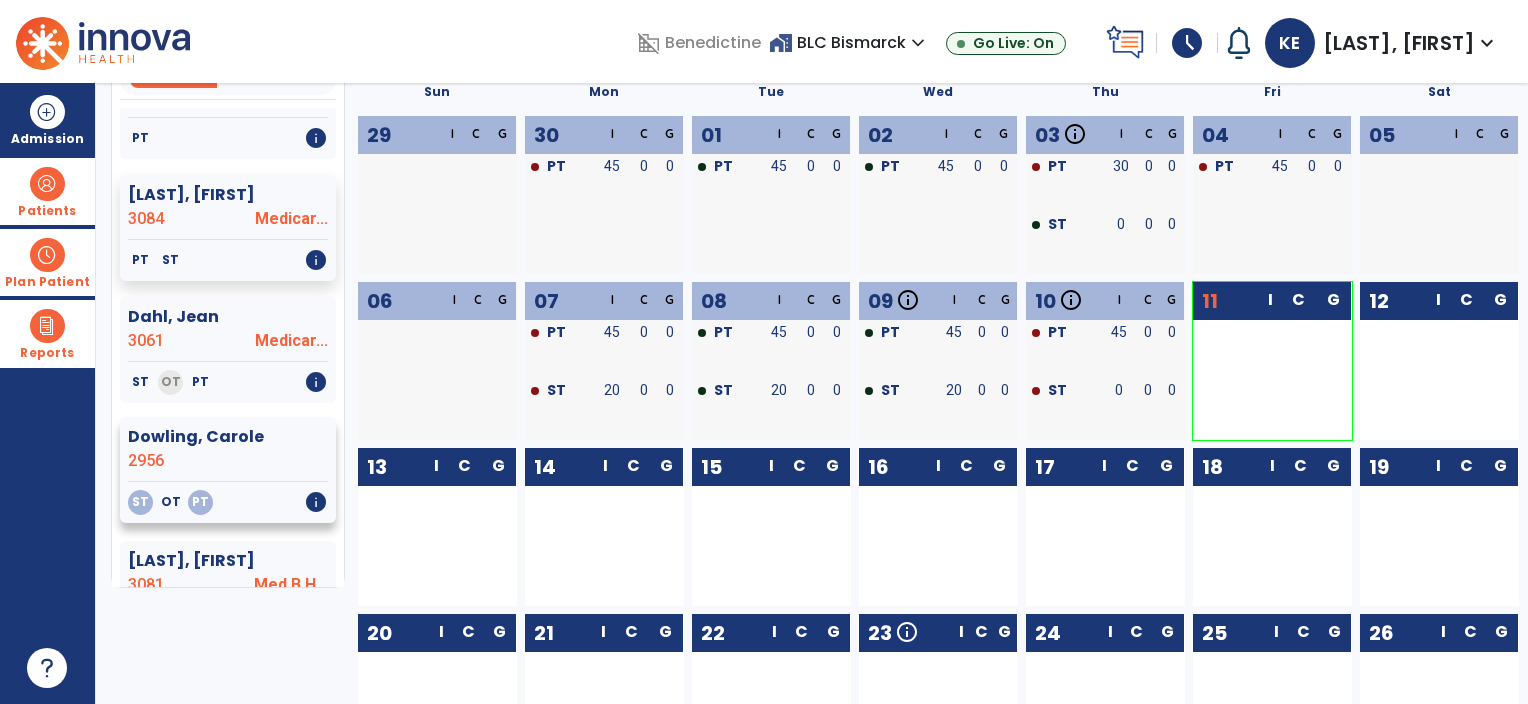 click on "Dowling, Carole" 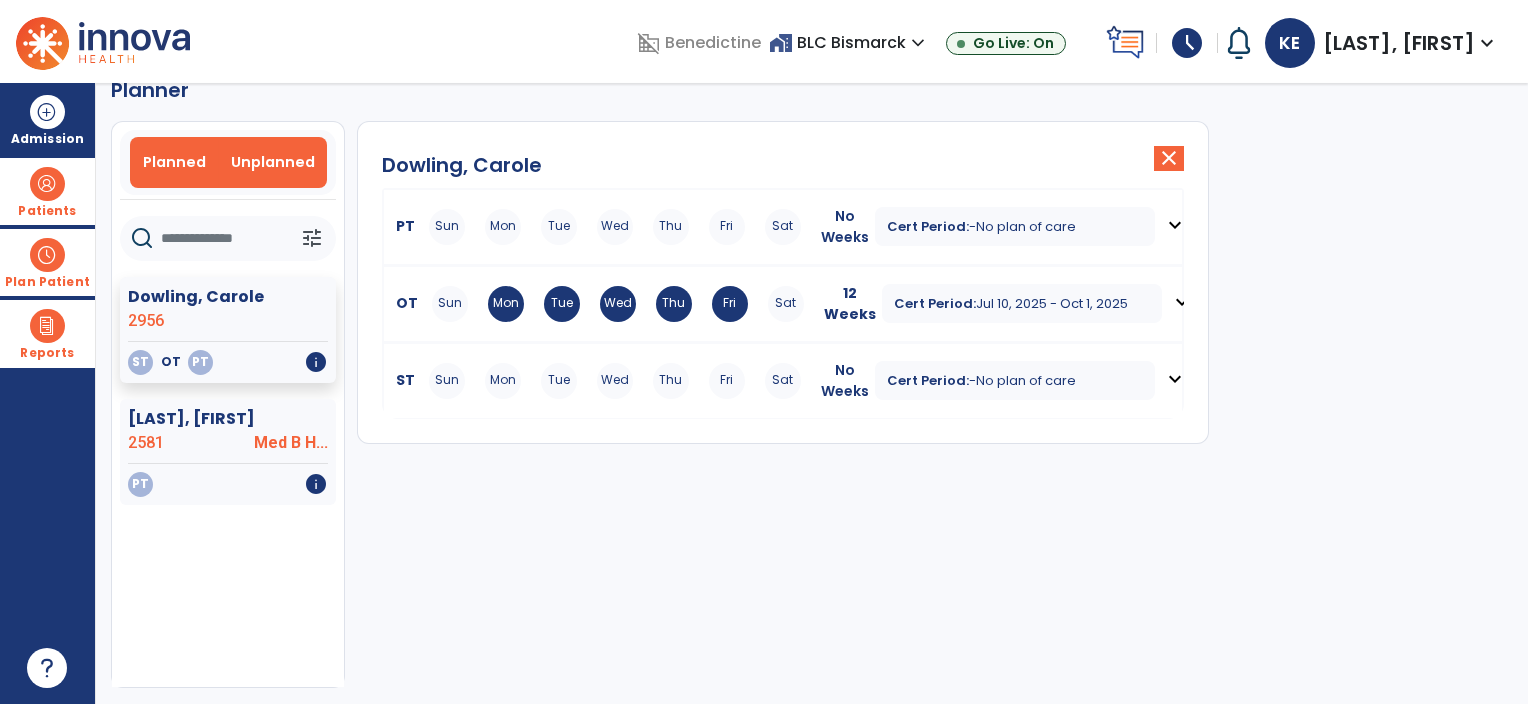 click on "Planned" at bounding box center (174, 162) 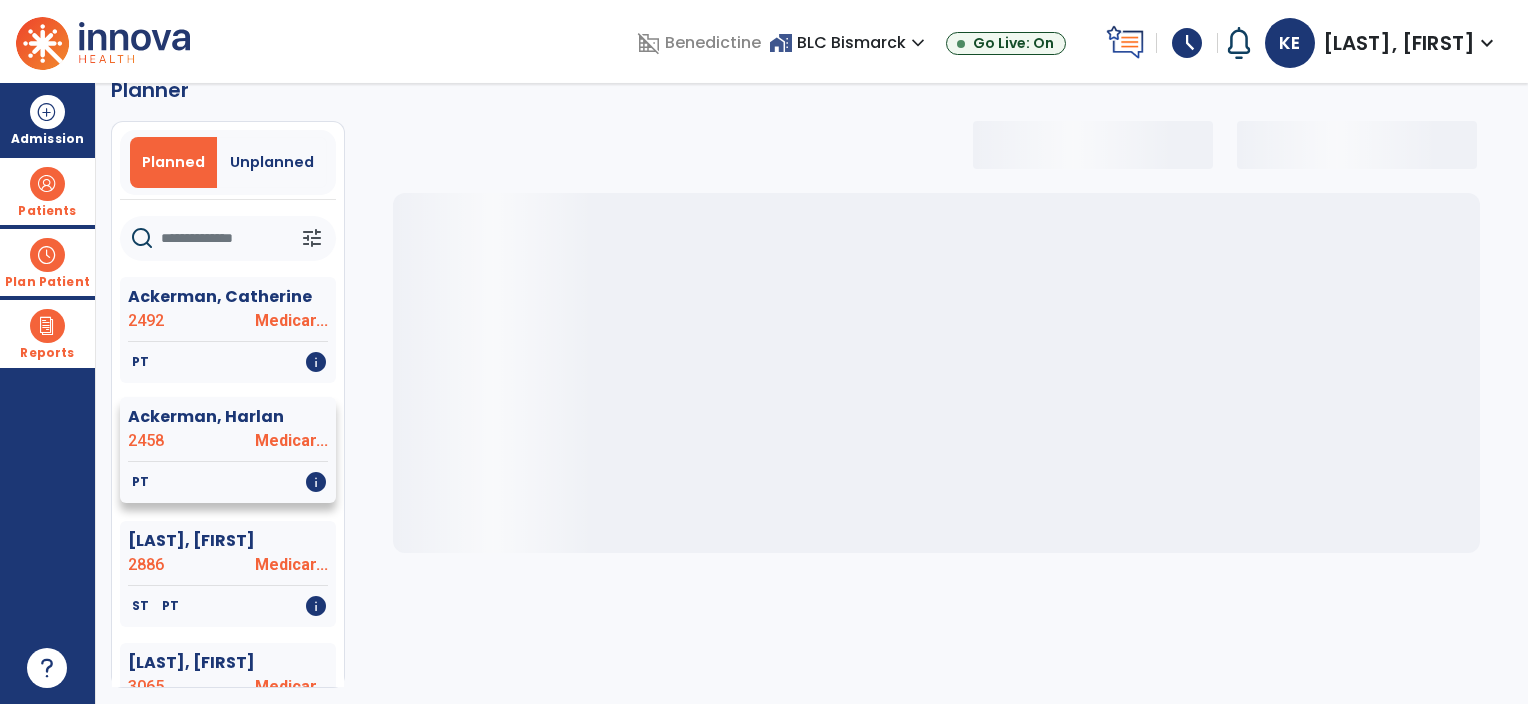 select on "***" 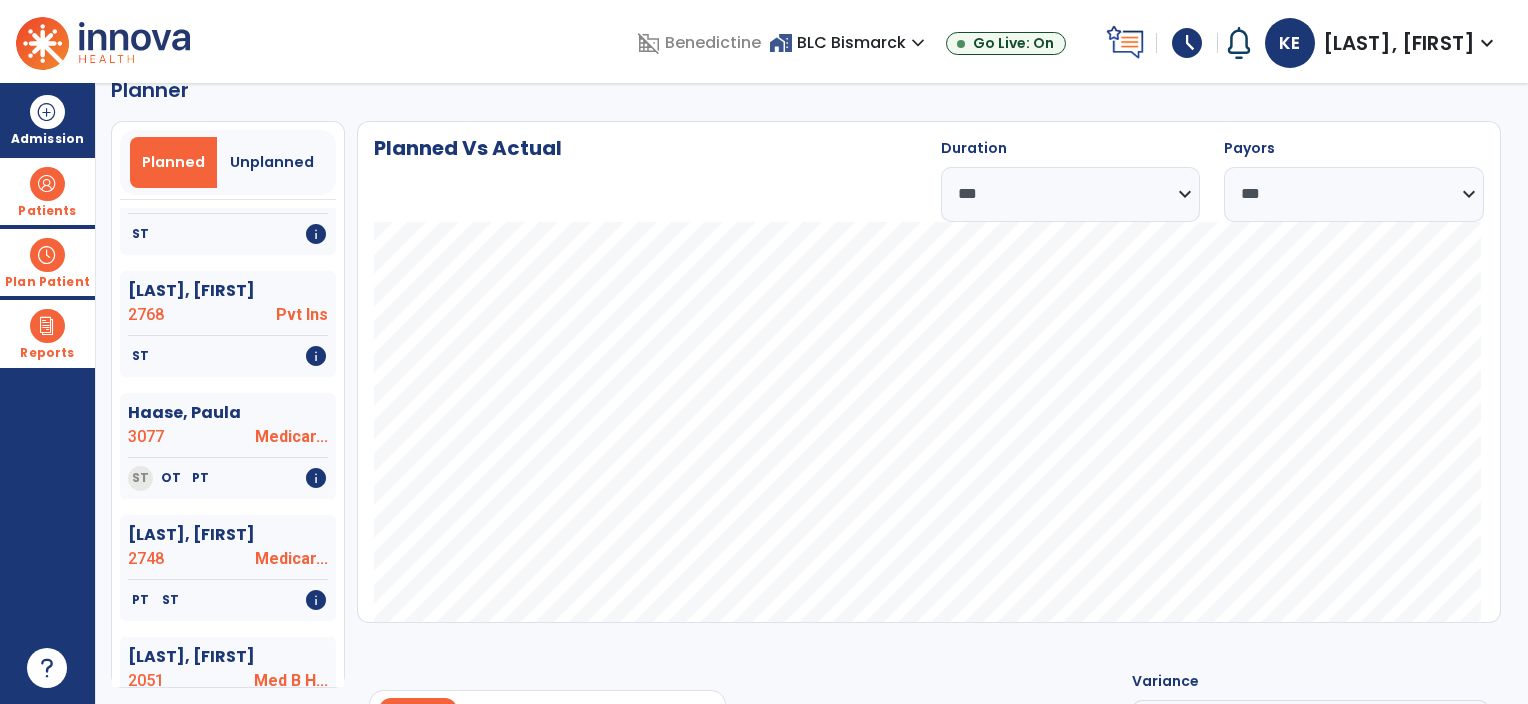 scroll, scrollTop: 2100, scrollLeft: 0, axis: vertical 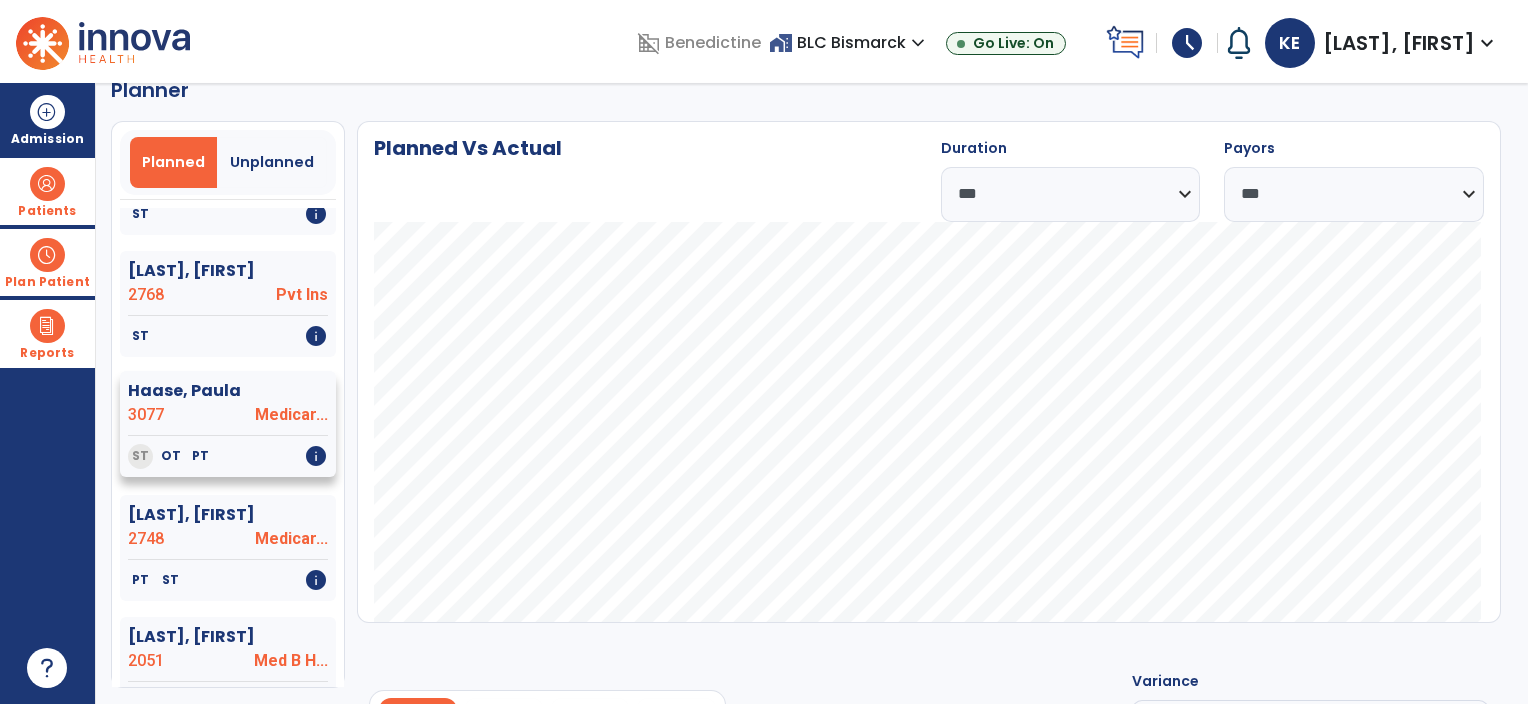 click on "[LAST], [FIRST]  3077 Medicar..." 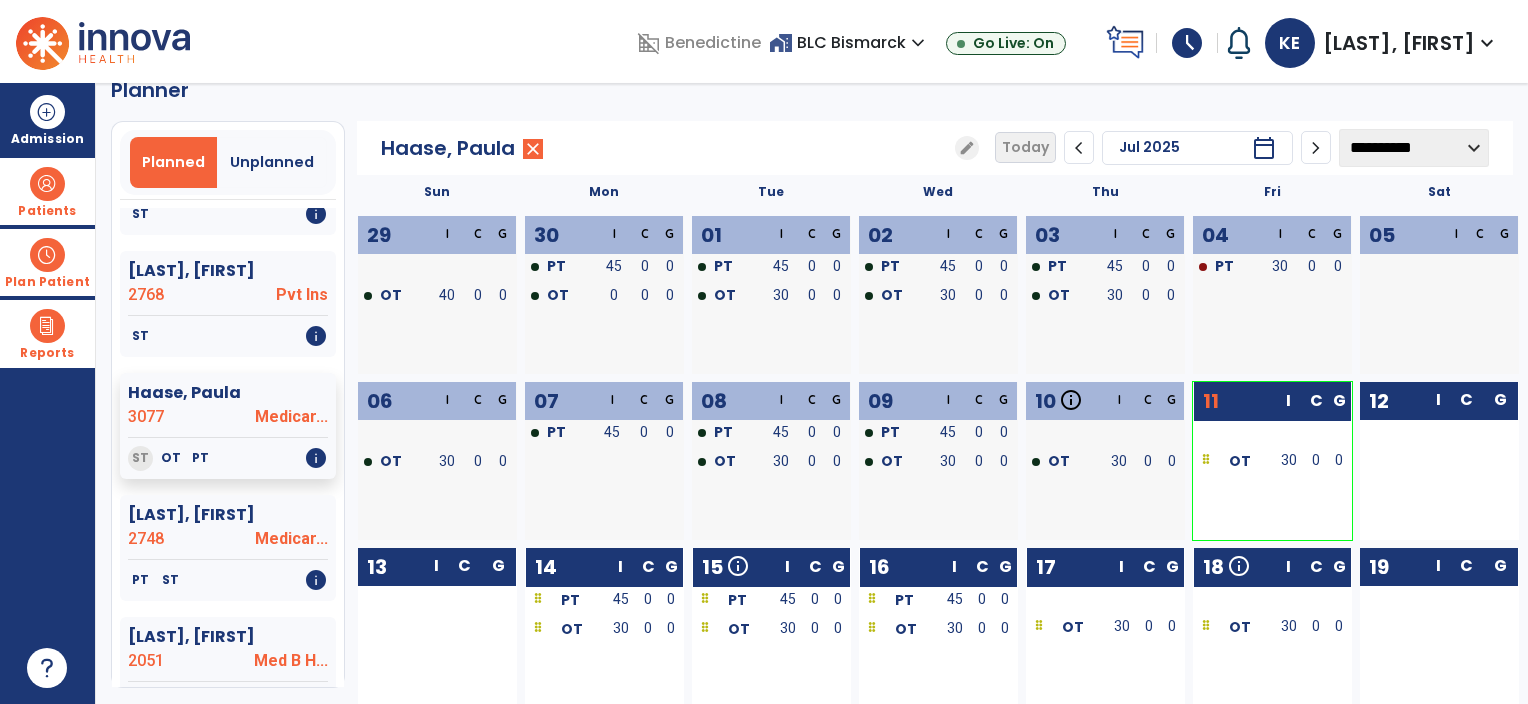 click on "Planner   Planned   Unplanned   tune   [LAST], [FIRST]  2492 Medicar...   PT   info   [LAST], [FIRST]  2458 Medicar...   PT   info   [LAST], [FIRST]  2886 Medicar...   ST   PT   info   [LAST], [FIRST]  3065 Medicar...   OT   PT   info   [LAST], [FIRST]  3012 Medicar...   ST   info   [LAST], [FIRST]  2880 Medicar...   ST   PT   info   [LAST], [FIRST]  3086 Medicar...   OT   ST   PT   info   [LAST], [FIRST]  2878 Medicar...   PT   ST   info   [LAST], [FIRST]  280002 Med B H...   PT   info   [LAST], [FIRST]  3084 Medicar...   PT   ST   info   [LAST], [FIRST]  3061 Medicar...   ST   OT   PT   info   [LAST], [FIRST]  2956    ST   OT   PT   info   [LAST], [FIRST]  3081 Med B H...   PT   info   [LAST], [FIRST]  2741 Medicar...   PT   info   [LAST], [FIRST]  2472 Medicar...   ST   info   [LAST], [FIRST]  2728 Medicar...   PT   info   [LAST], [FIRST]  3050 Pvt Ins...   ST   info   [LAST], [FIRST]  2768 Pvt Ins   ST   info   [LAST], [FIRST]  3077 Medicar...   ST   OT   PT   info   [LAST], [FIRST]  2748 Medicar...   PT   ST  I" 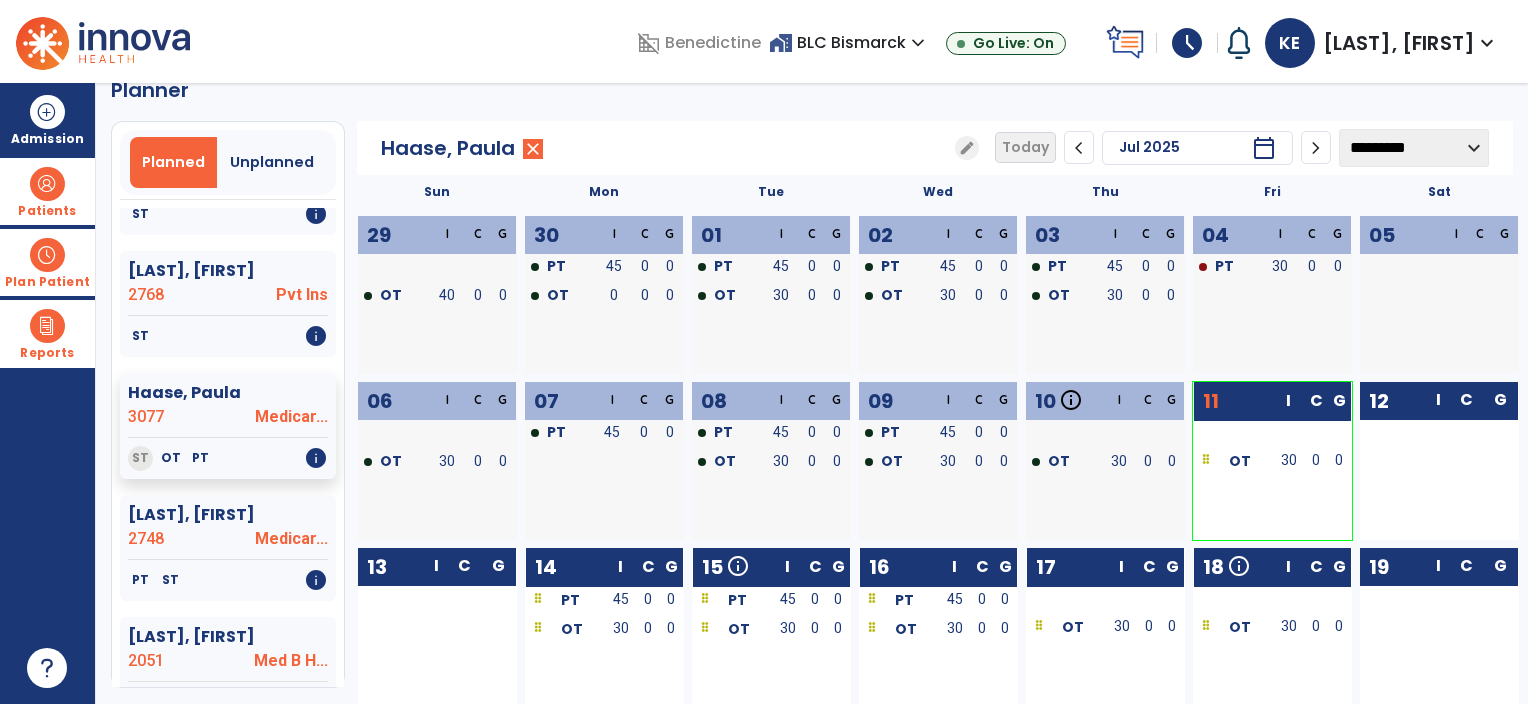 click on "**********" 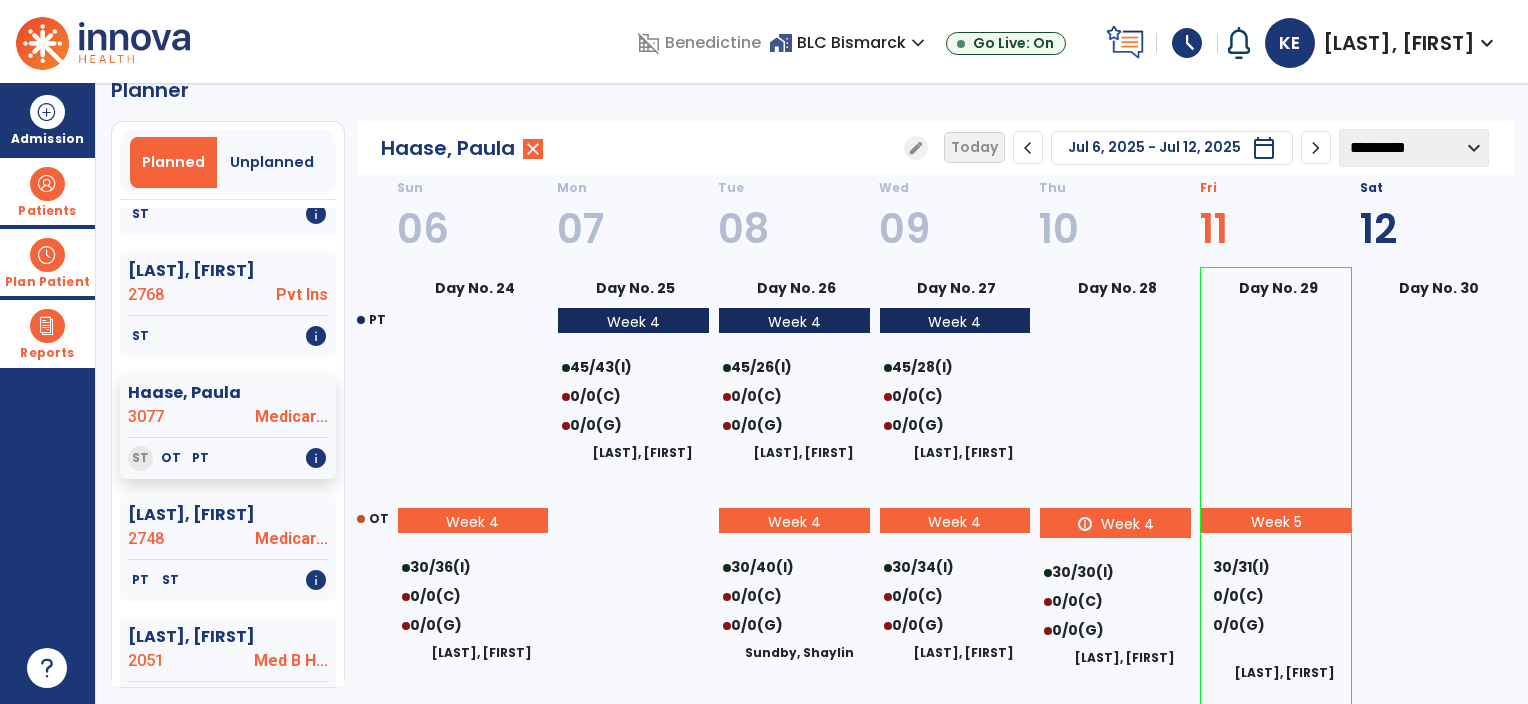 click on "chevron_right" 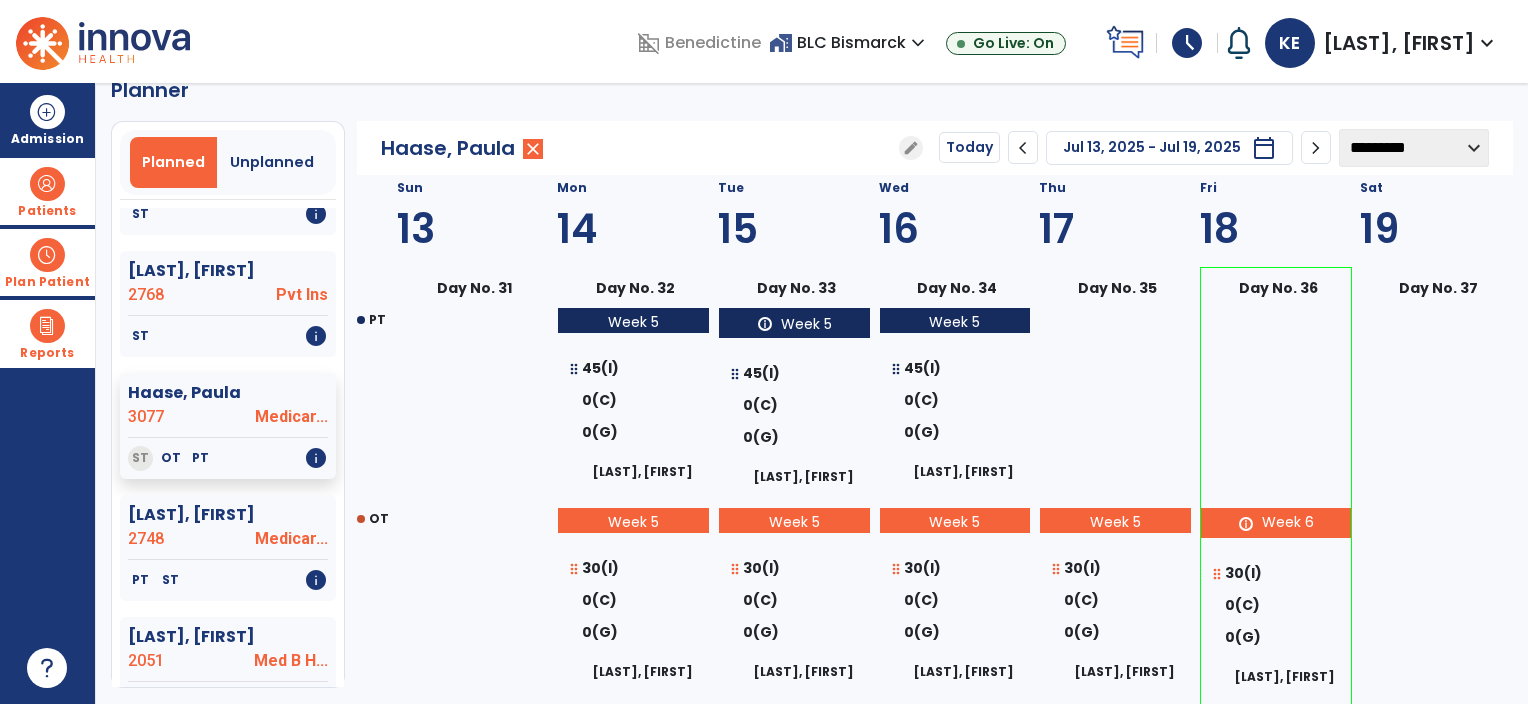 click on "chevron_right" 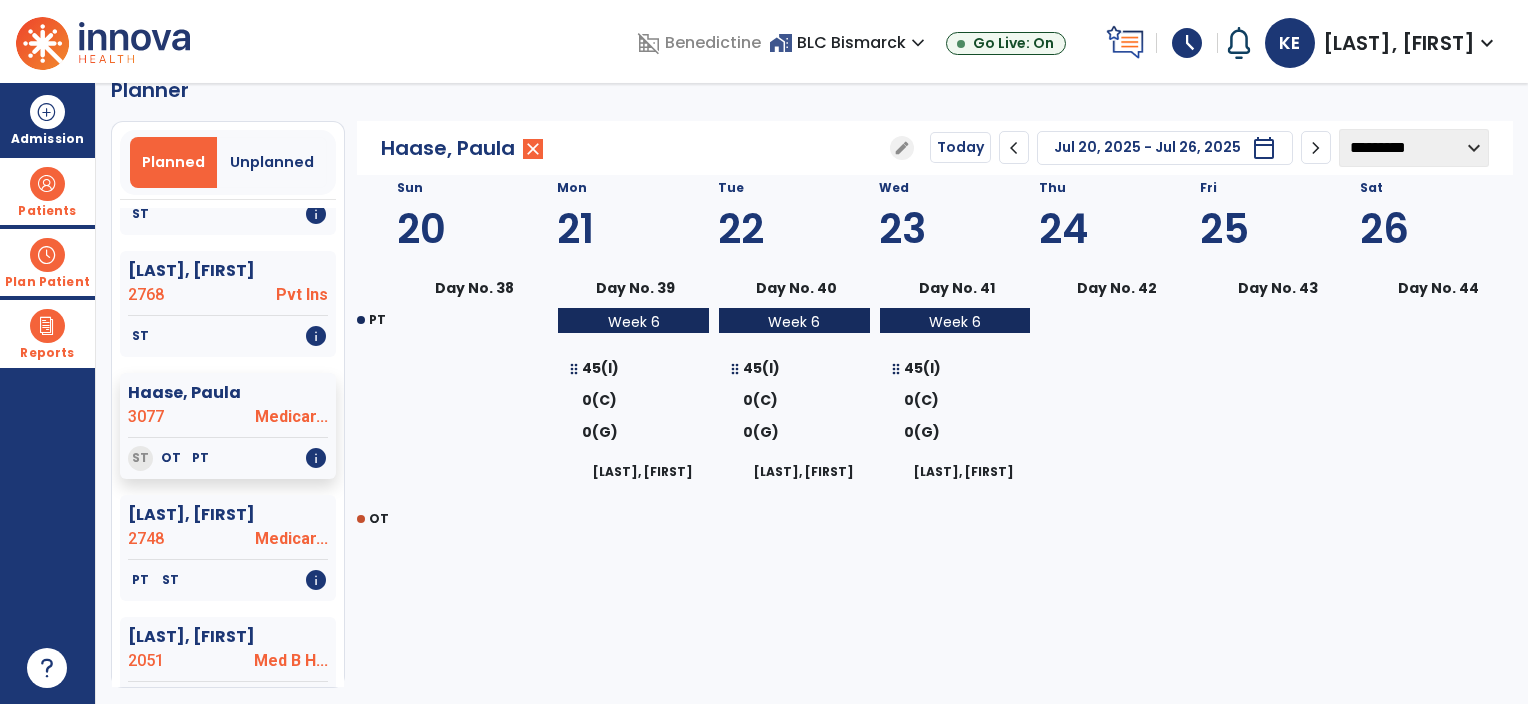 click on "chevron_left" 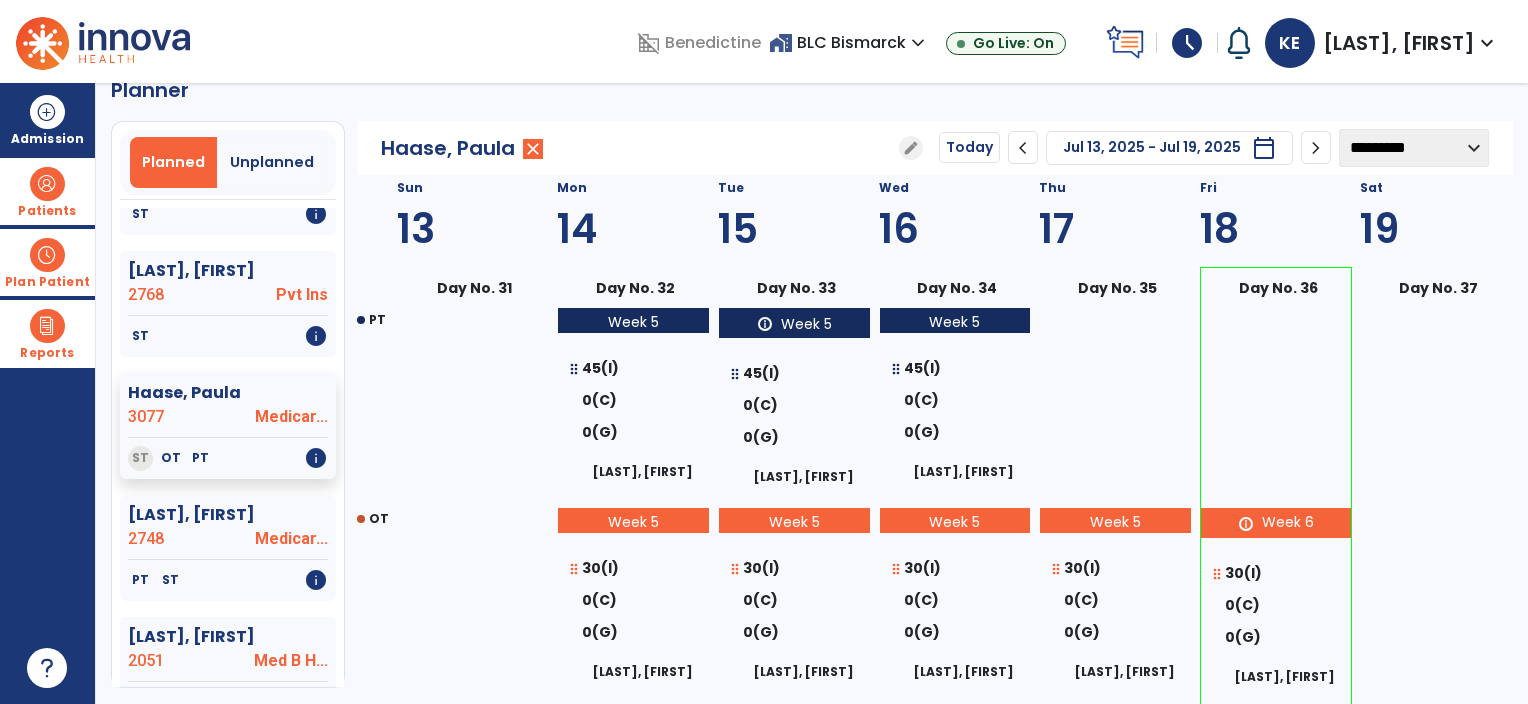 scroll, scrollTop: 0, scrollLeft: 0, axis: both 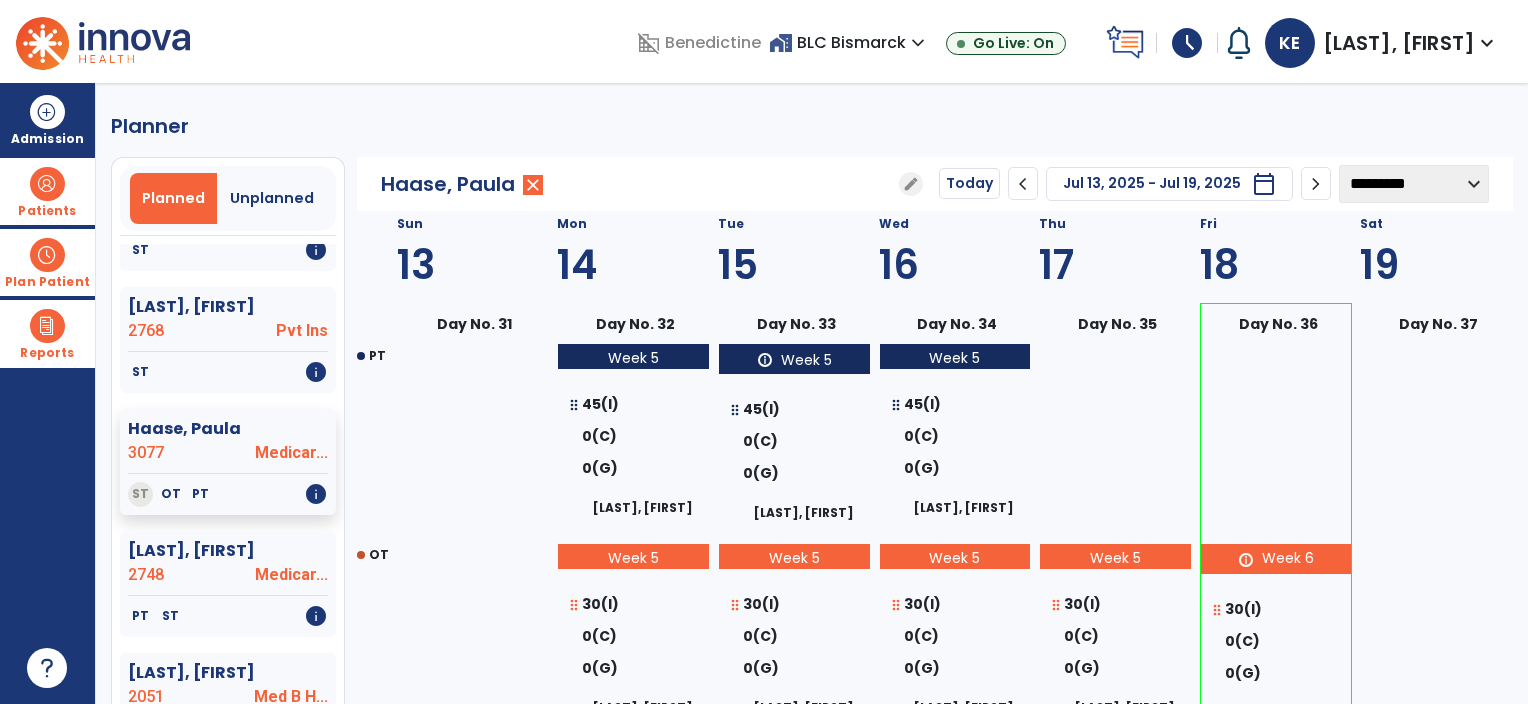 click on "chevron_left" 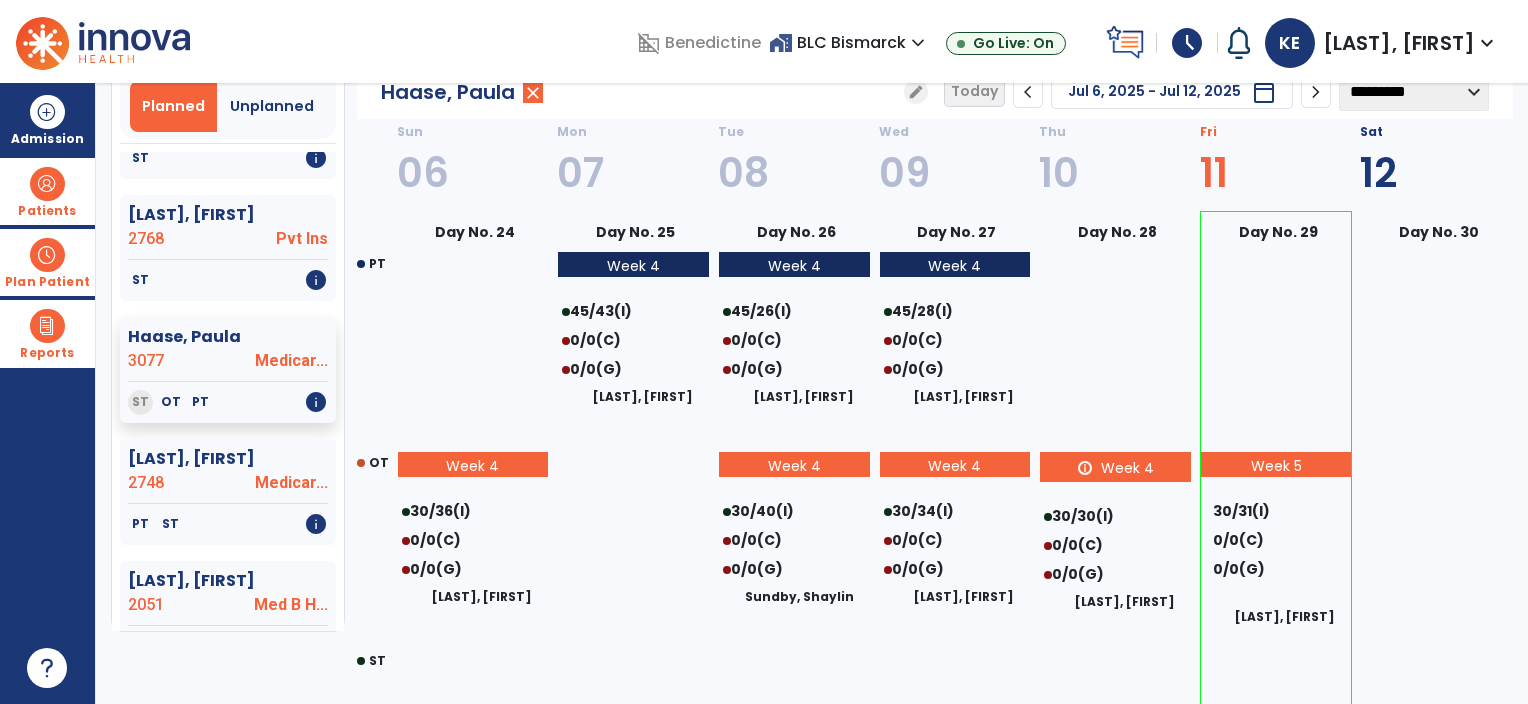 scroll, scrollTop: 0, scrollLeft: 0, axis: both 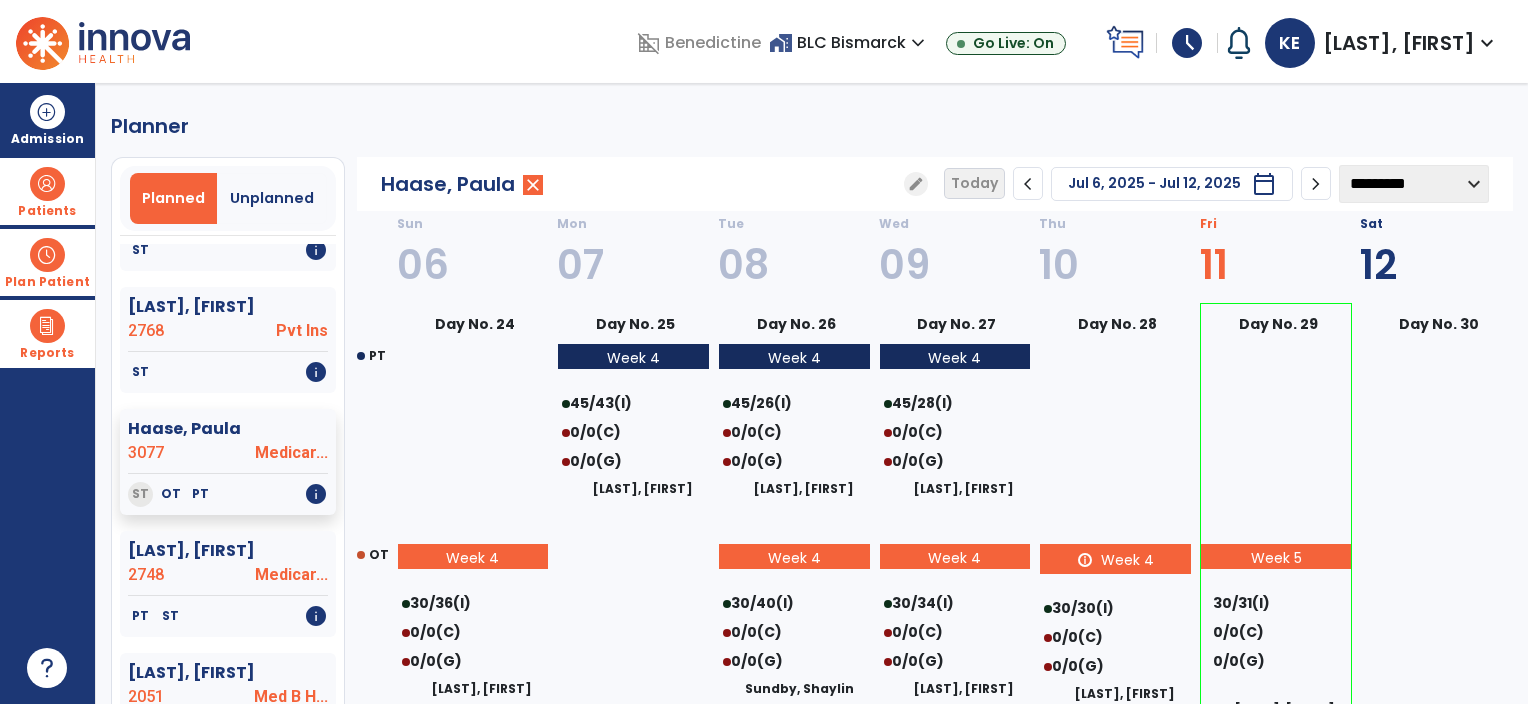 click on "chevron_right" 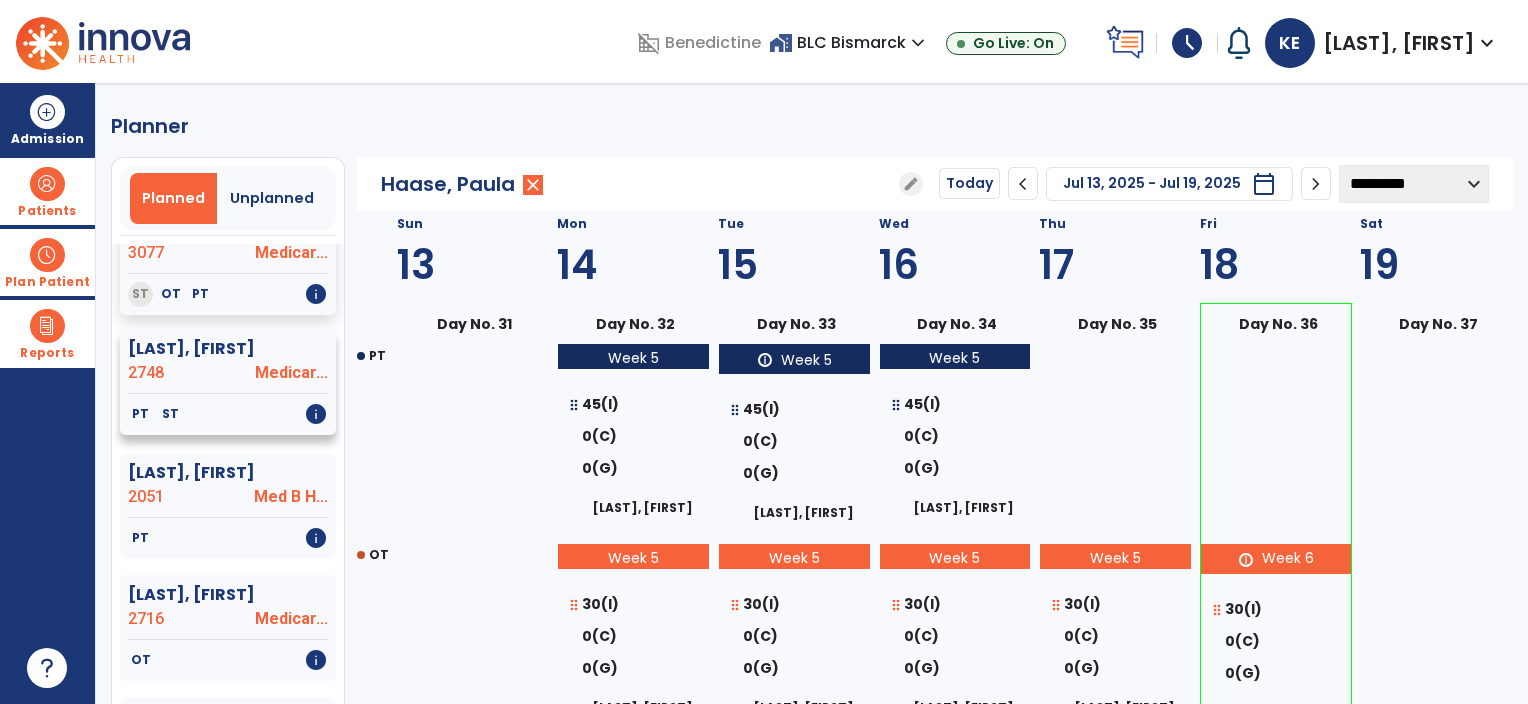 scroll, scrollTop: 2500, scrollLeft: 0, axis: vertical 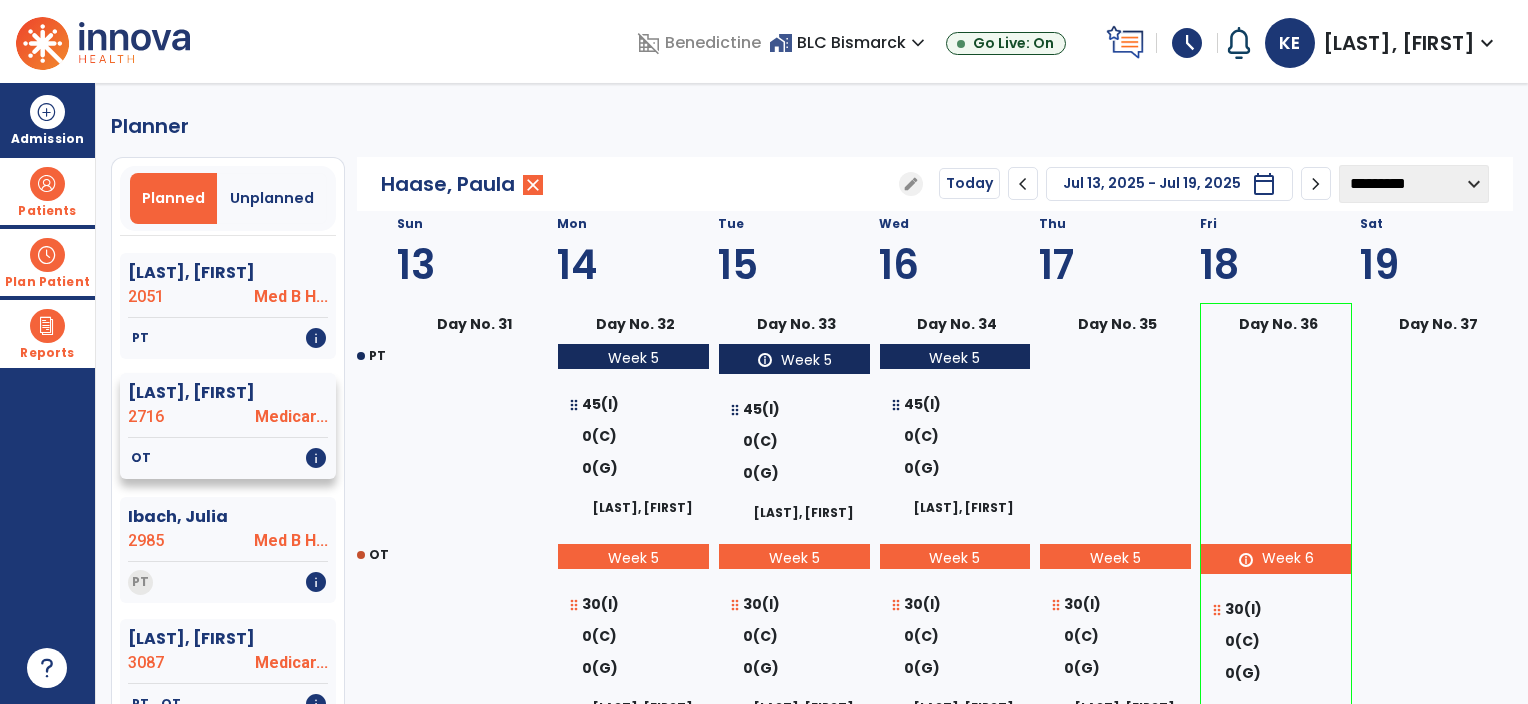 click on "Medicar..." 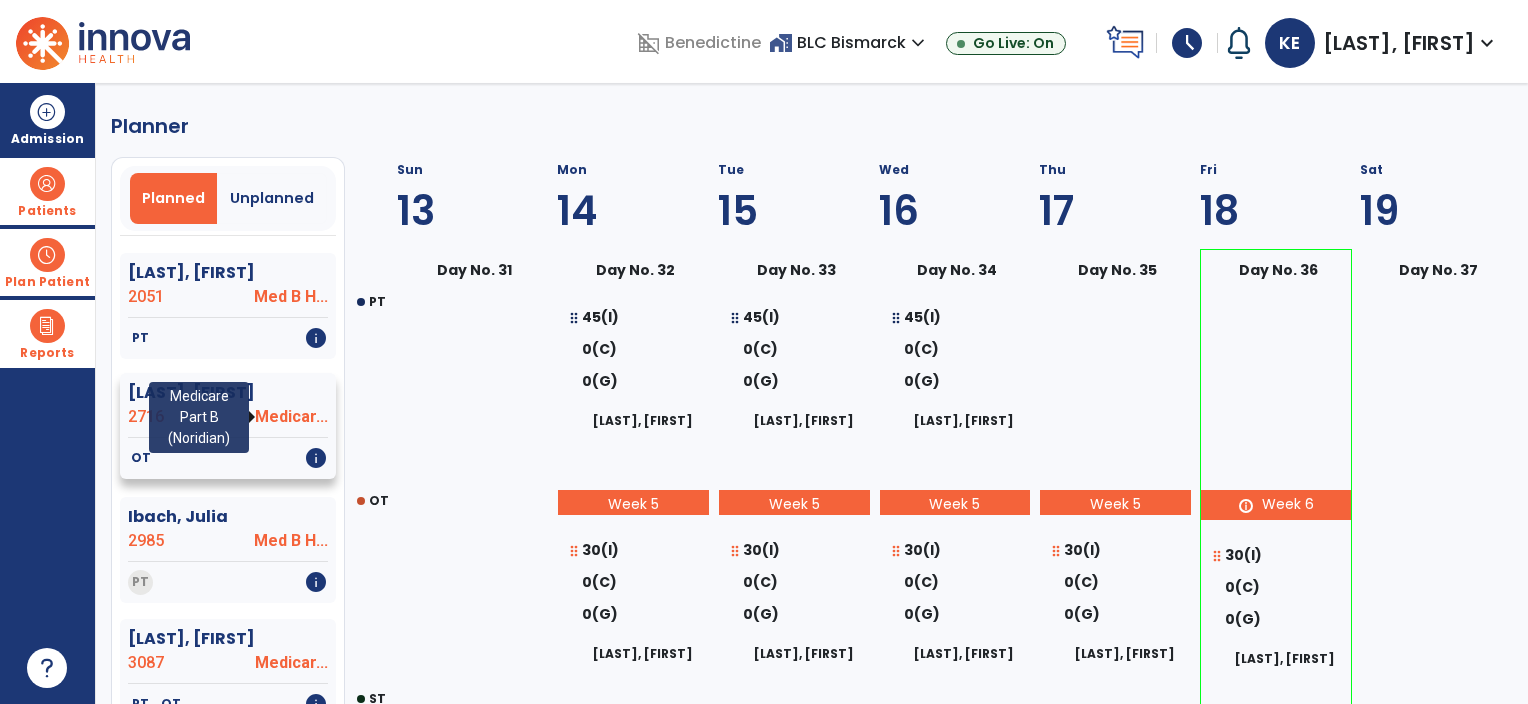 select on "********" 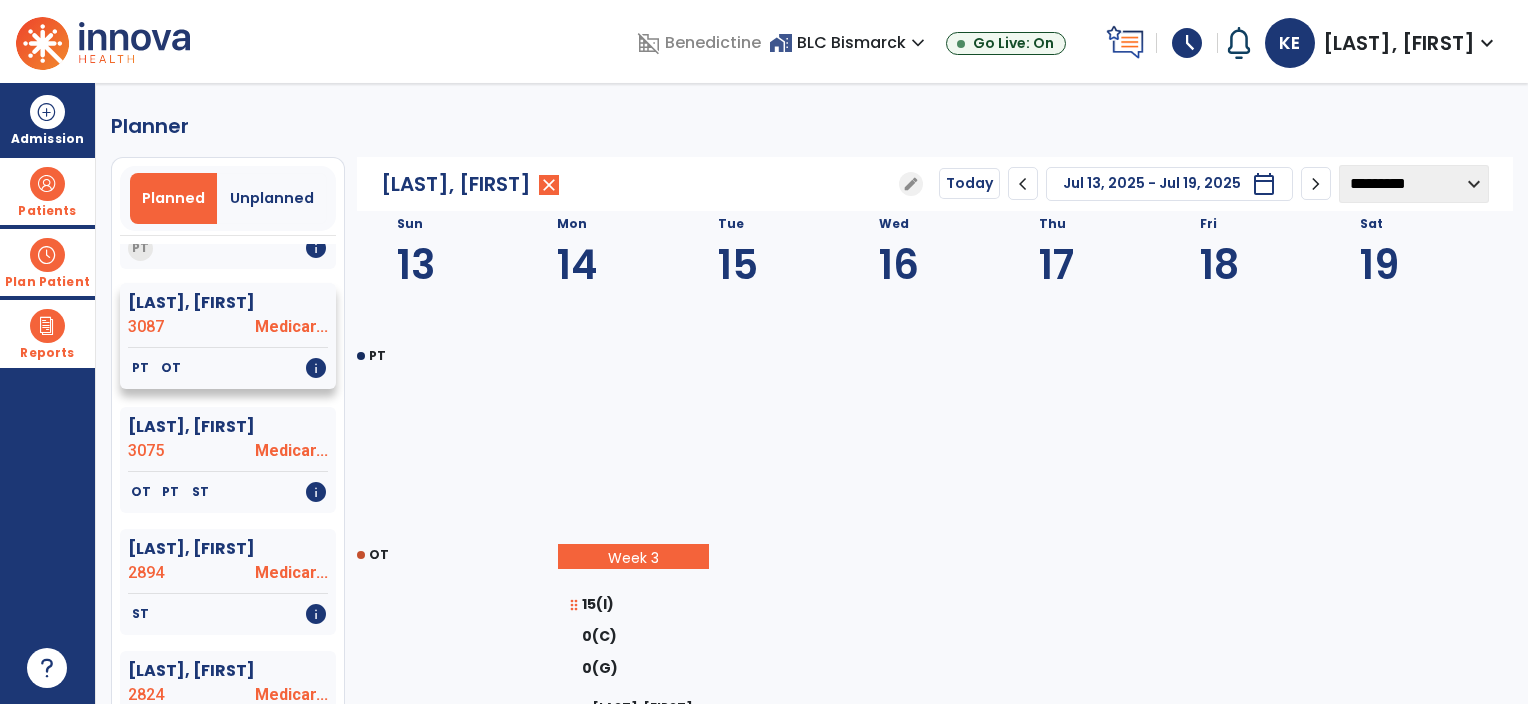 scroll, scrollTop: 2800, scrollLeft: 0, axis: vertical 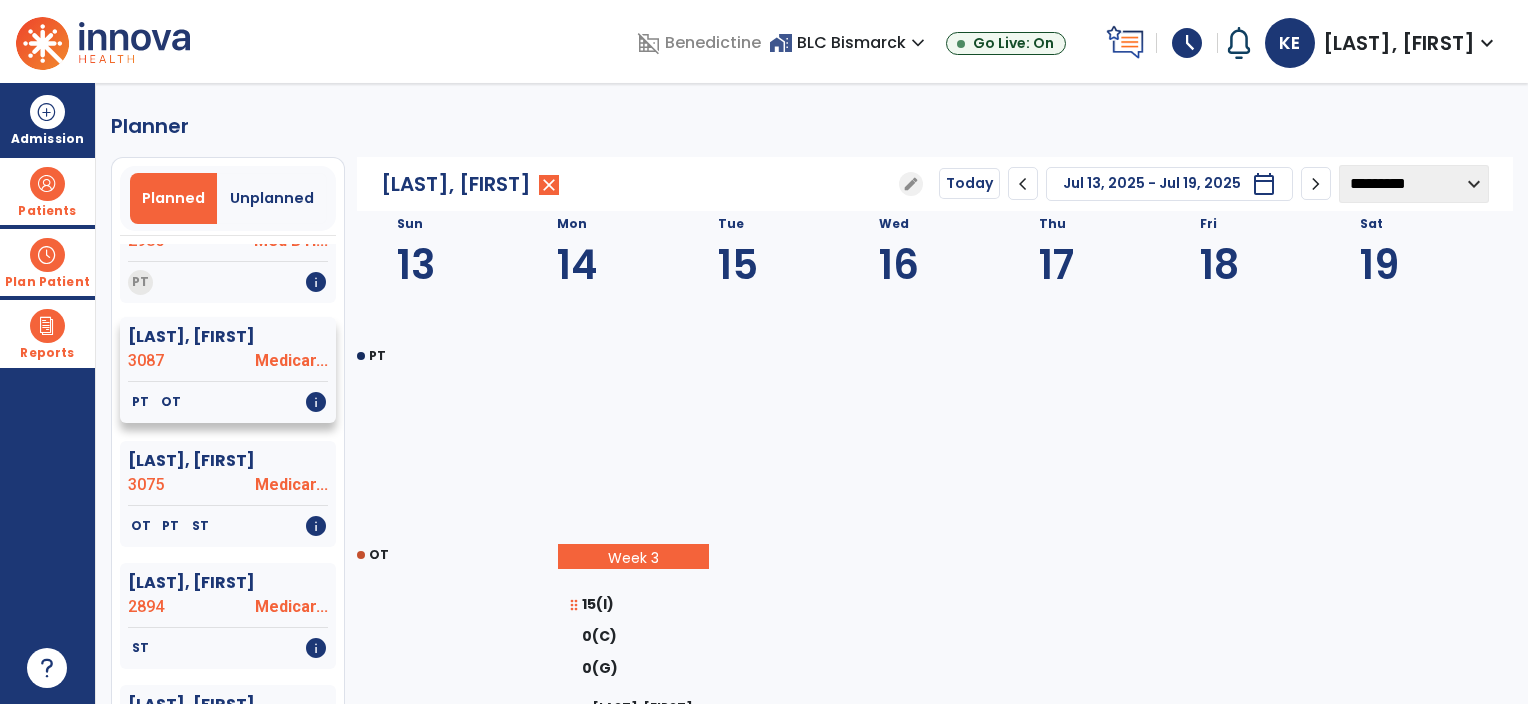 click on "3087" 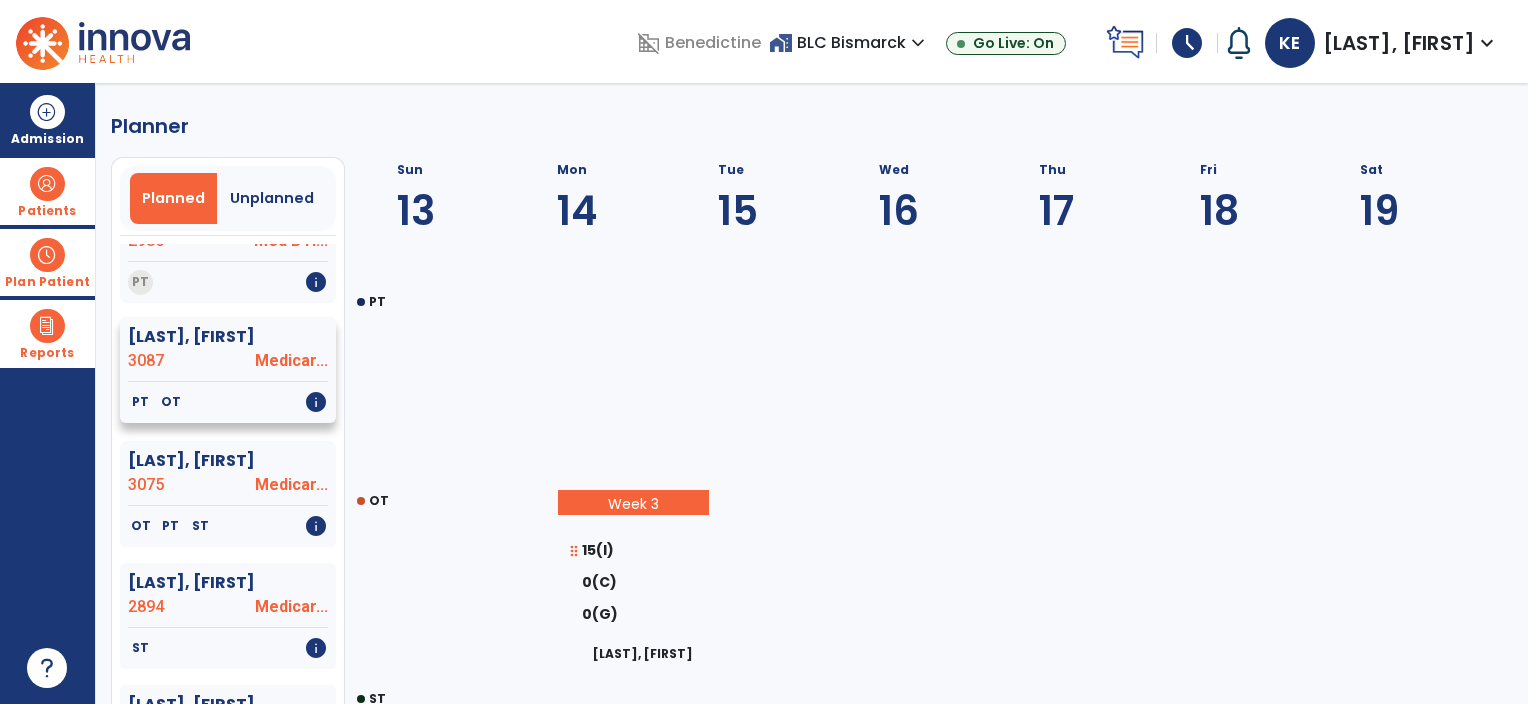 select on "********" 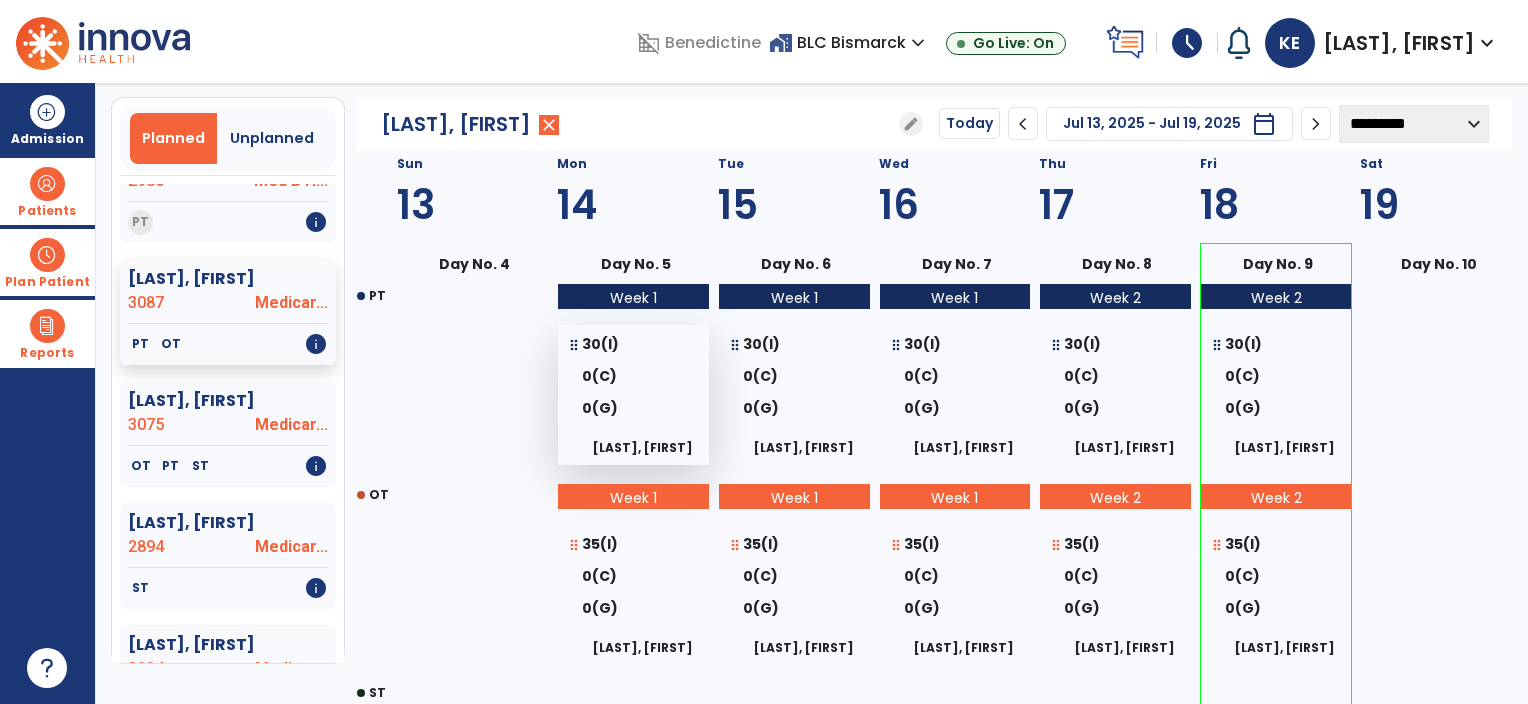 scroll, scrollTop: 0, scrollLeft: 0, axis: both 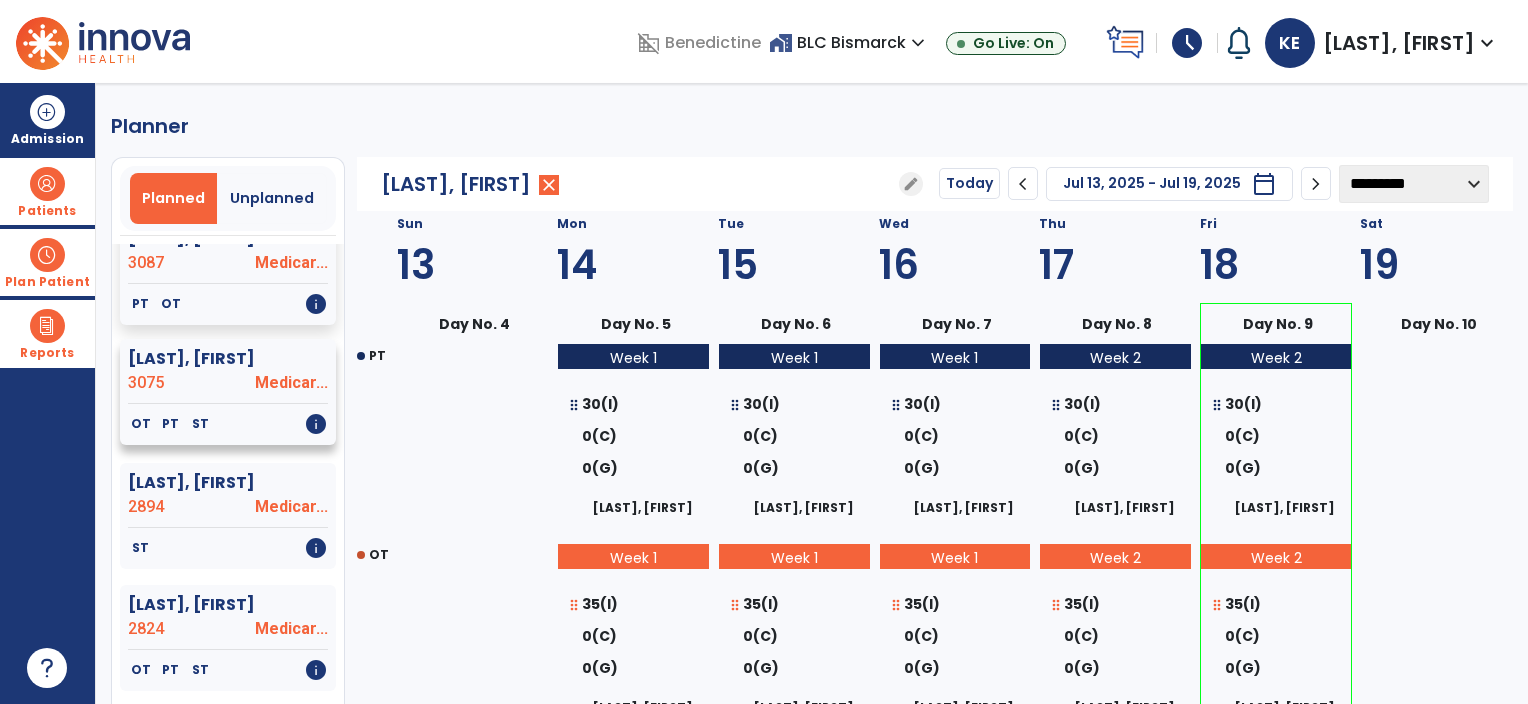 click on "3075" 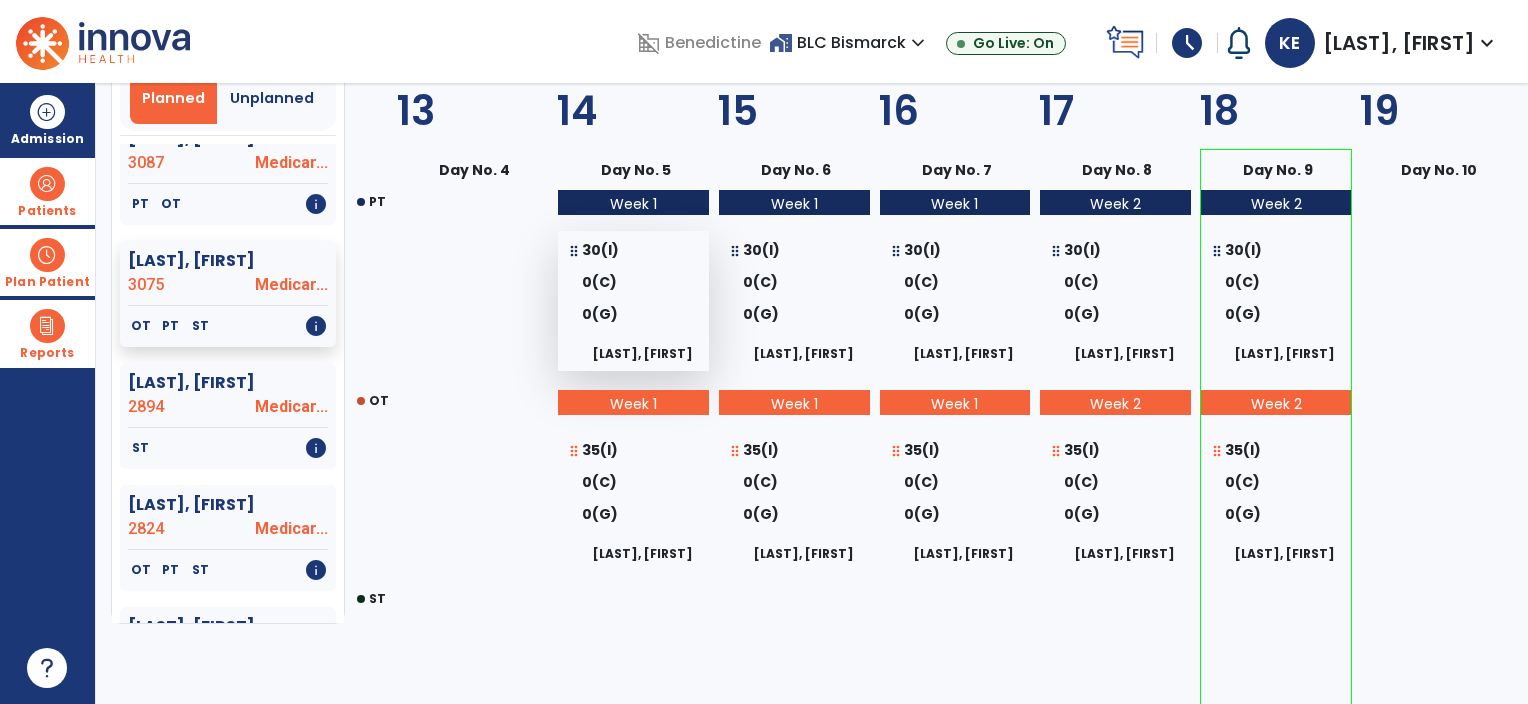select on "********" 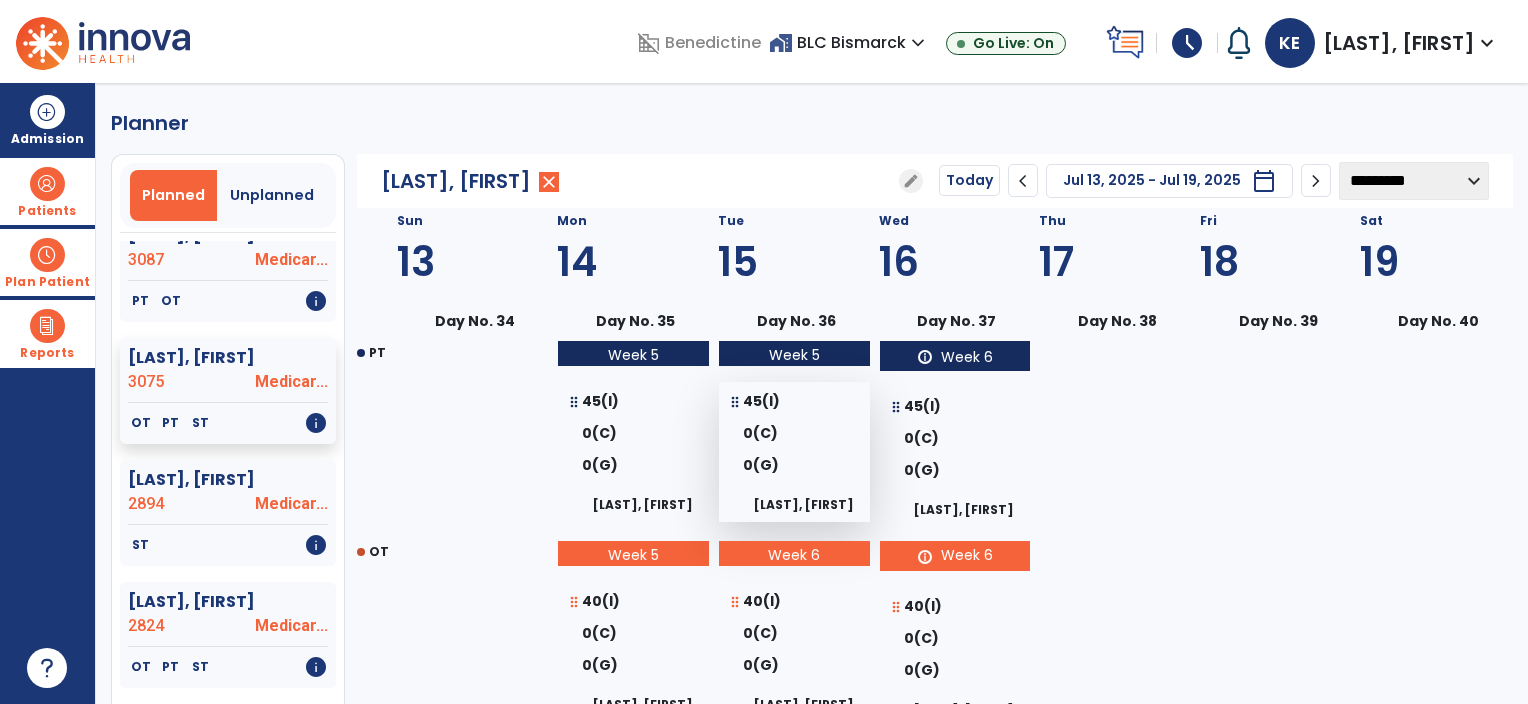 scroll, scrollTop: 0, scrollLeft: 0, axis: both 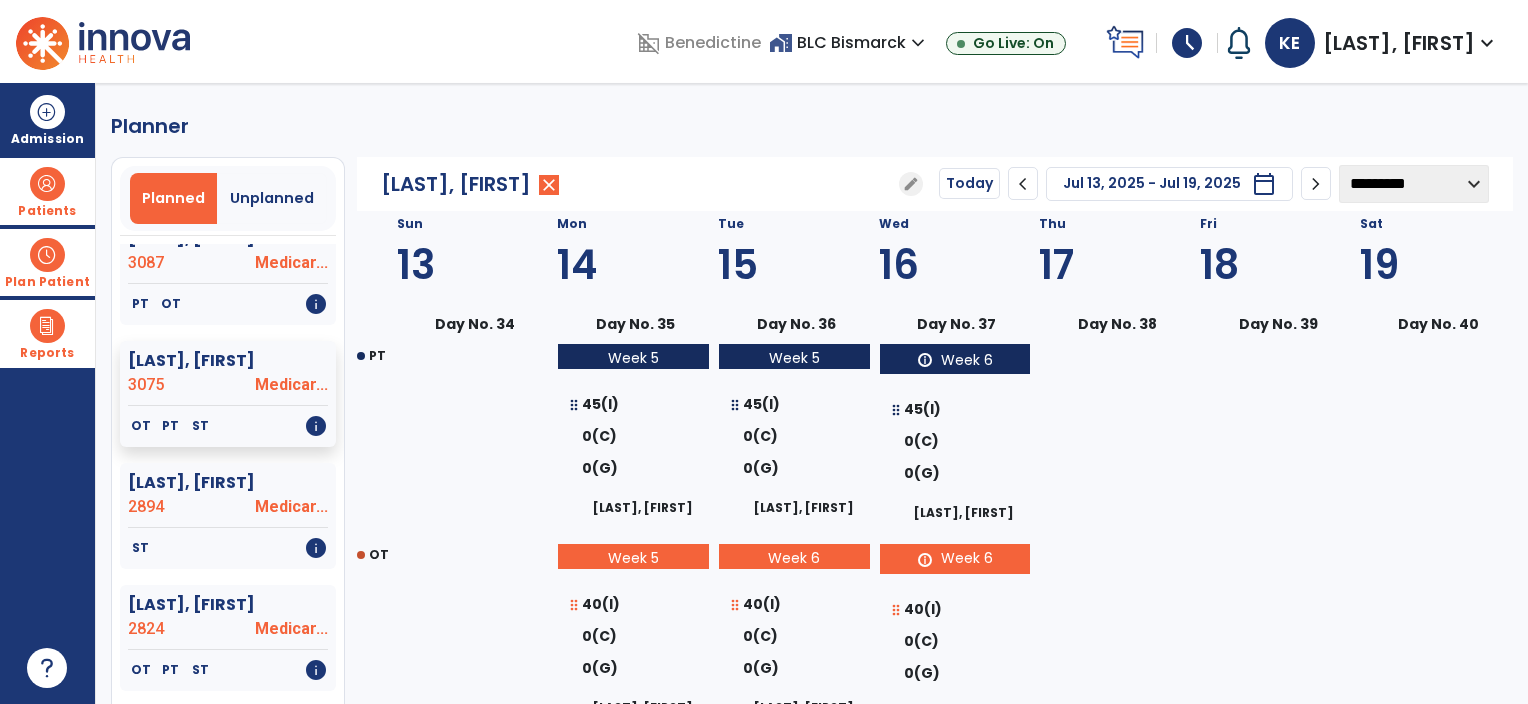 click on "chevron_left" 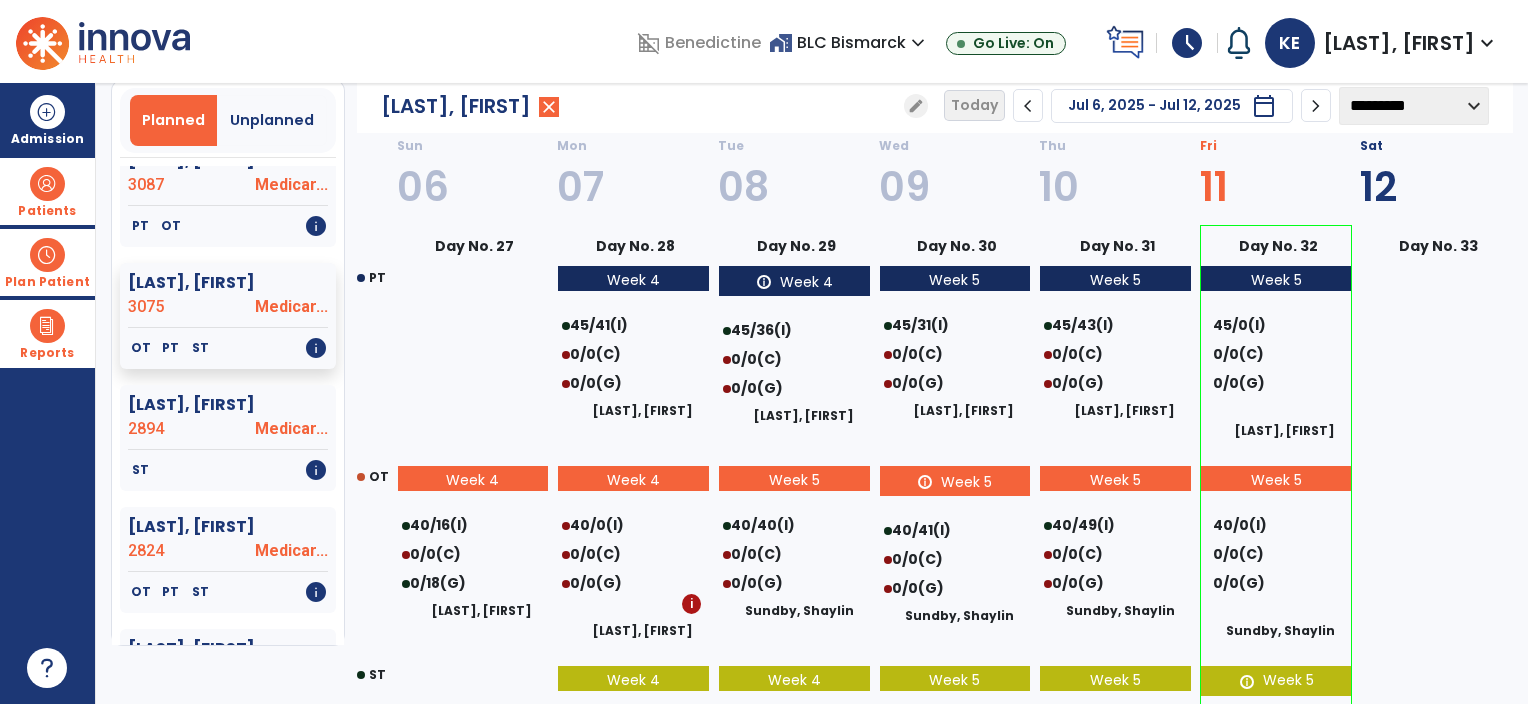 scroll, scrollTop: 0, scrollLeft: 0, axis: both 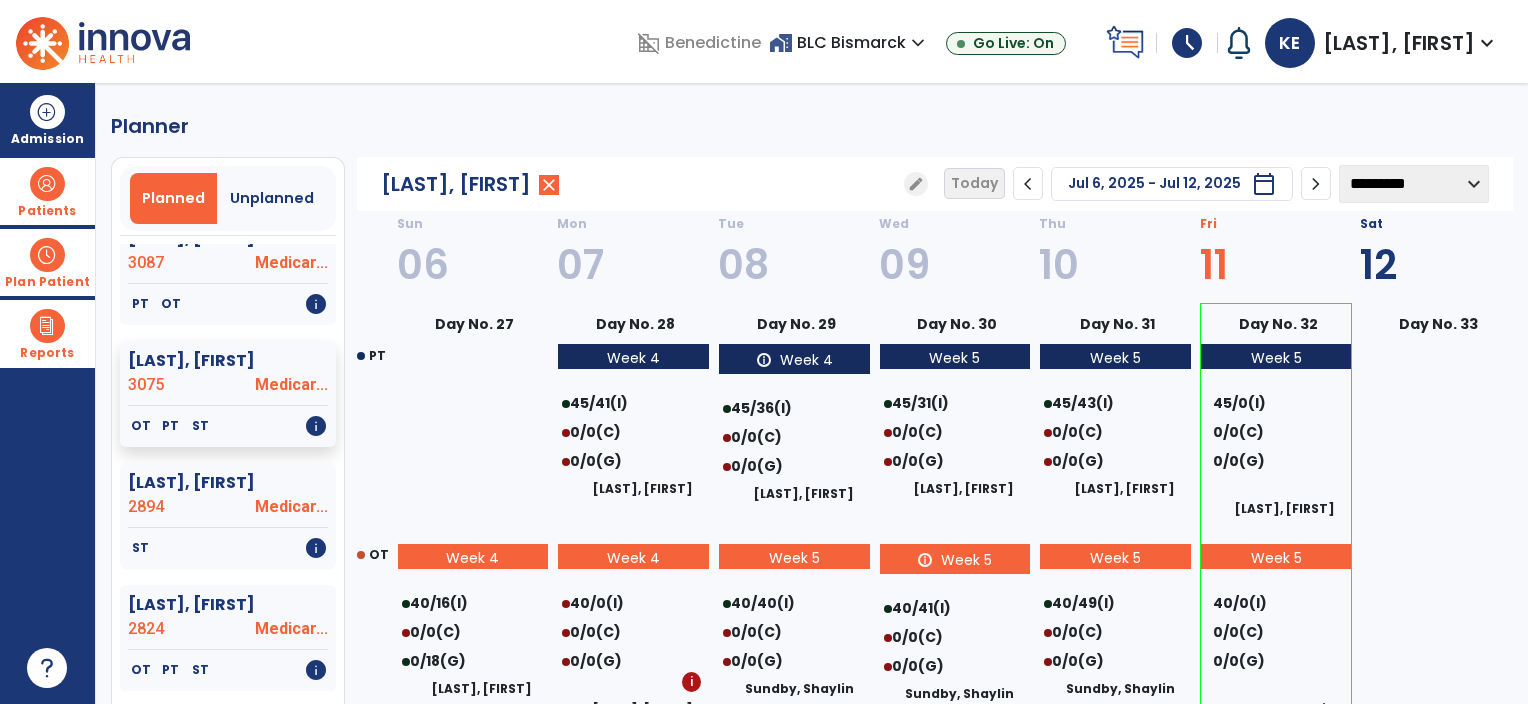 click on "chevron_right" 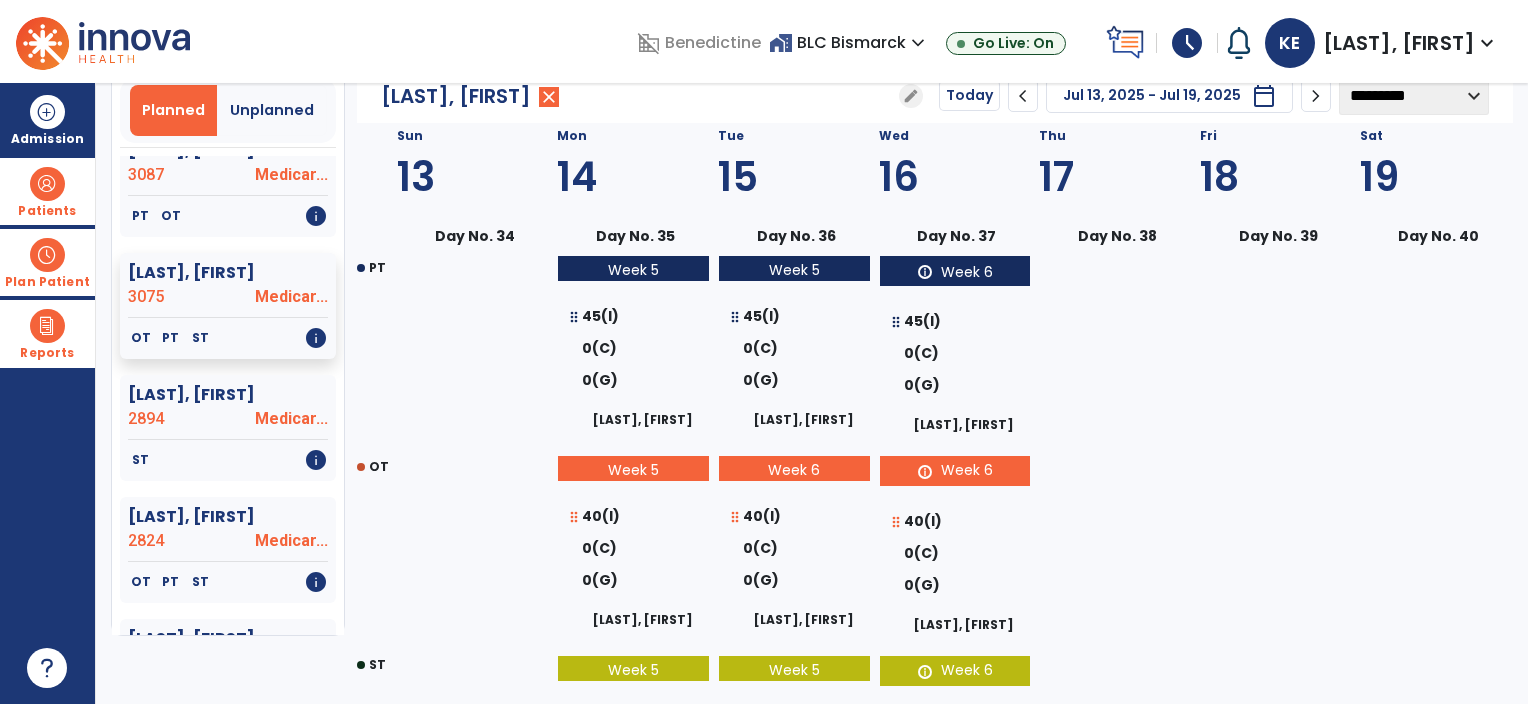 scroll, scrollTop: 0, scrollLeft: 0, axis: both 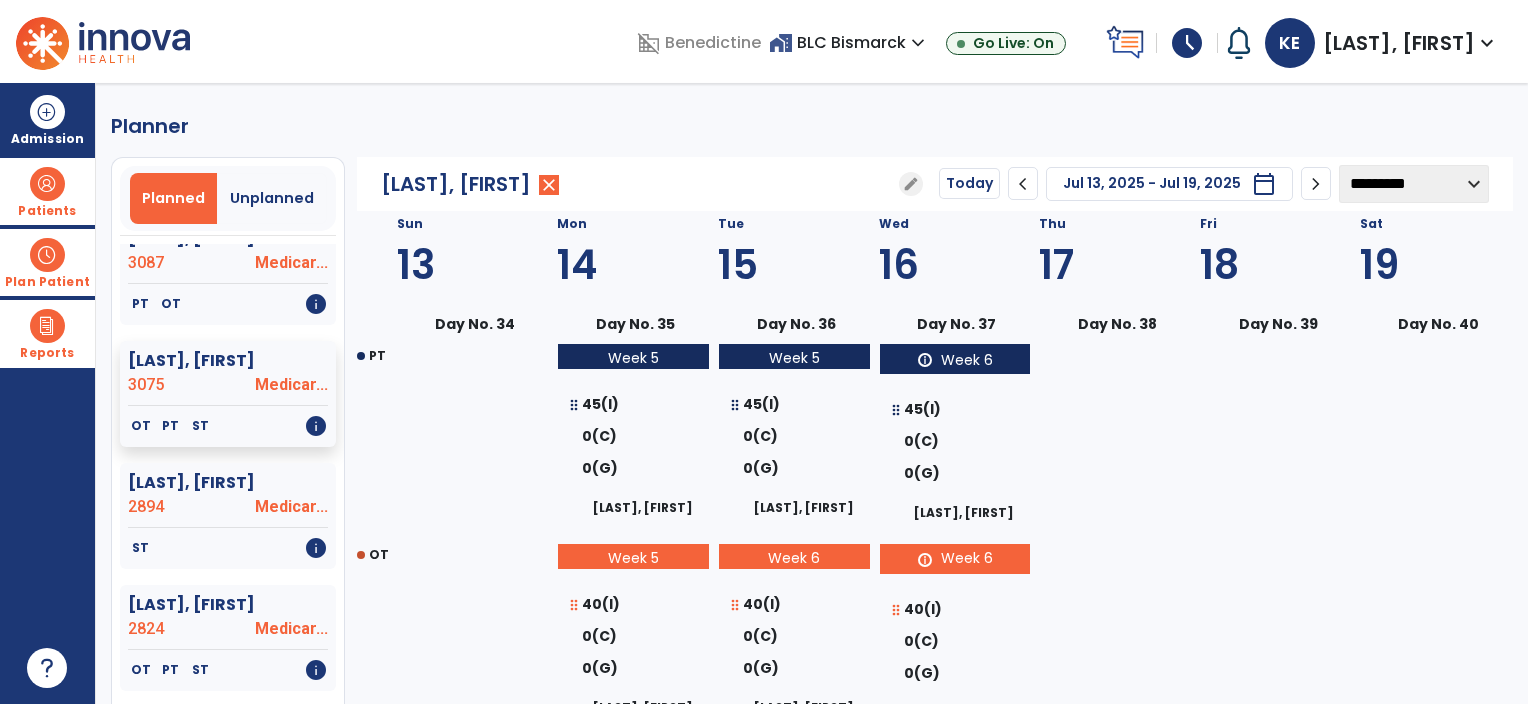 click on "chevron_left" 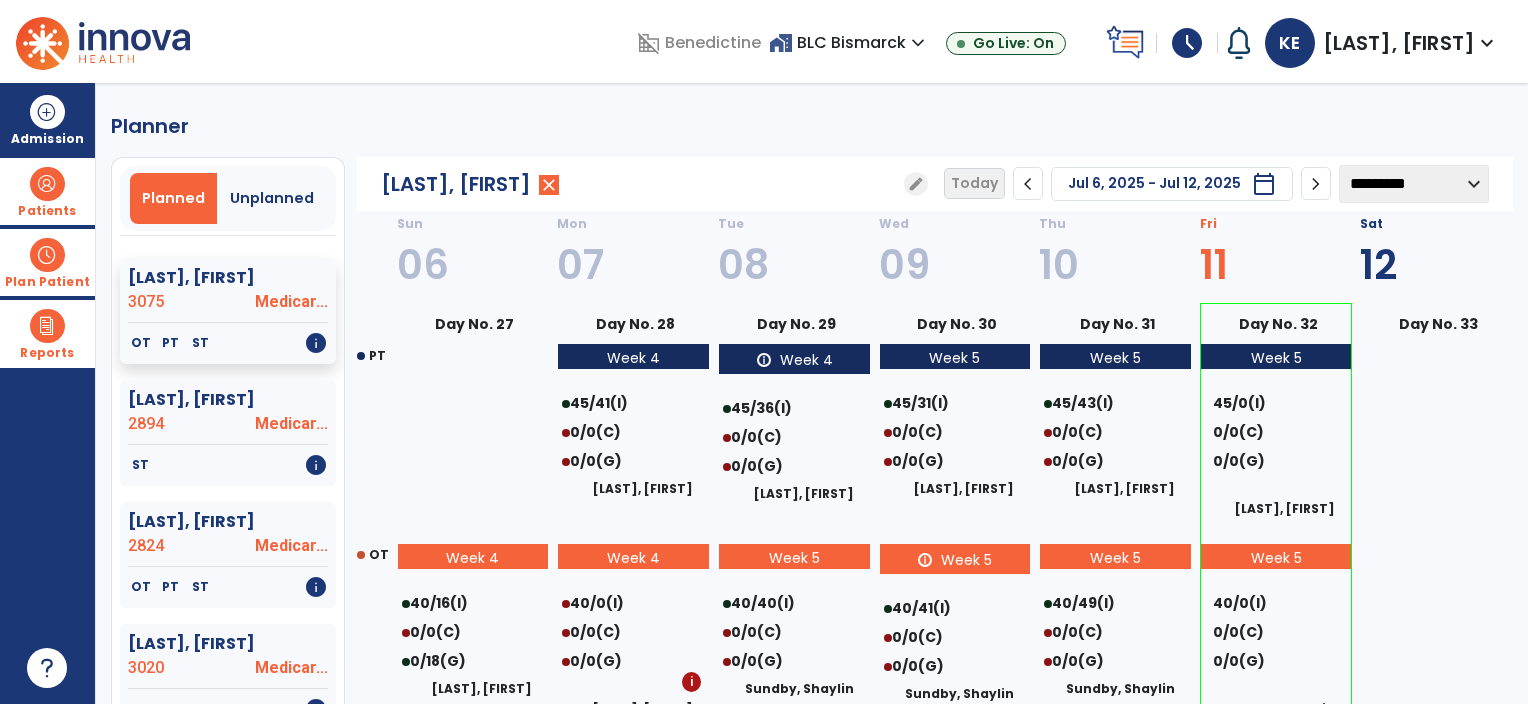 scroll, scrollTop: 3100, scrollLeft: 0, axis: vertical 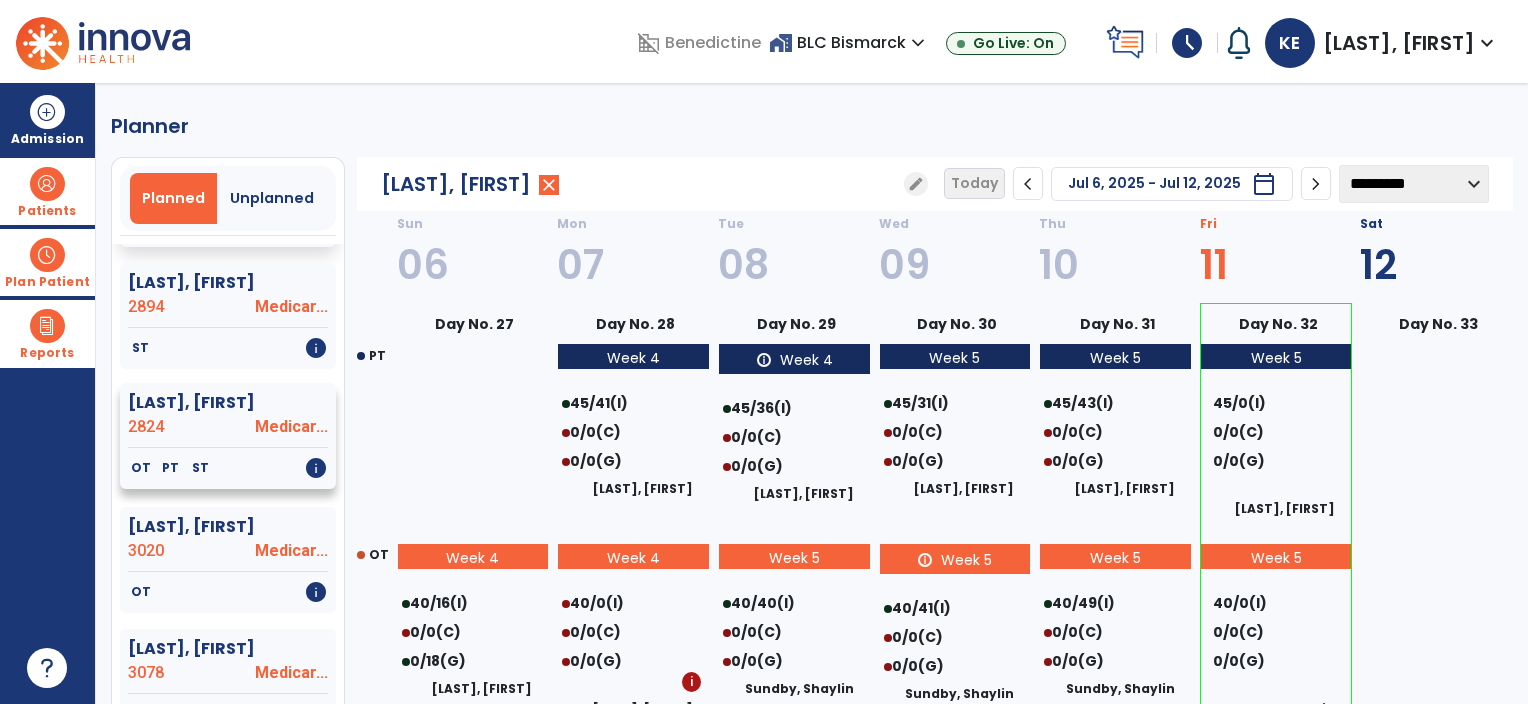 click on "Medicar..." 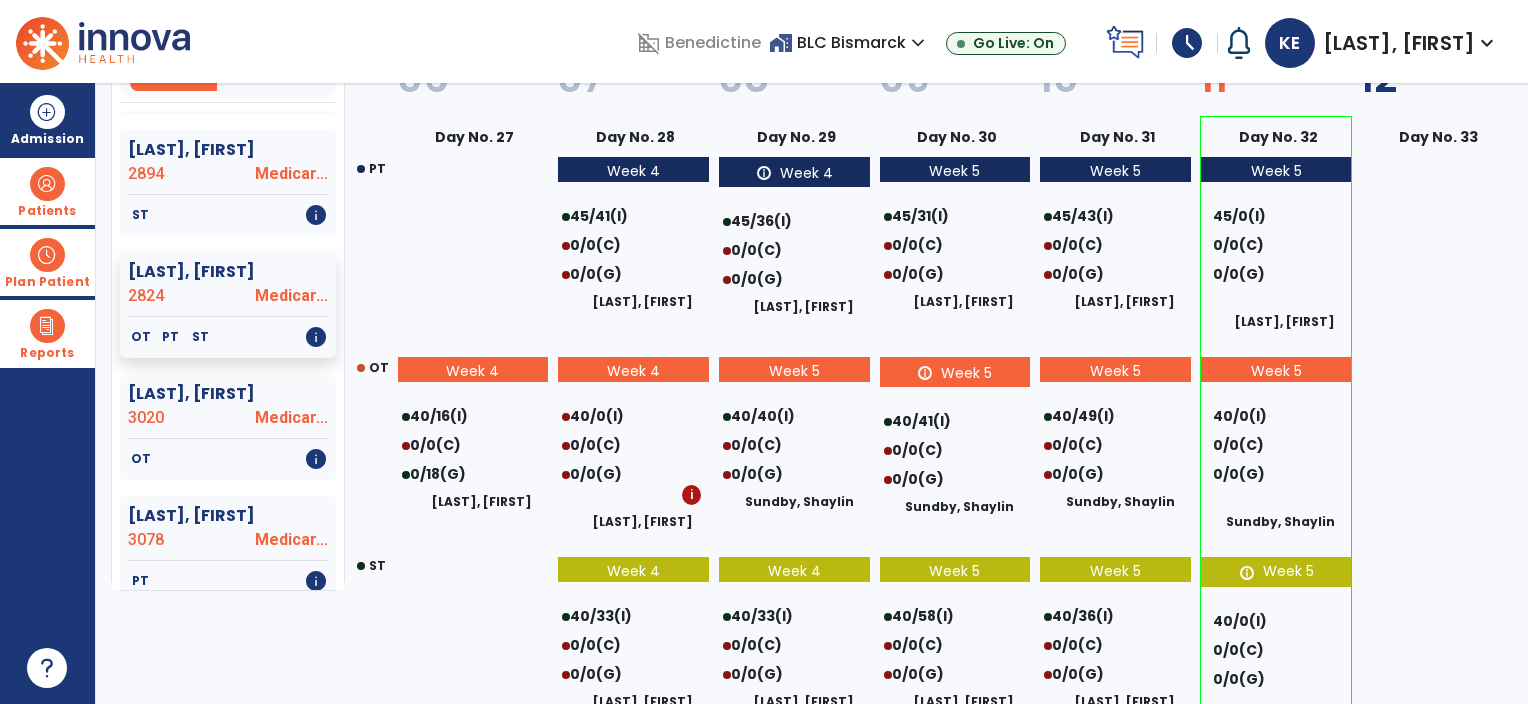 scroll, scrollTop: 100, scrollLeft: 0, axis: vertical 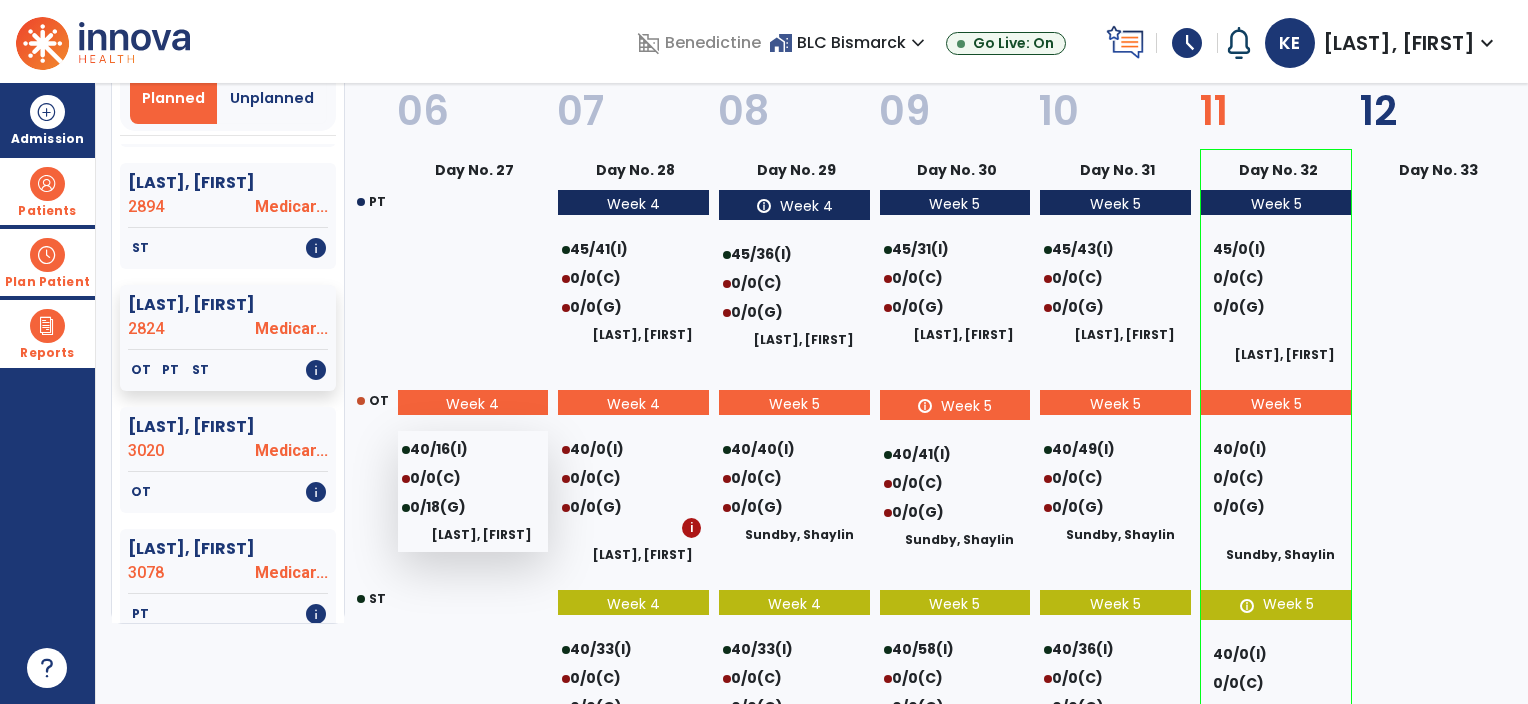 select on "********" 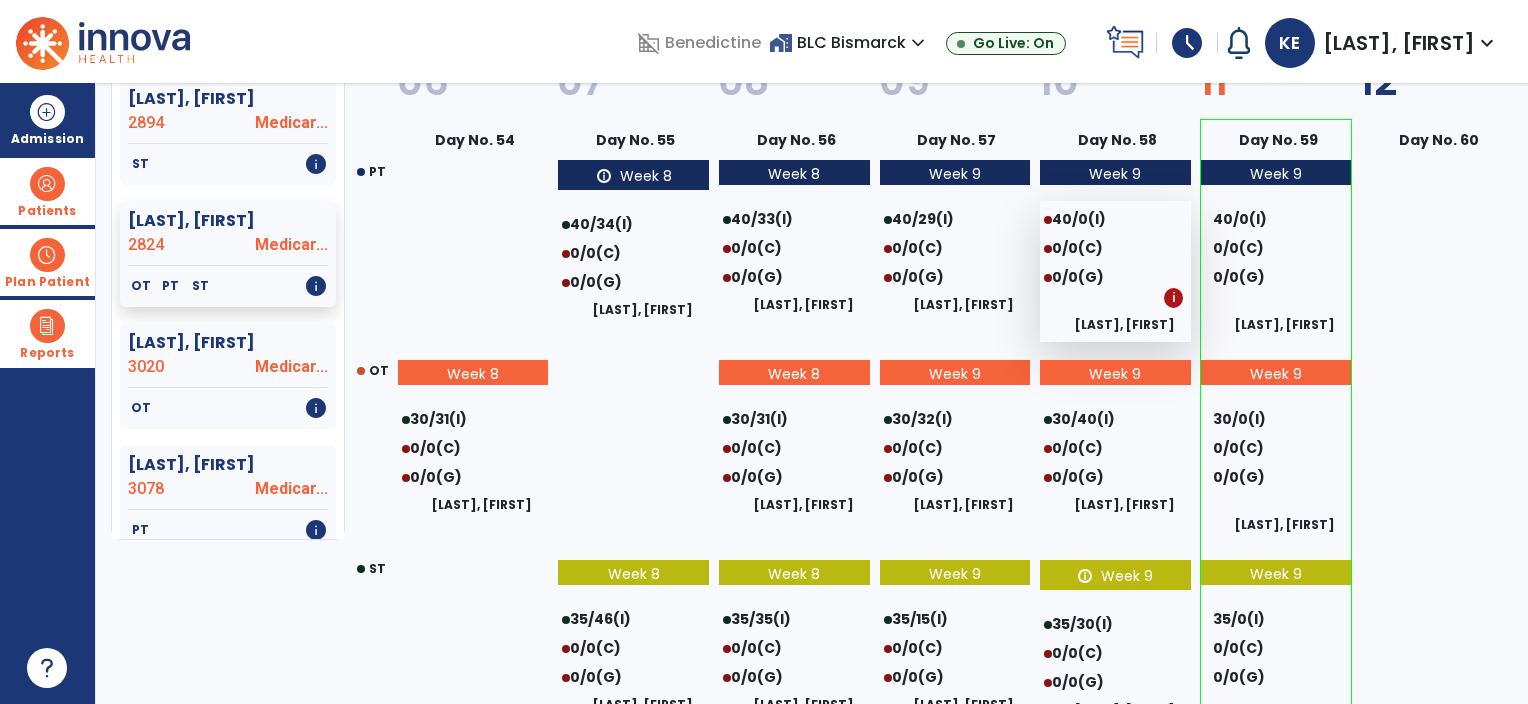scroll, scrollTop: 0, scrollLeft: 0, axis: both 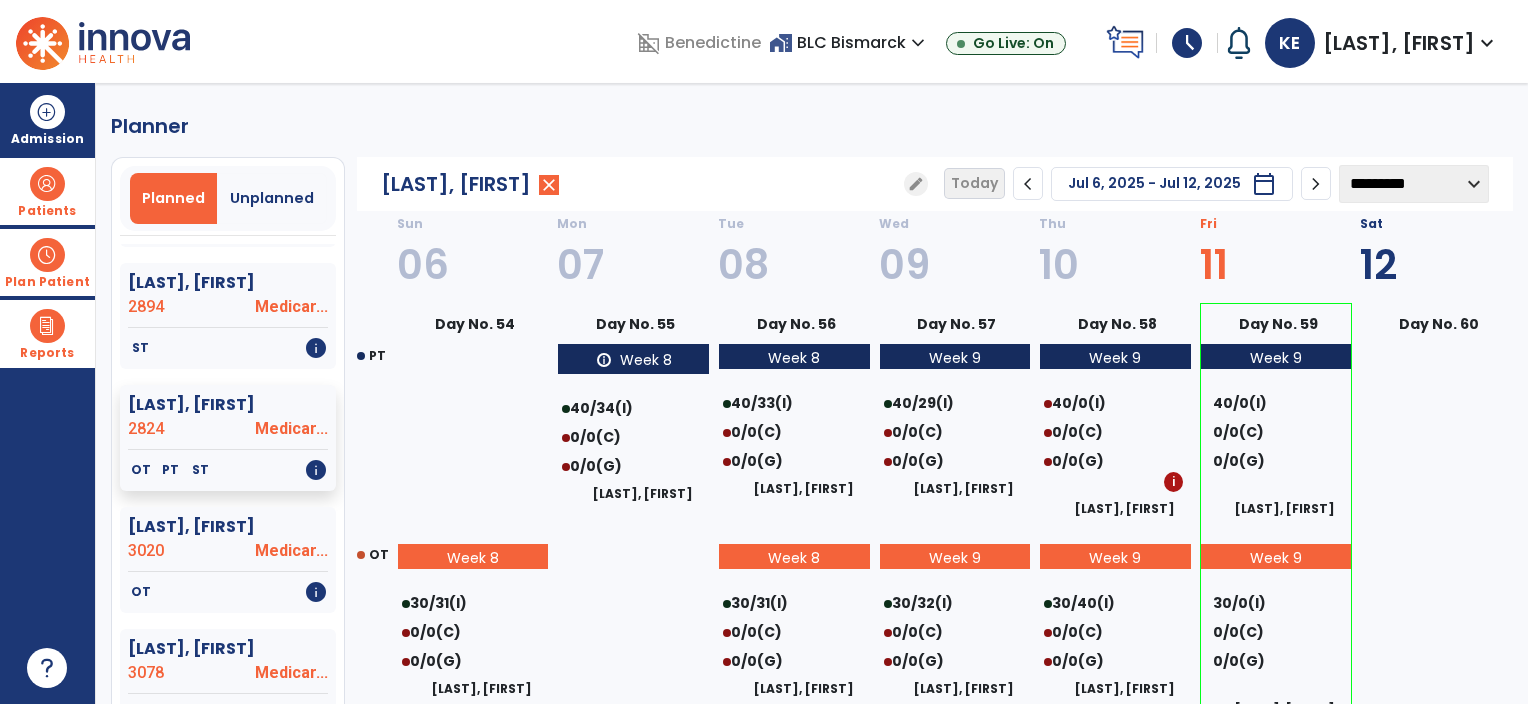 click on "chevron_right" 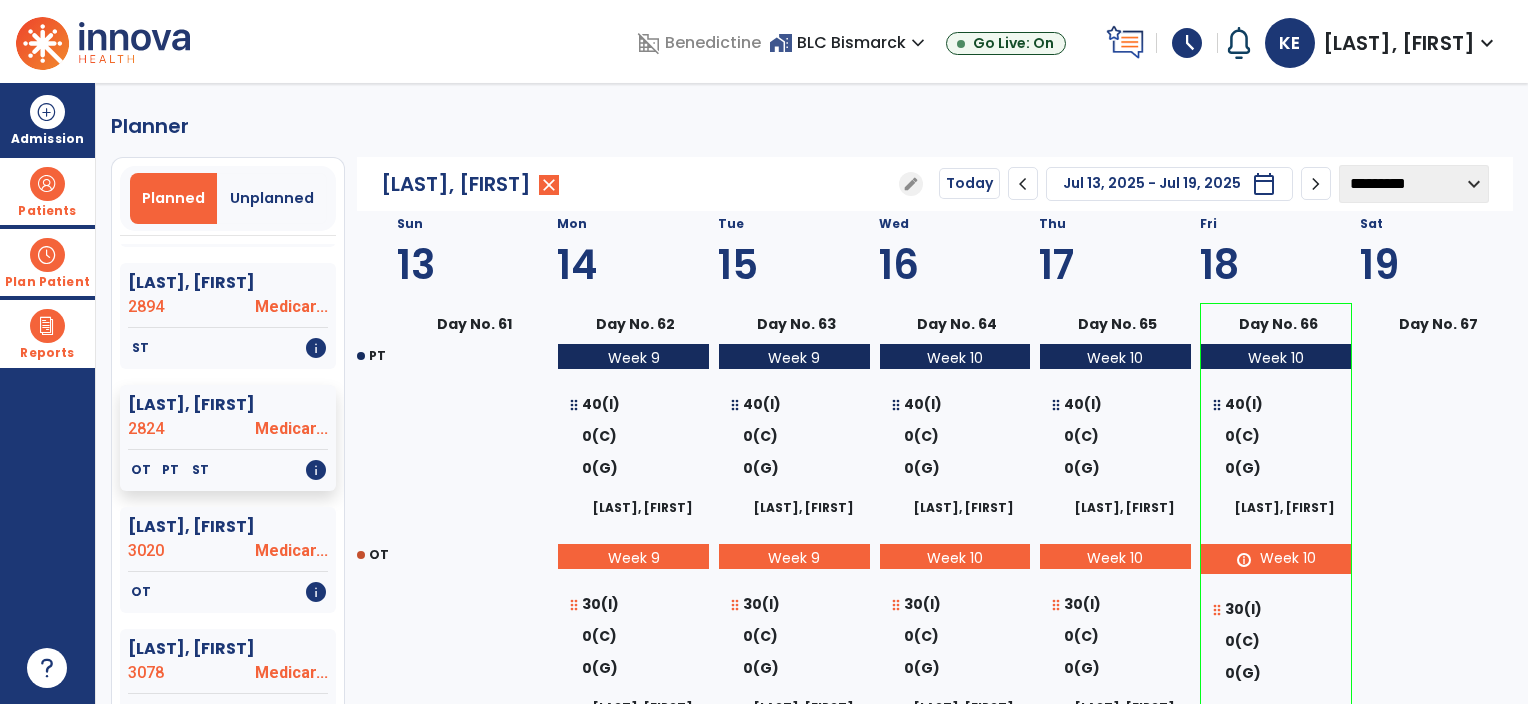 drag, startPoint x: 1023, startPoint y: 180, endPoint x: 989, endPoint y: 204, distance: 41.617306 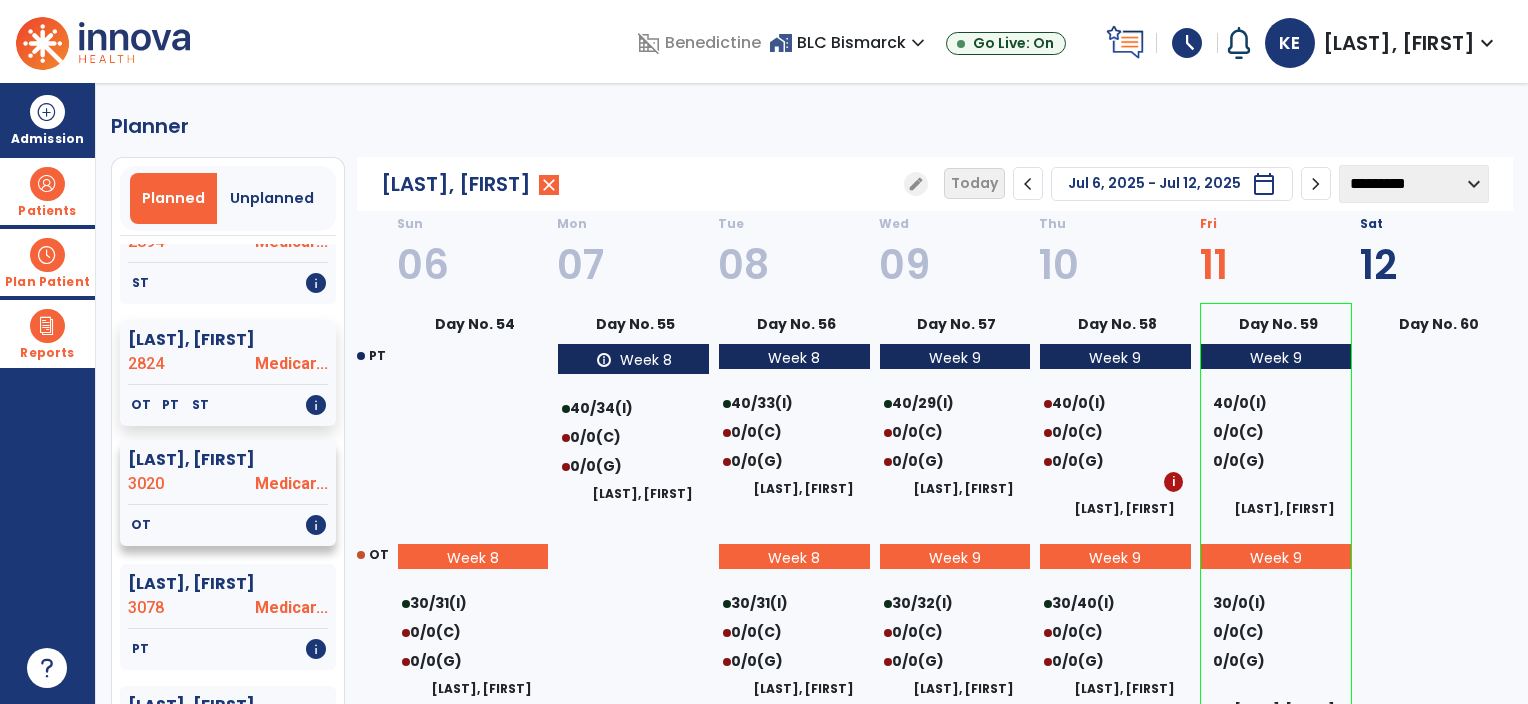 scroll, scrollTop: 3200, scrollLeft: 0, axis: vertical 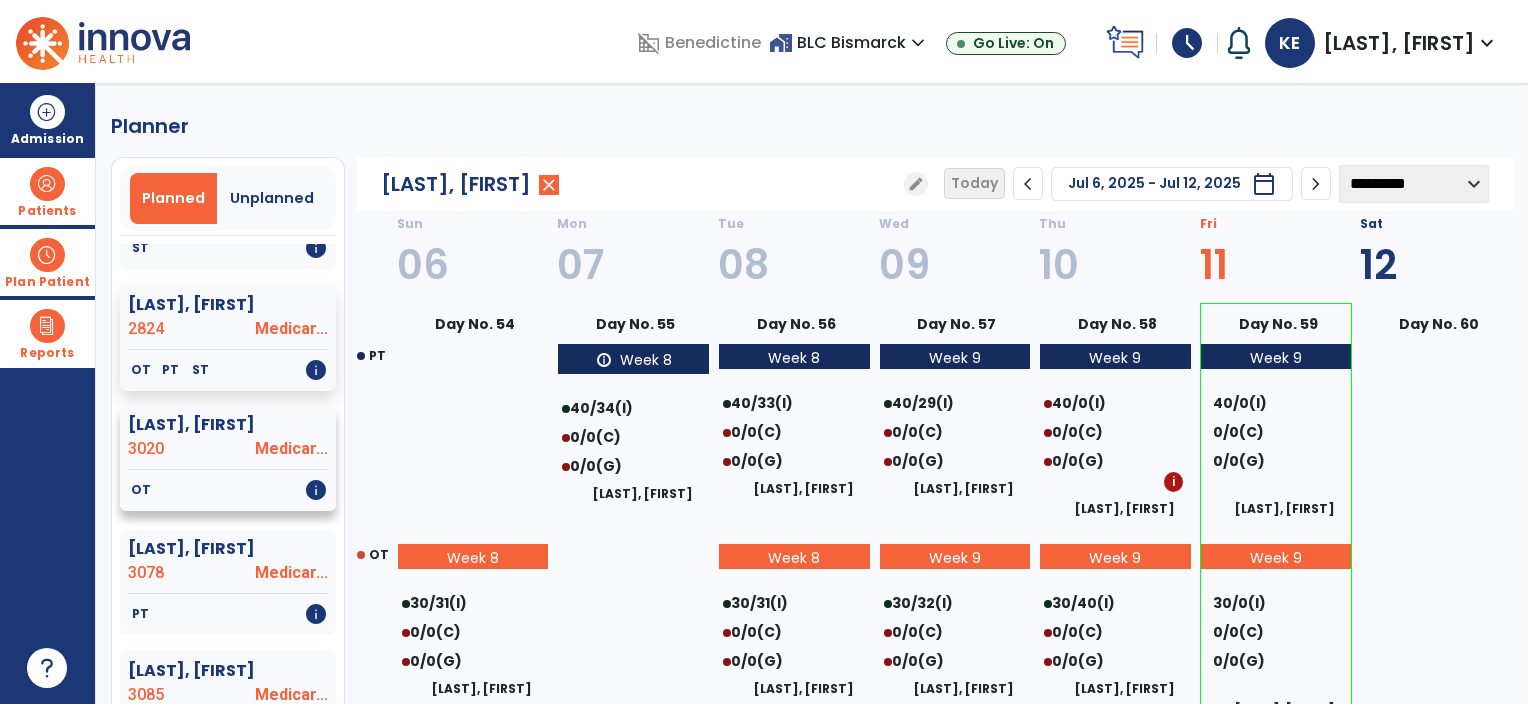click on "Medicar..." 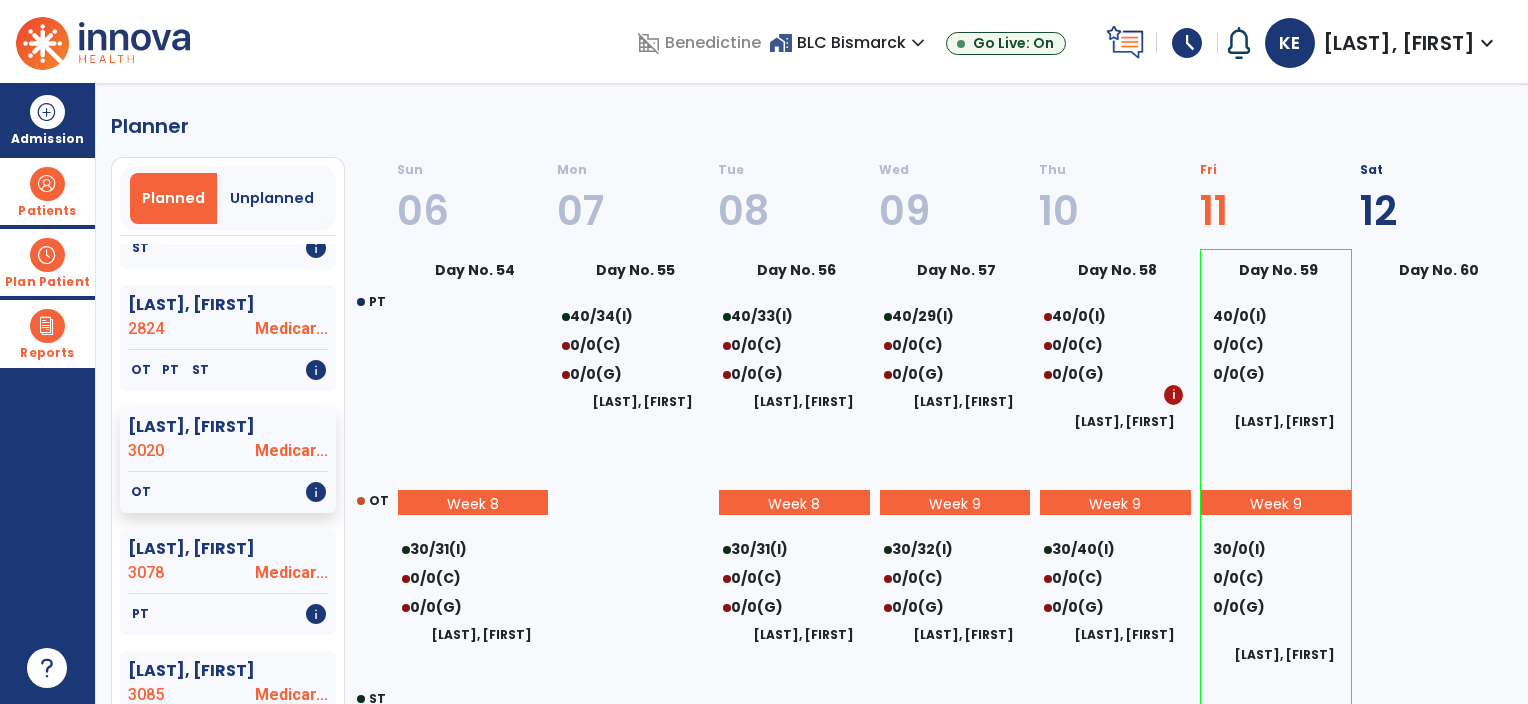 select on "********" 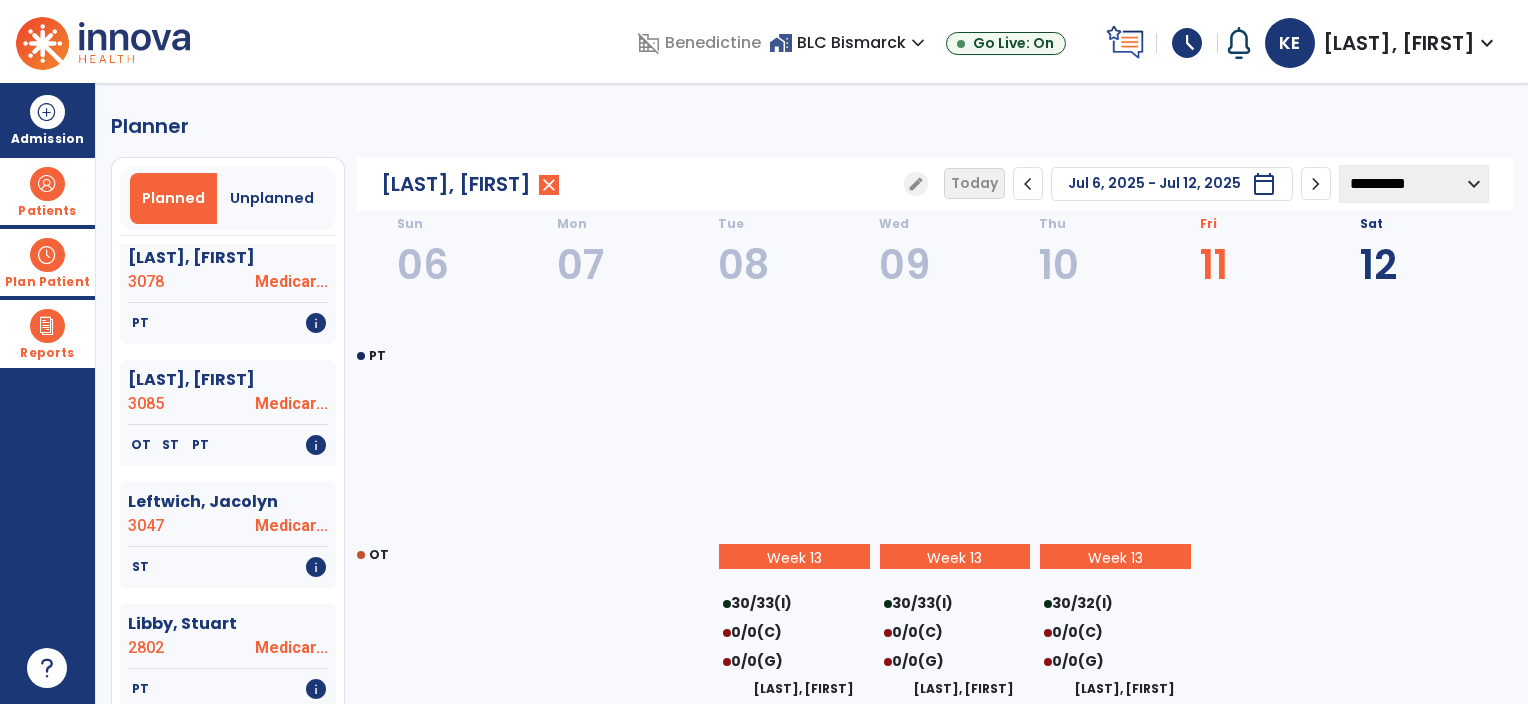 scroll, scrollTop: 3500, scrollLeft: 0, axis: vertical 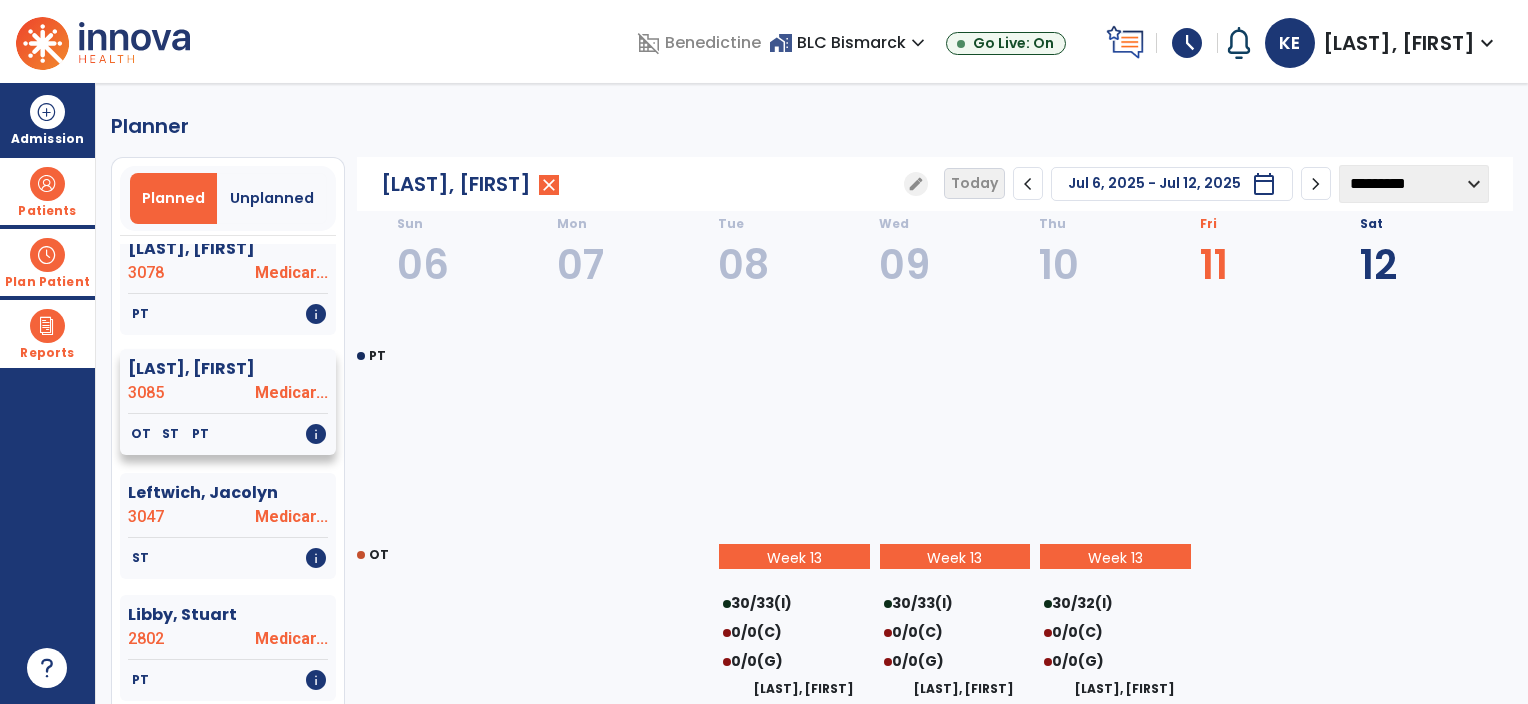 click on "3085" 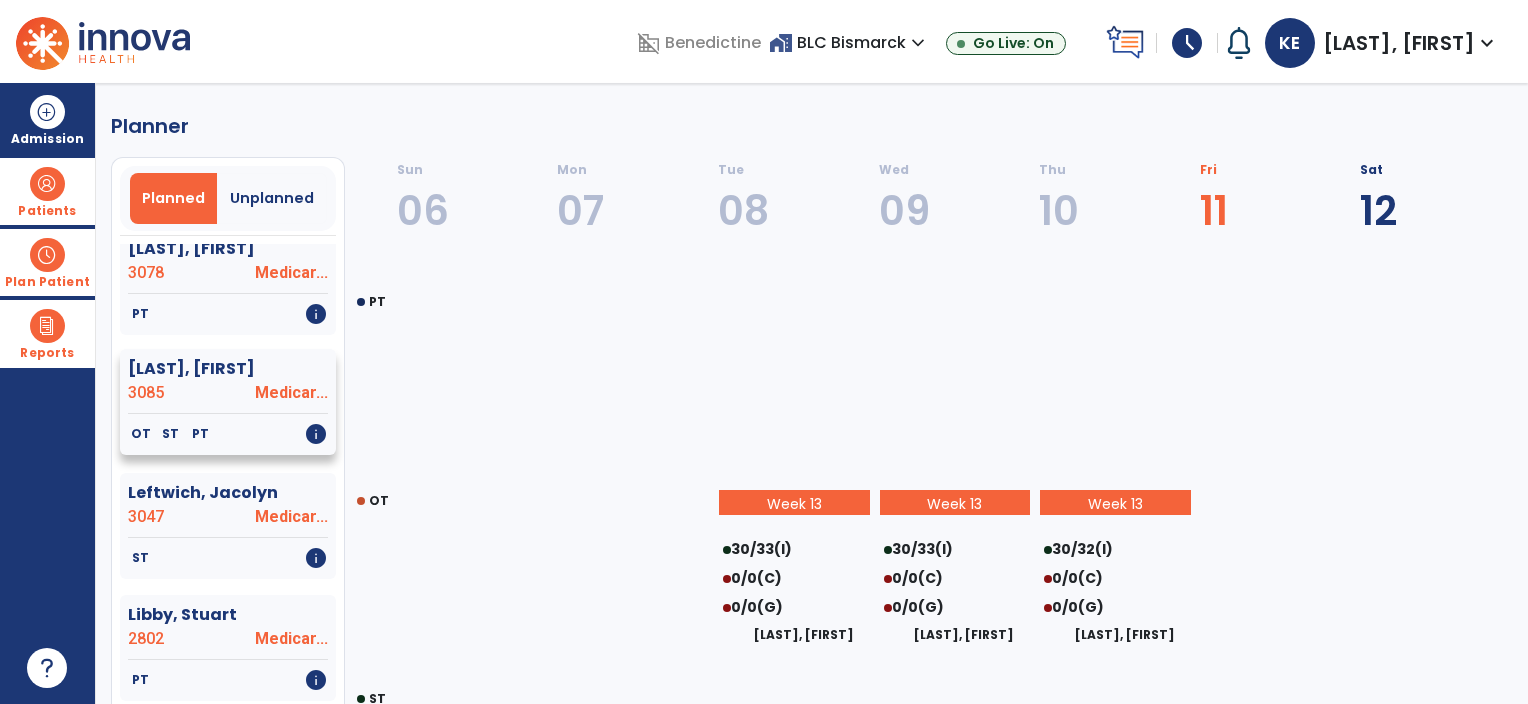 select on "********" 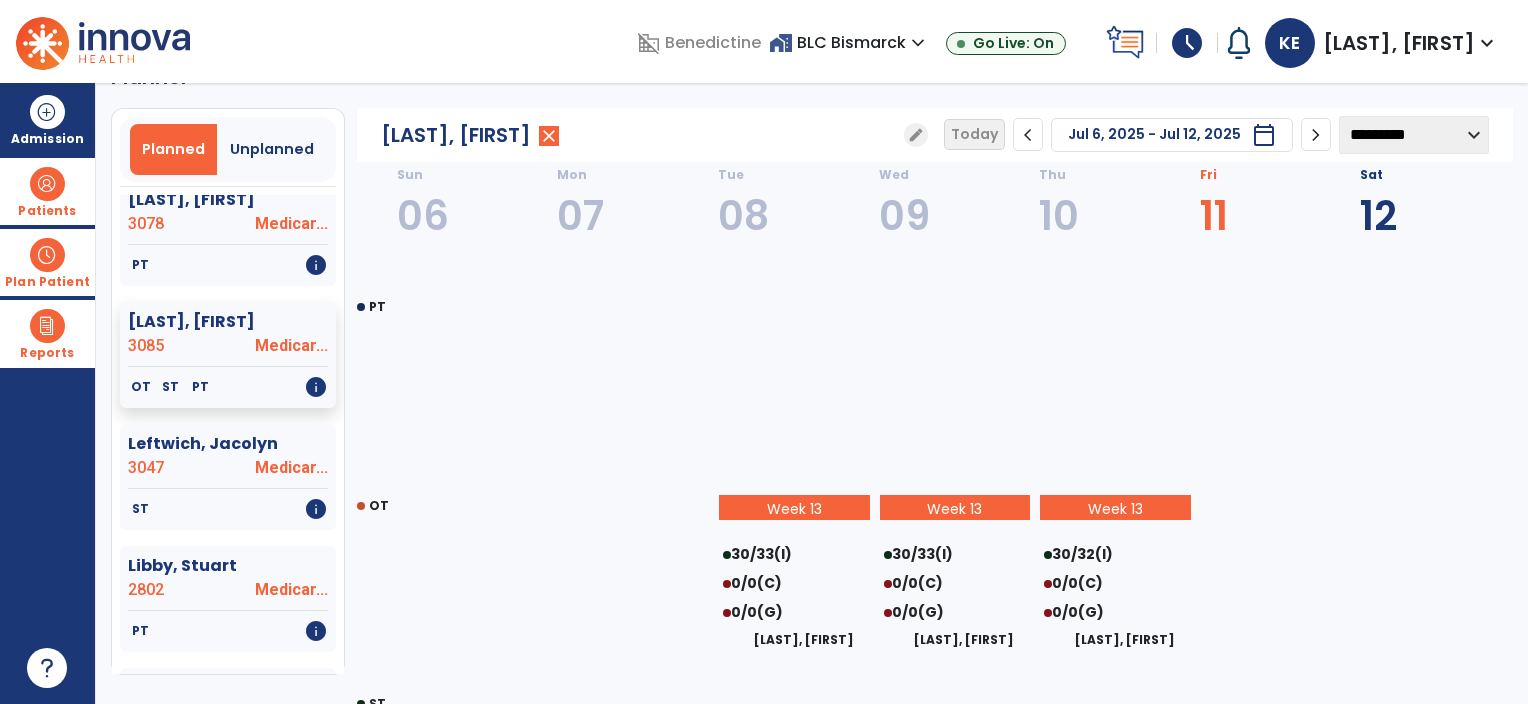 scroll, scrollTop: 0, scrollLeft: 0, axis: both 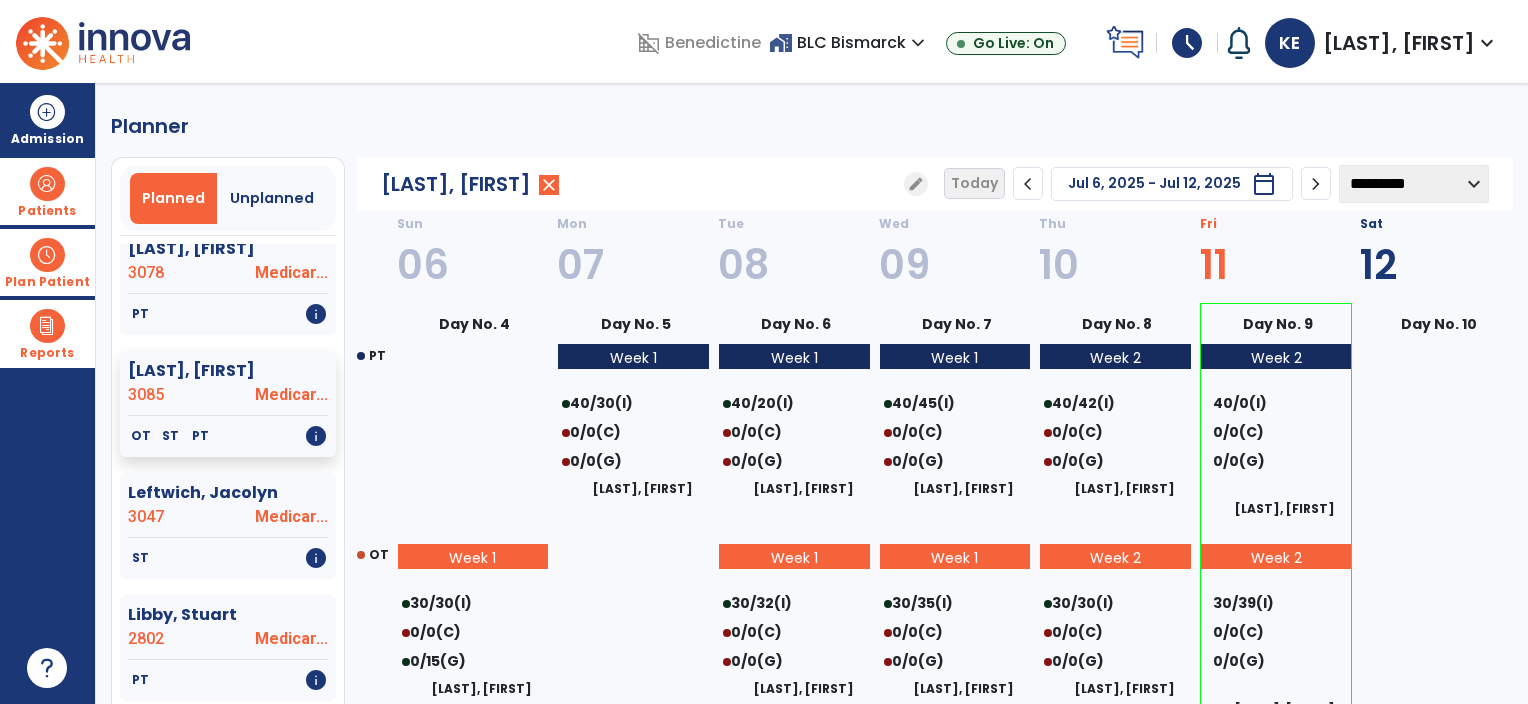 click on "chevron_left" 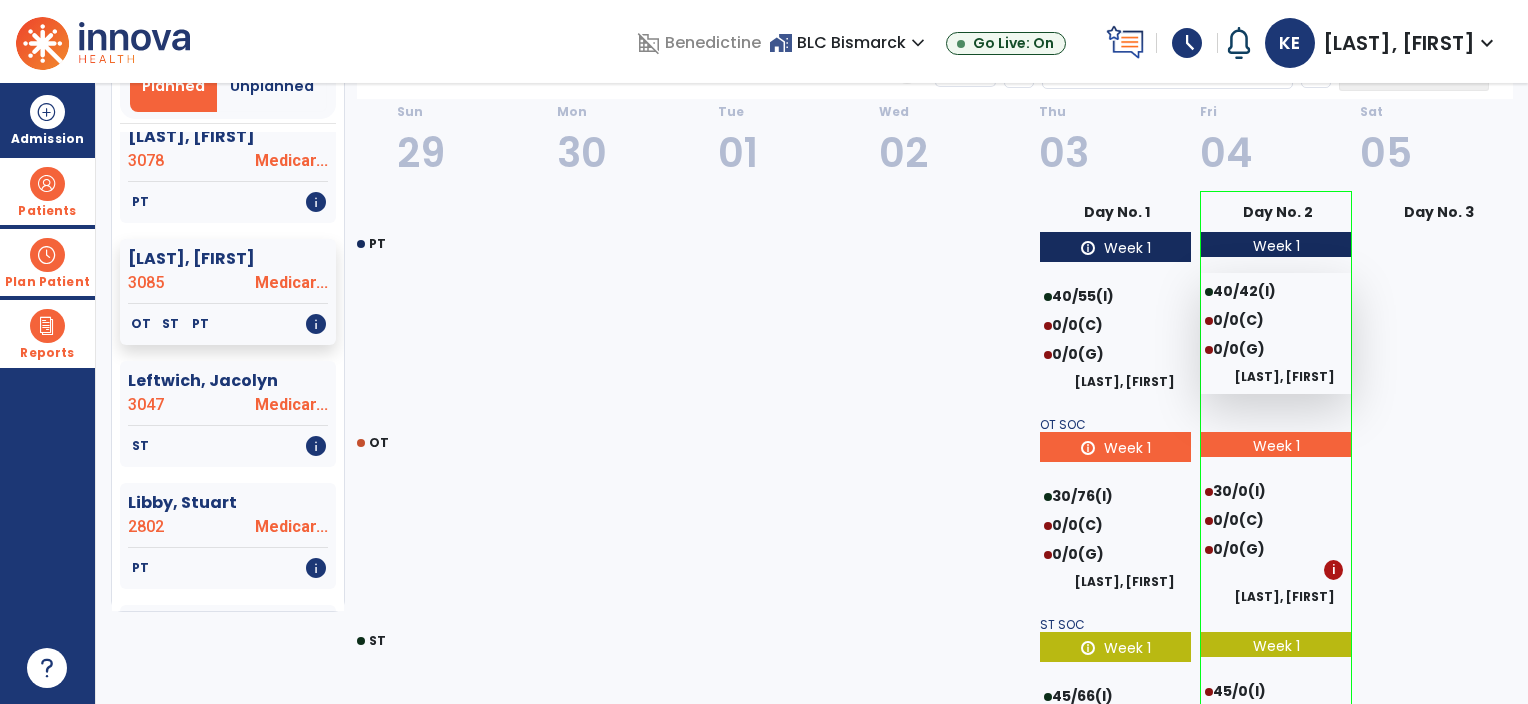 scroll, scrollTop: 0, scrollLeft: 0, axis: both 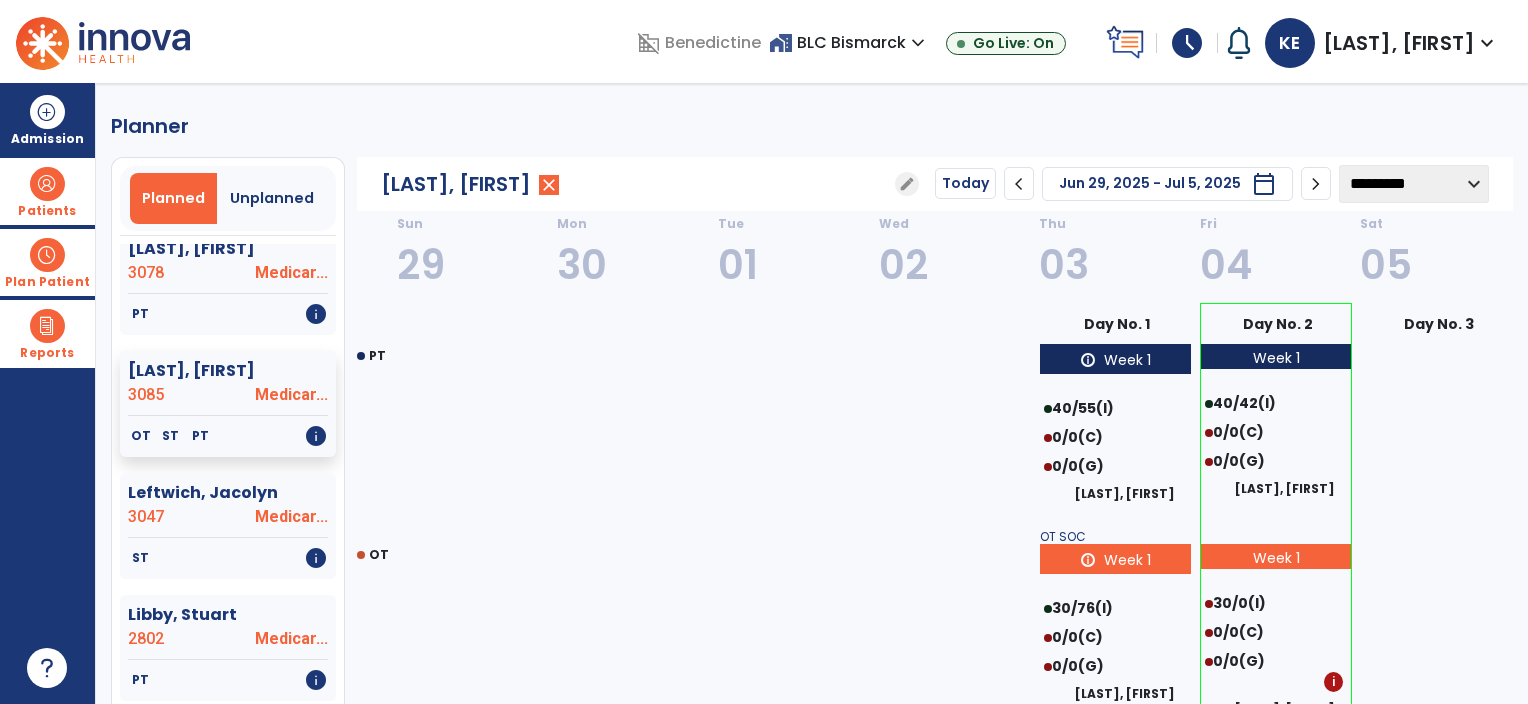 click on "**********" 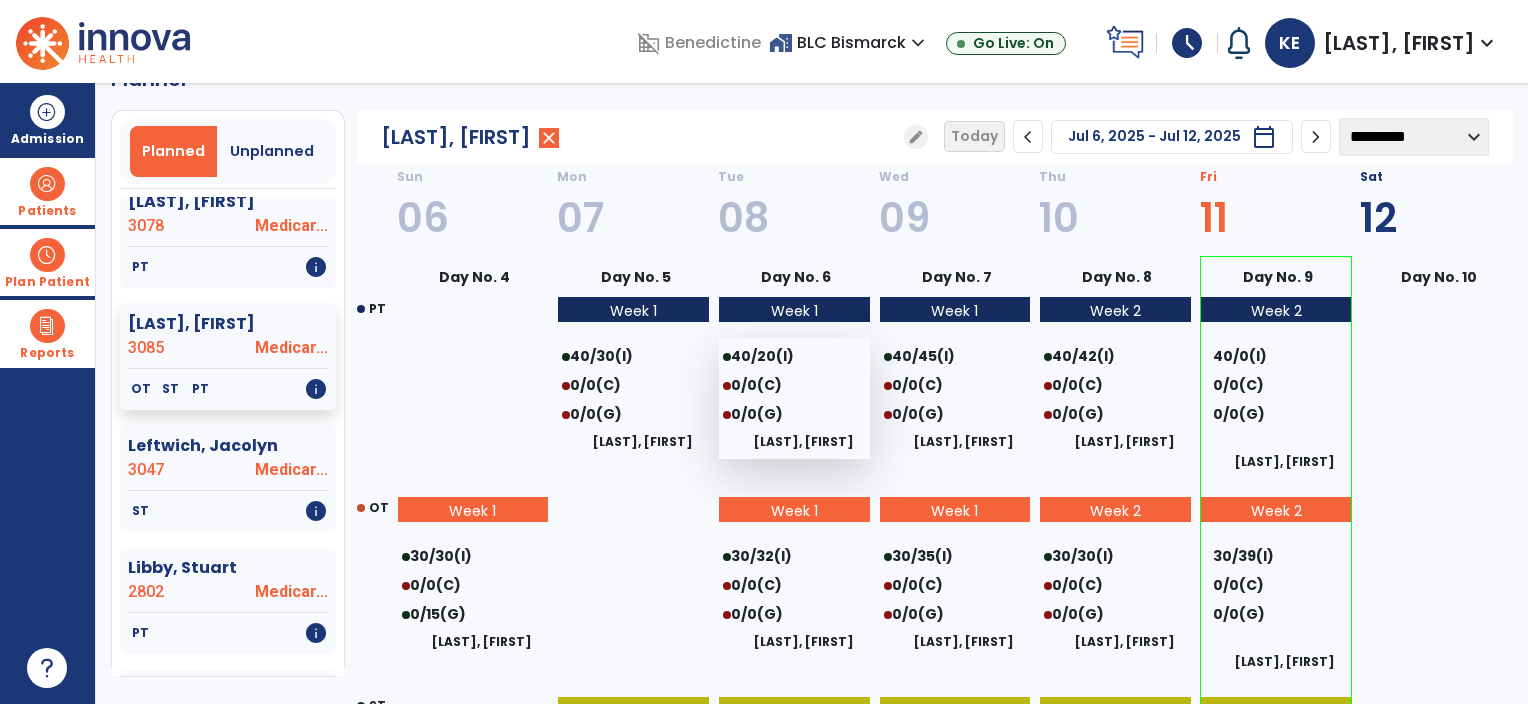 scroll, scrollTop: 0, scrollLeft: 0, axis: both 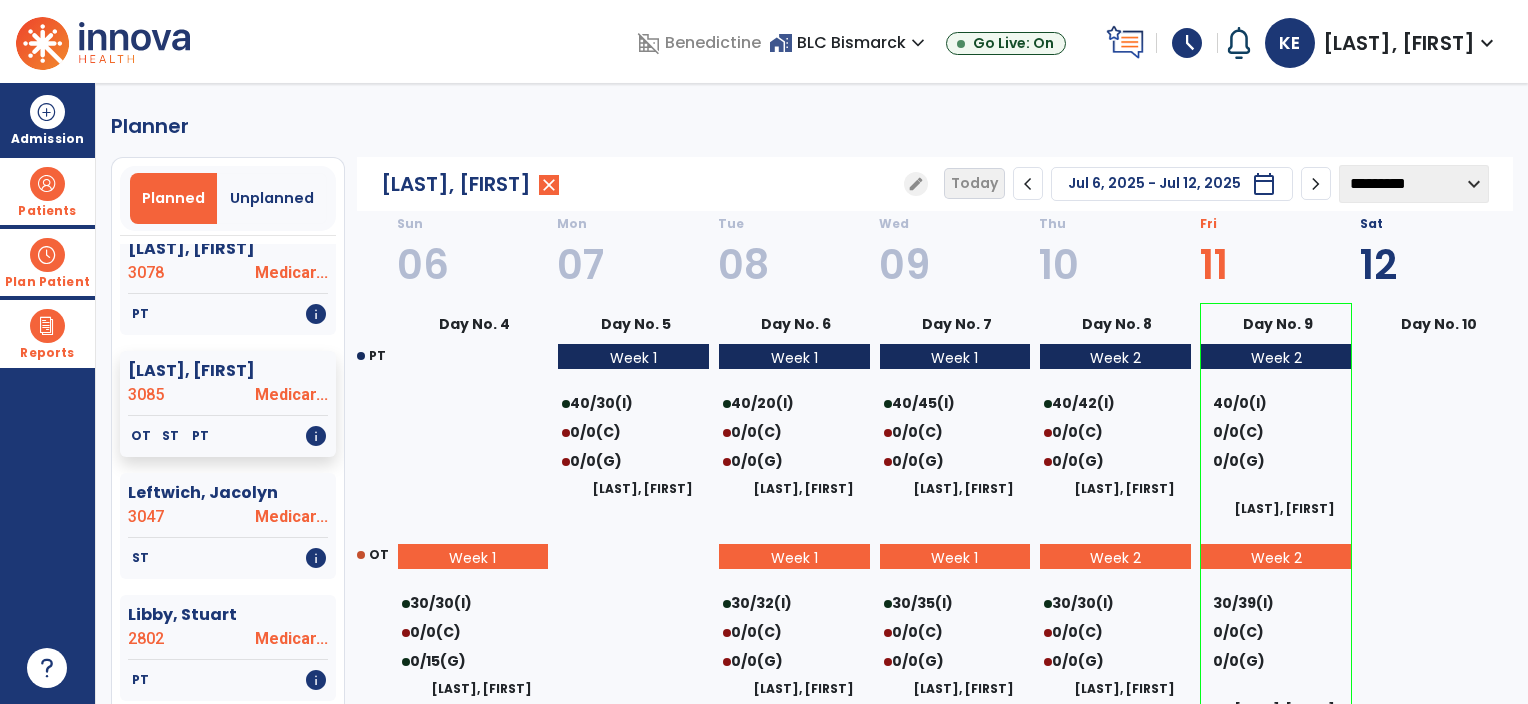 click on "chevron_right" 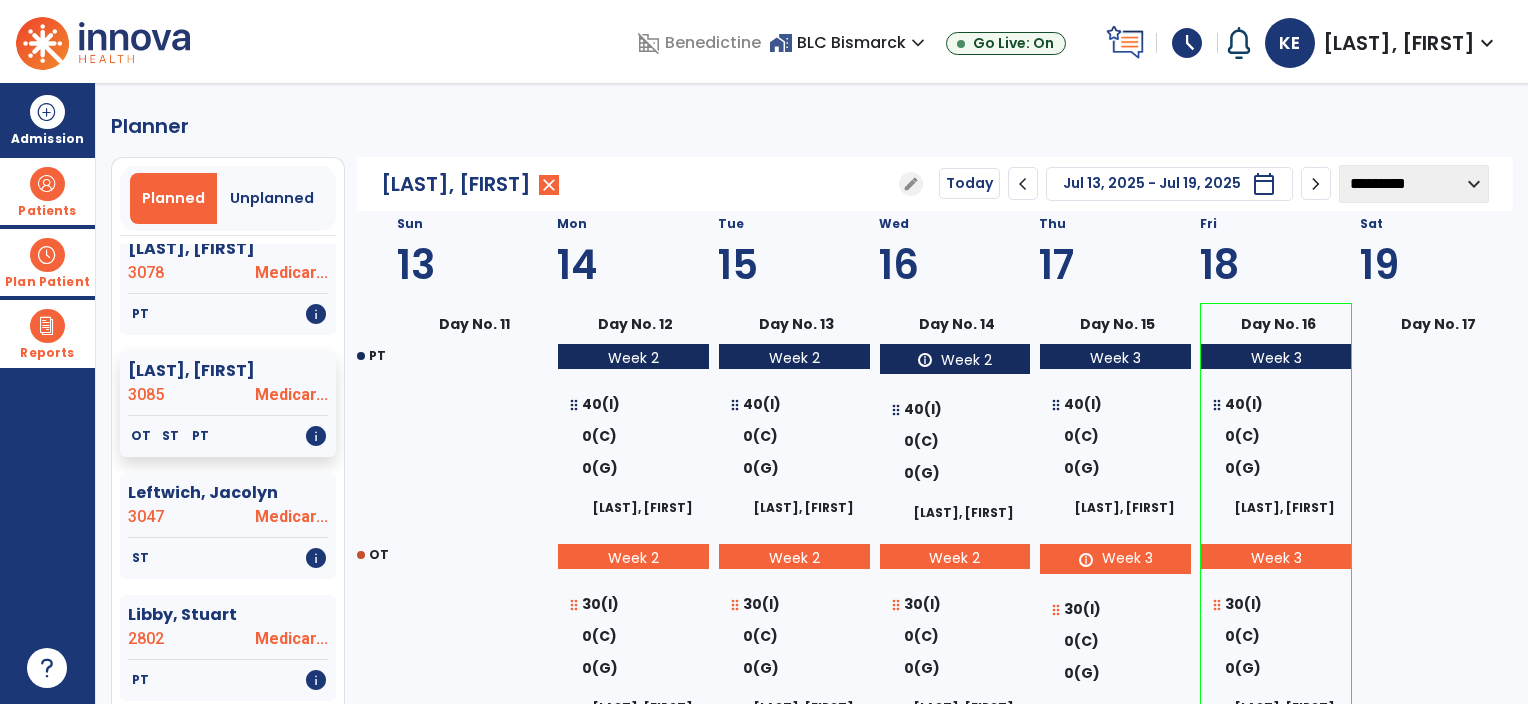 click on "chevron_left" 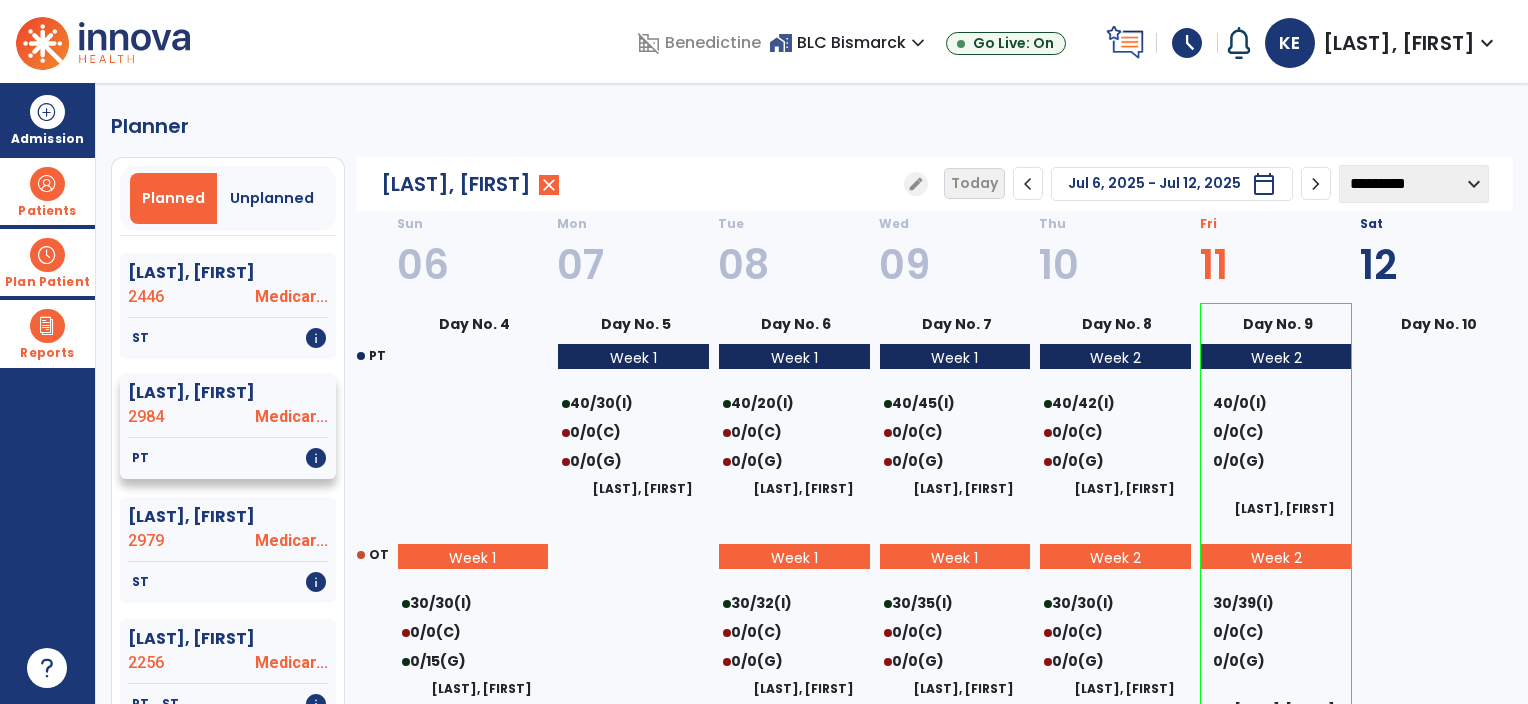 scroll, scrollTop: 4000, scrollLeft: 0, axis: vertical 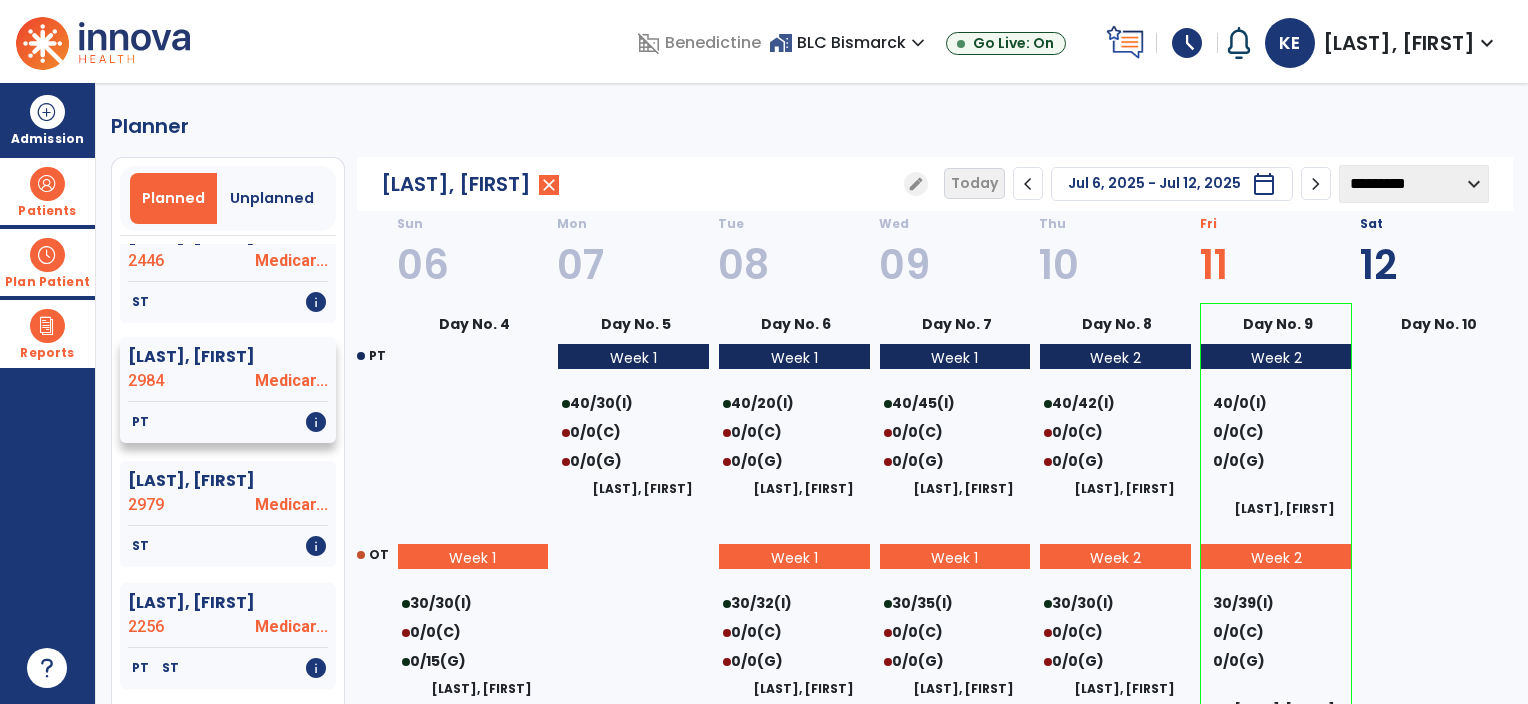 click on "2984" 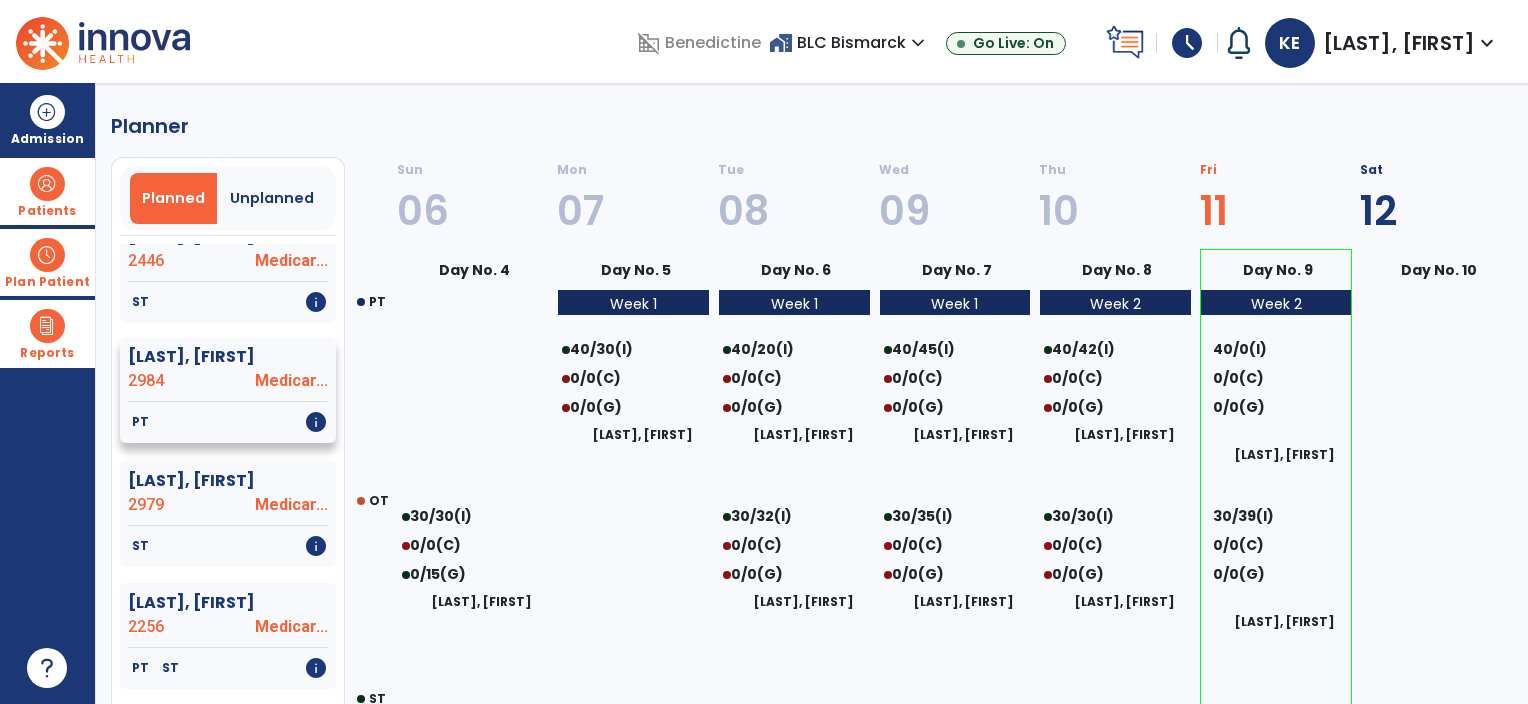 select on "********" 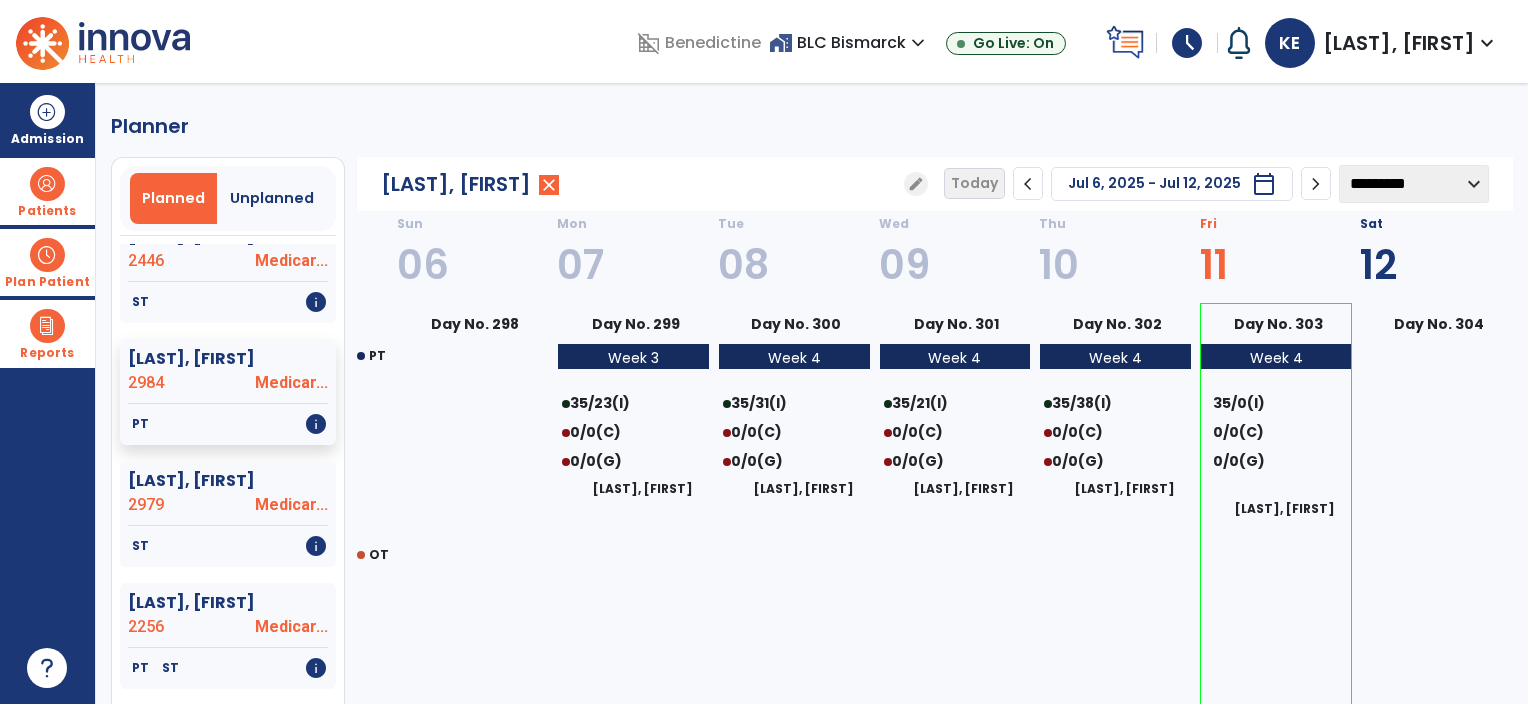 click on "chevron_left" 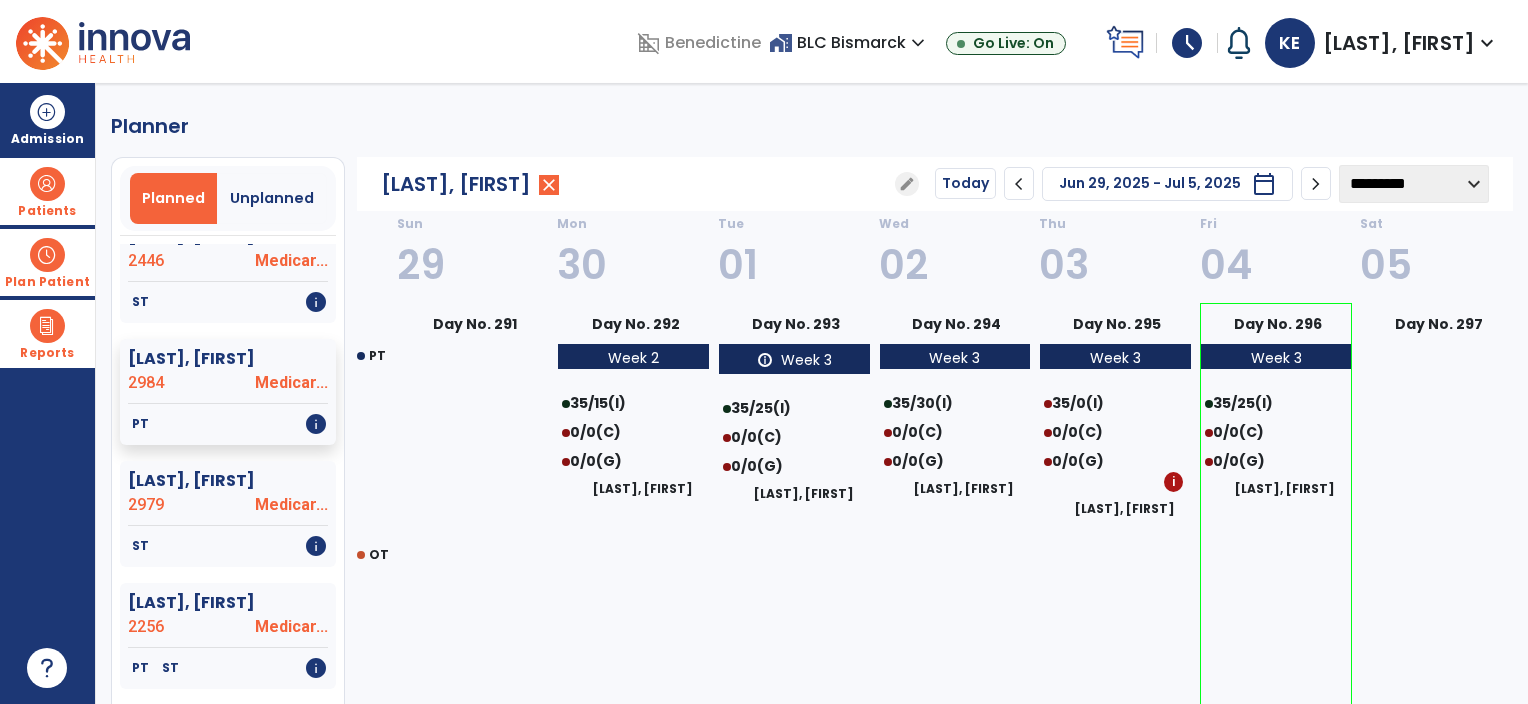 click on "chevron_right" 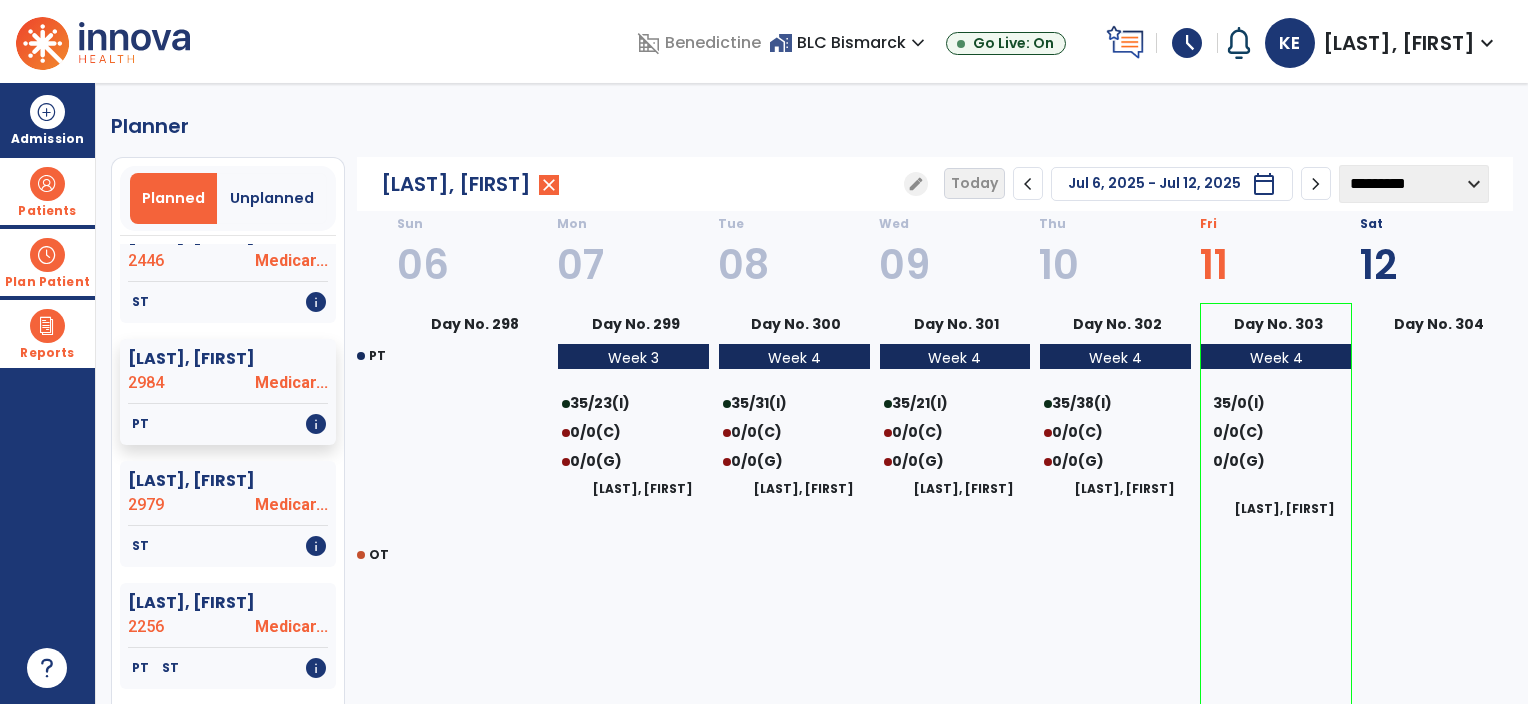 click on "chevron_left" 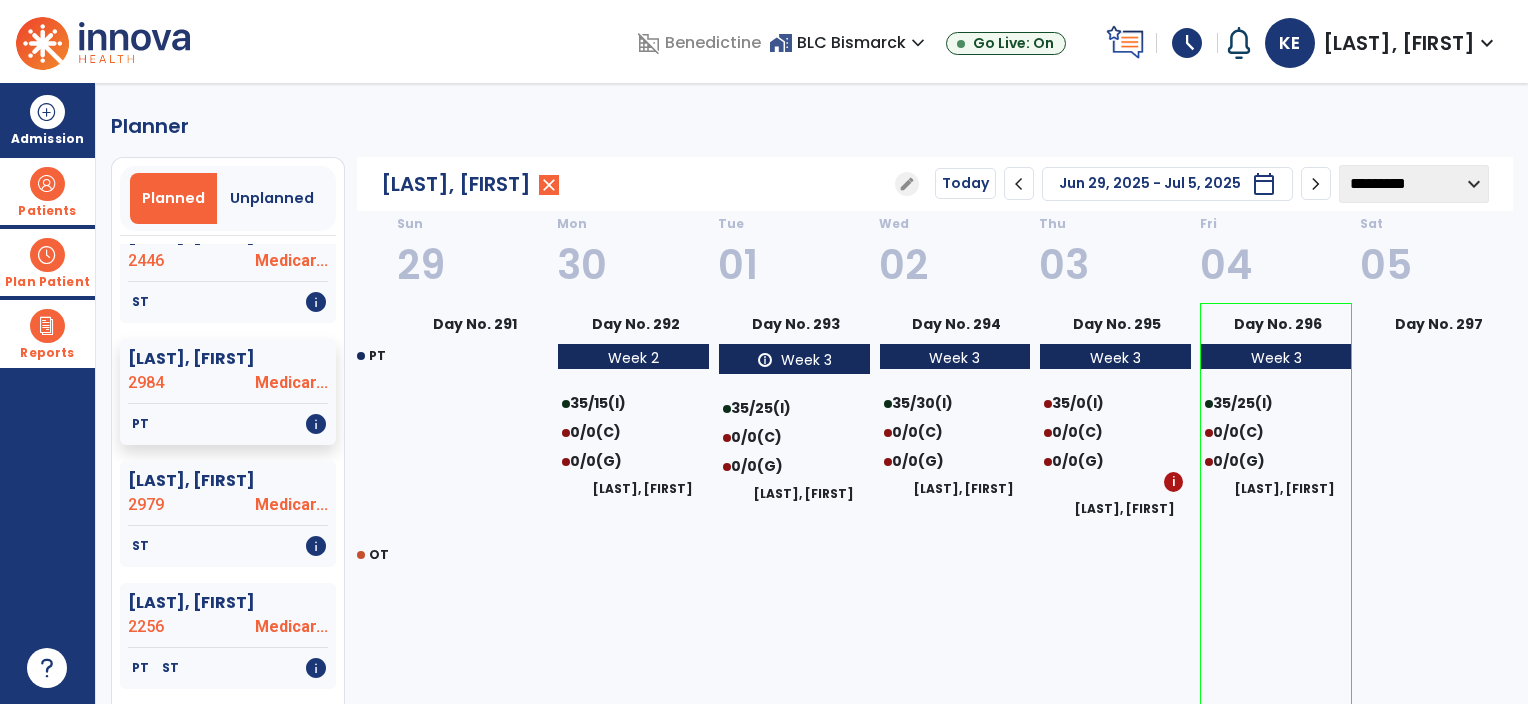 click on "chevron_right" 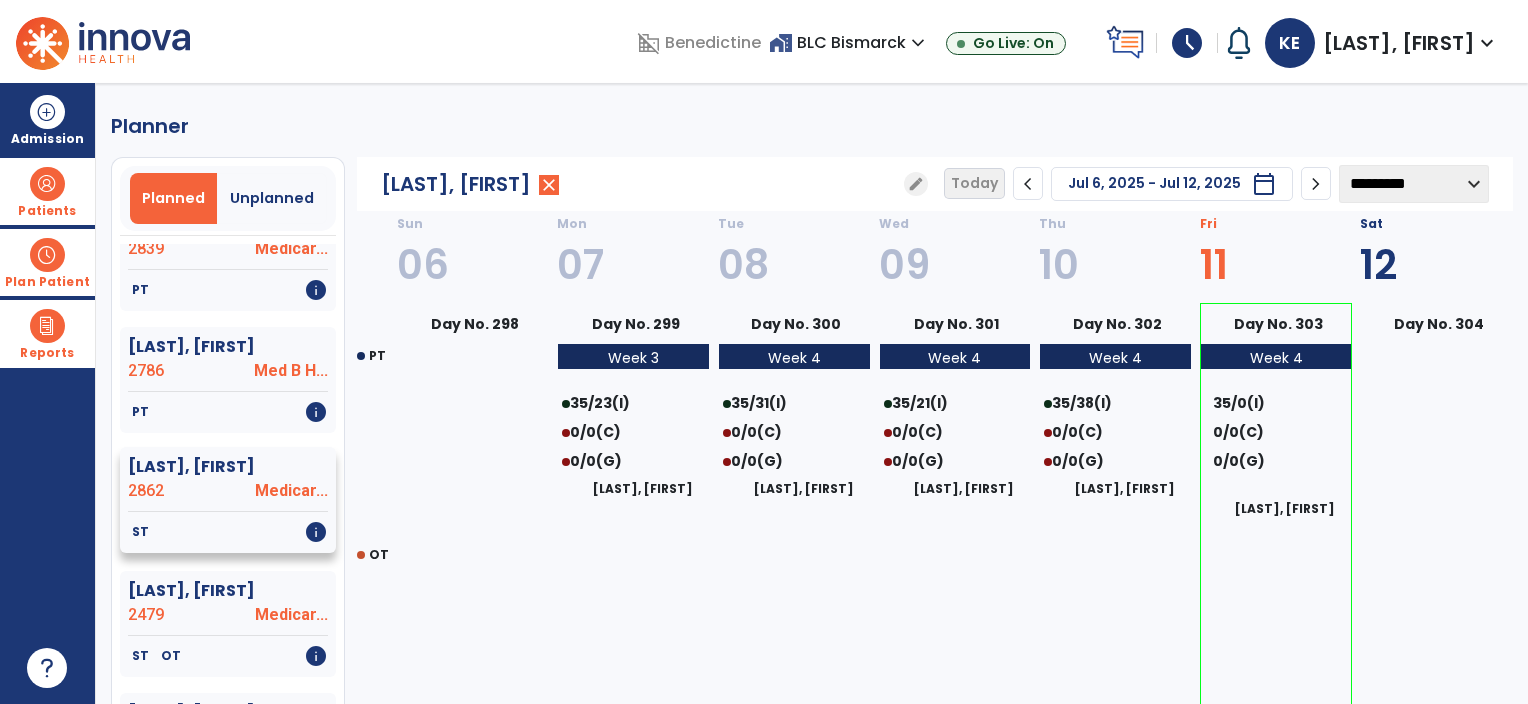 scroll, scrollTop: 4600, scrollLeft: 0, axis: vertical 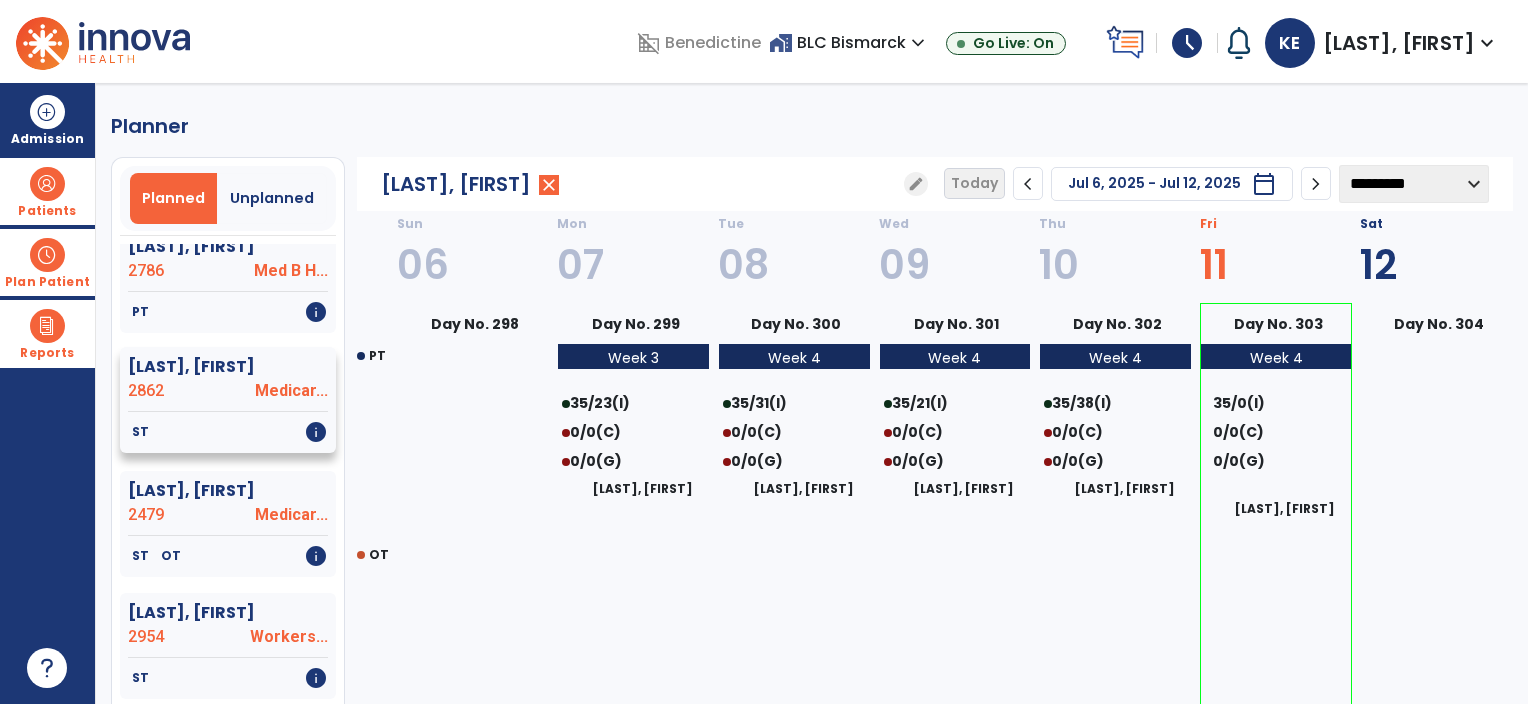 click on "2862" 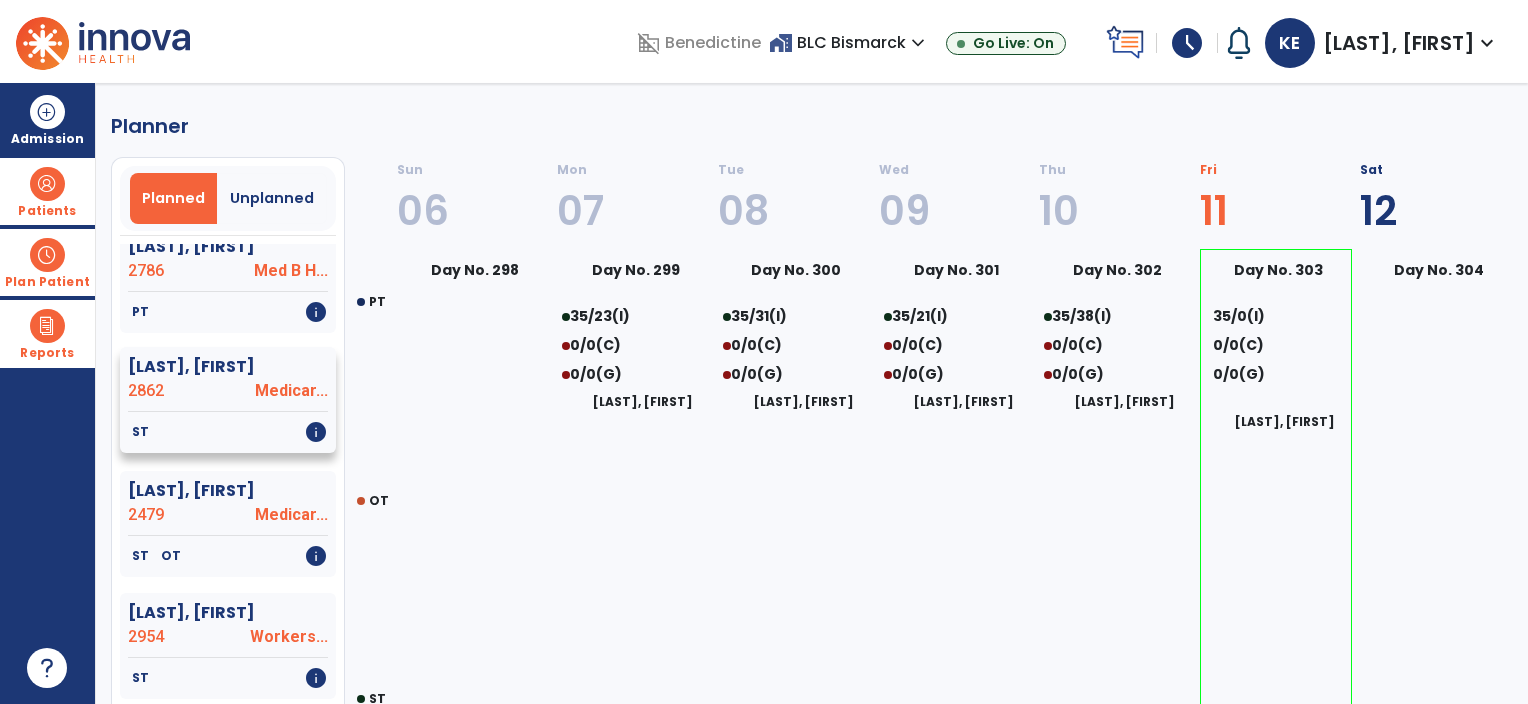 select on "********" 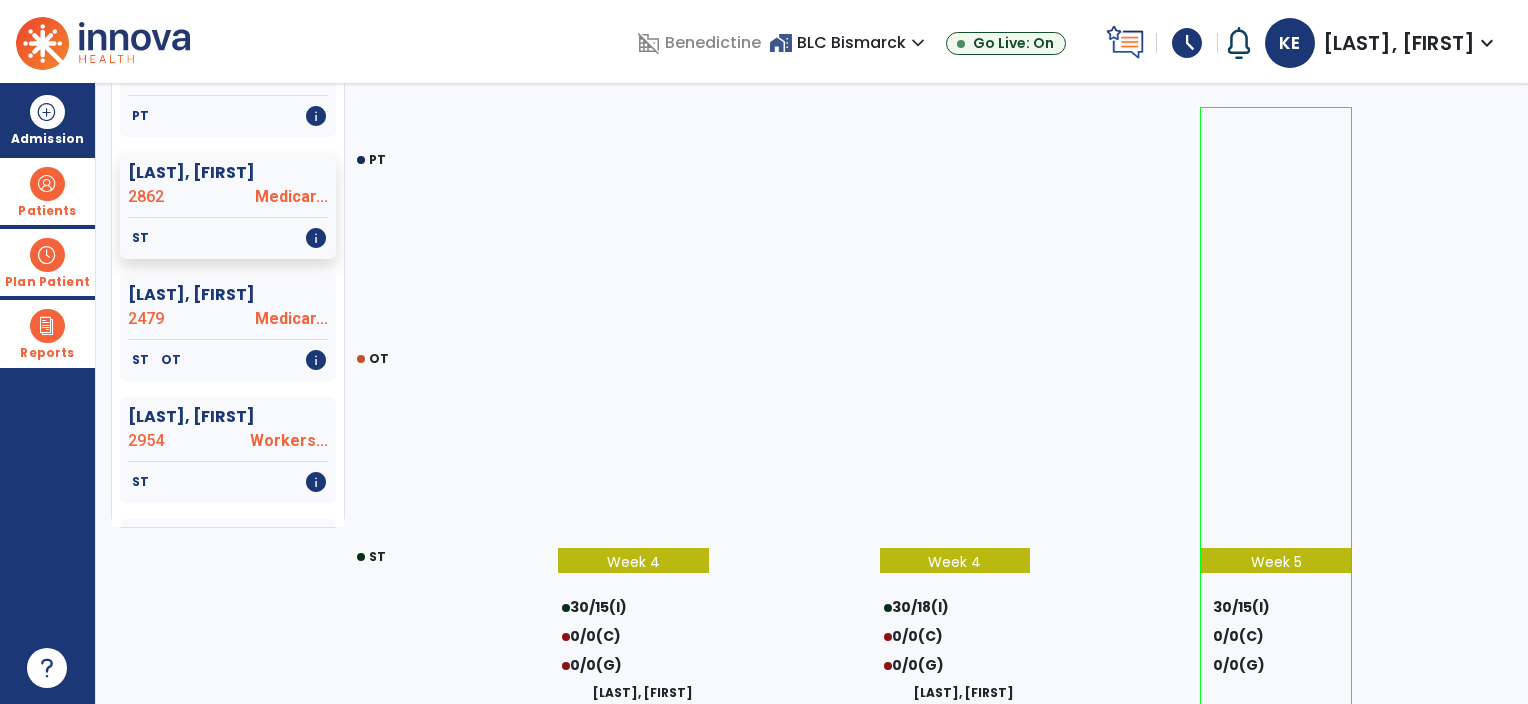 scroll, scrollTop: 200, scrollLeft: 0, axis: vertical 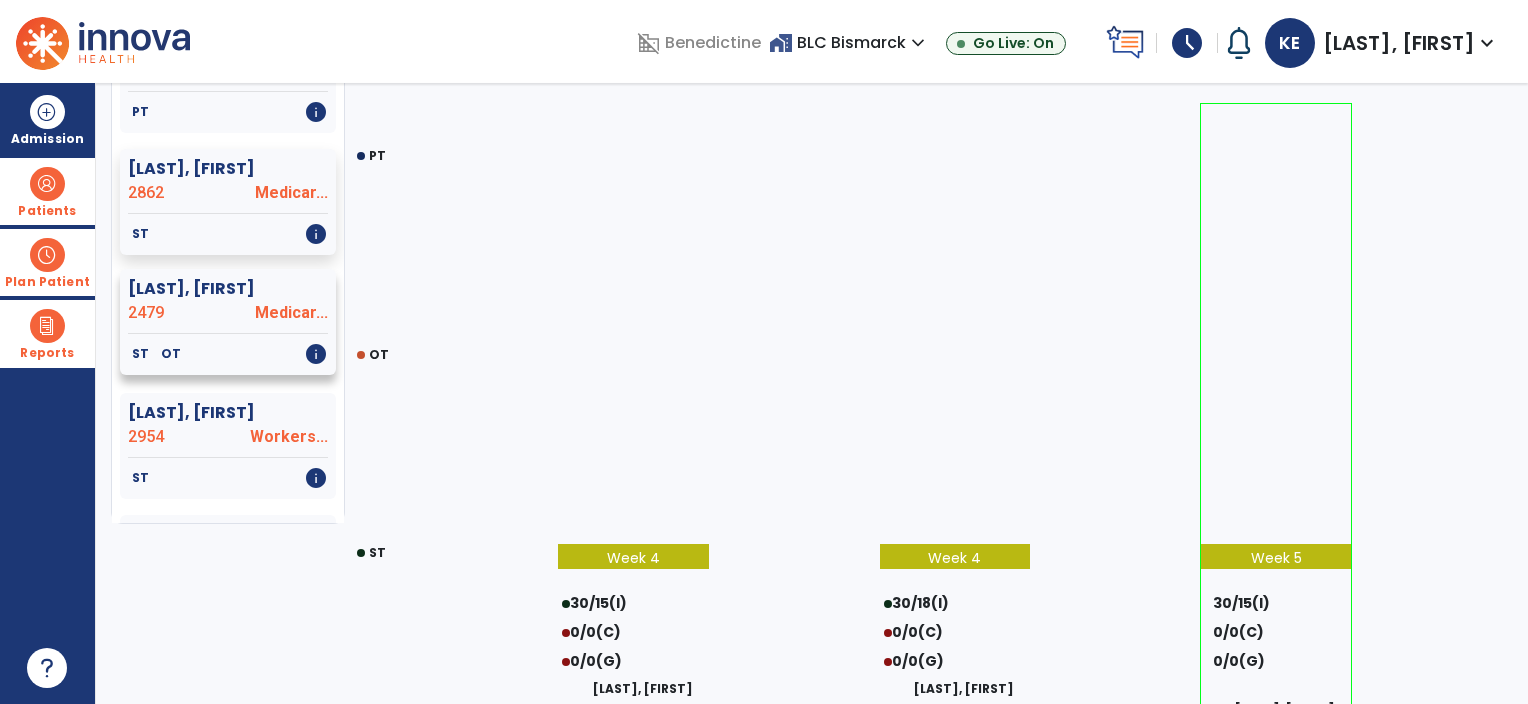 click on "2479" 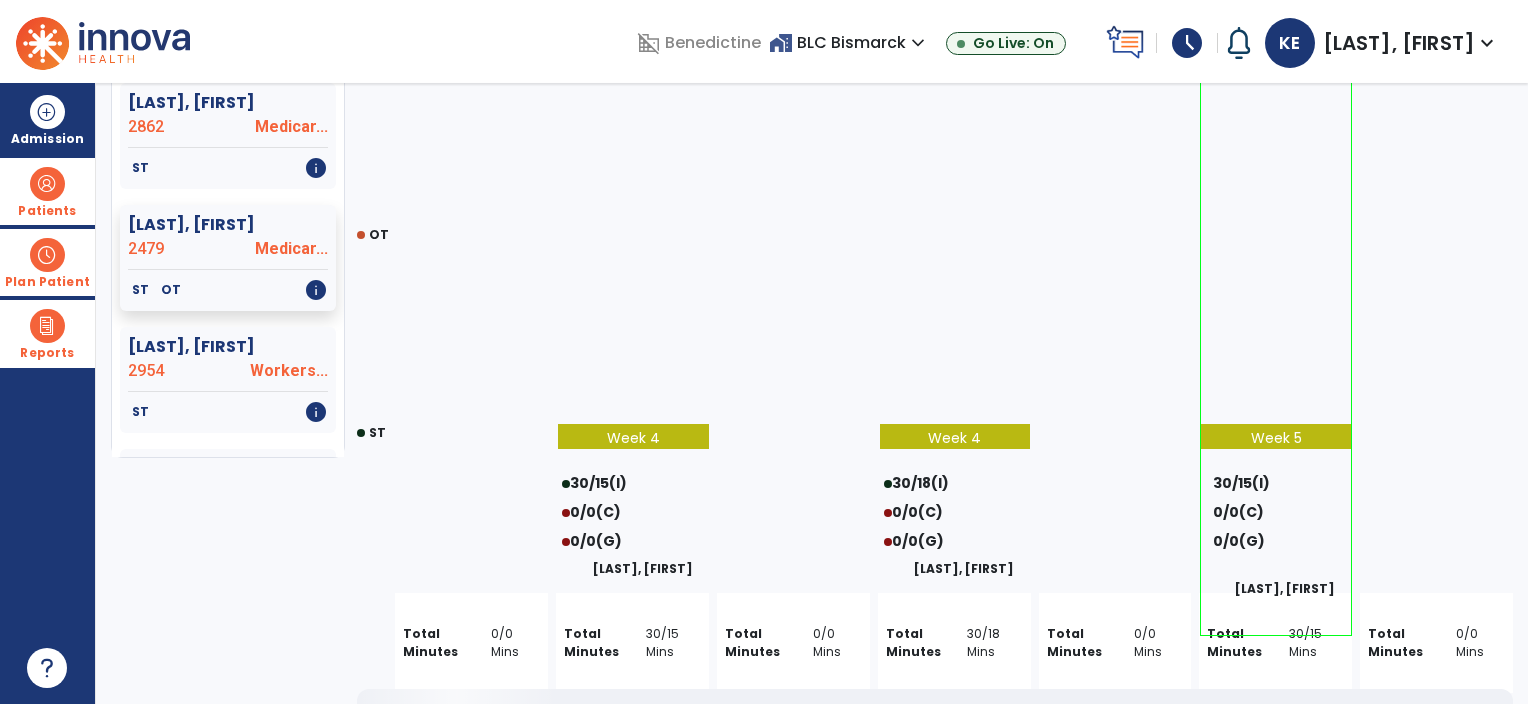 scroll, scrollTop: 300, scrollLeft: 0, axis: vertical 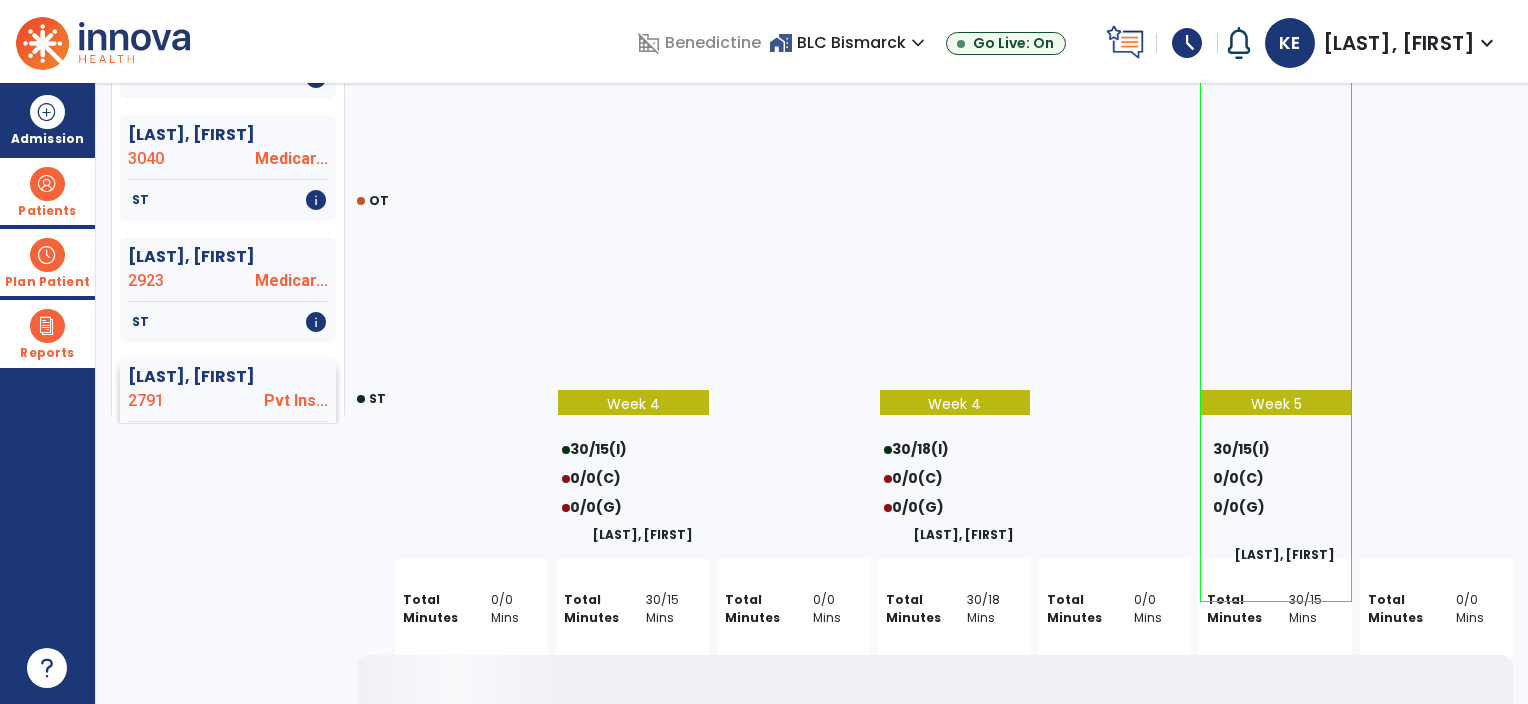 select on "********" 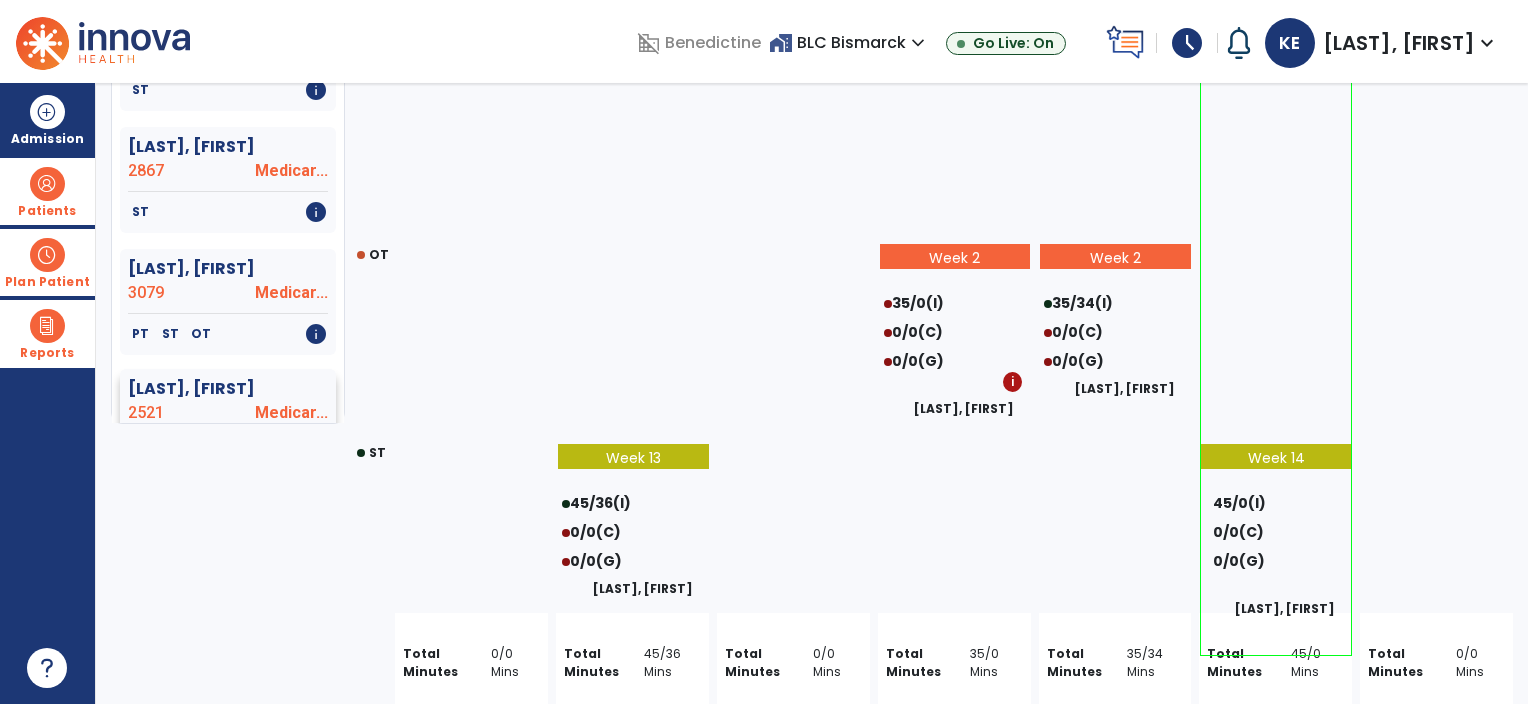 scroll, scrollTop: 5700, scrollLeft: 0, axis: vertical 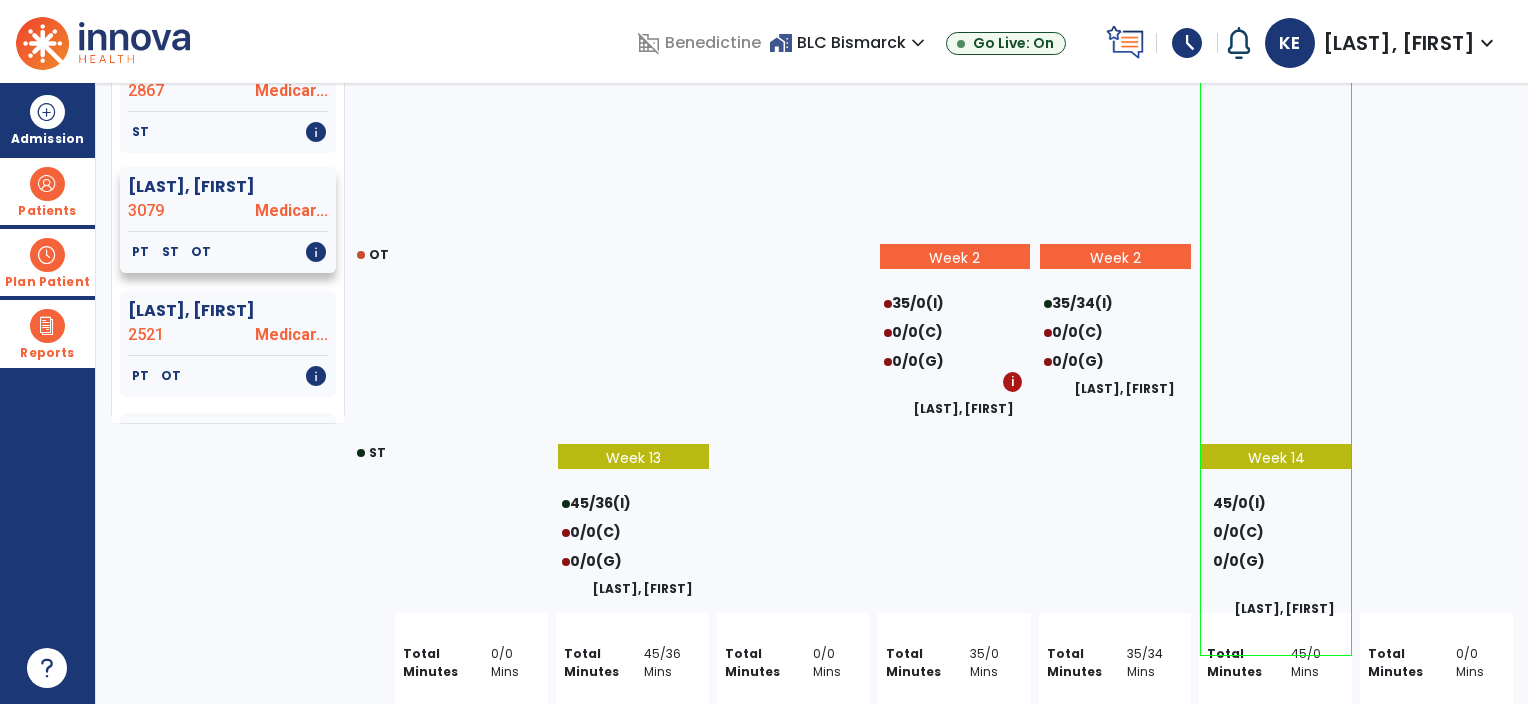 click on "3079" 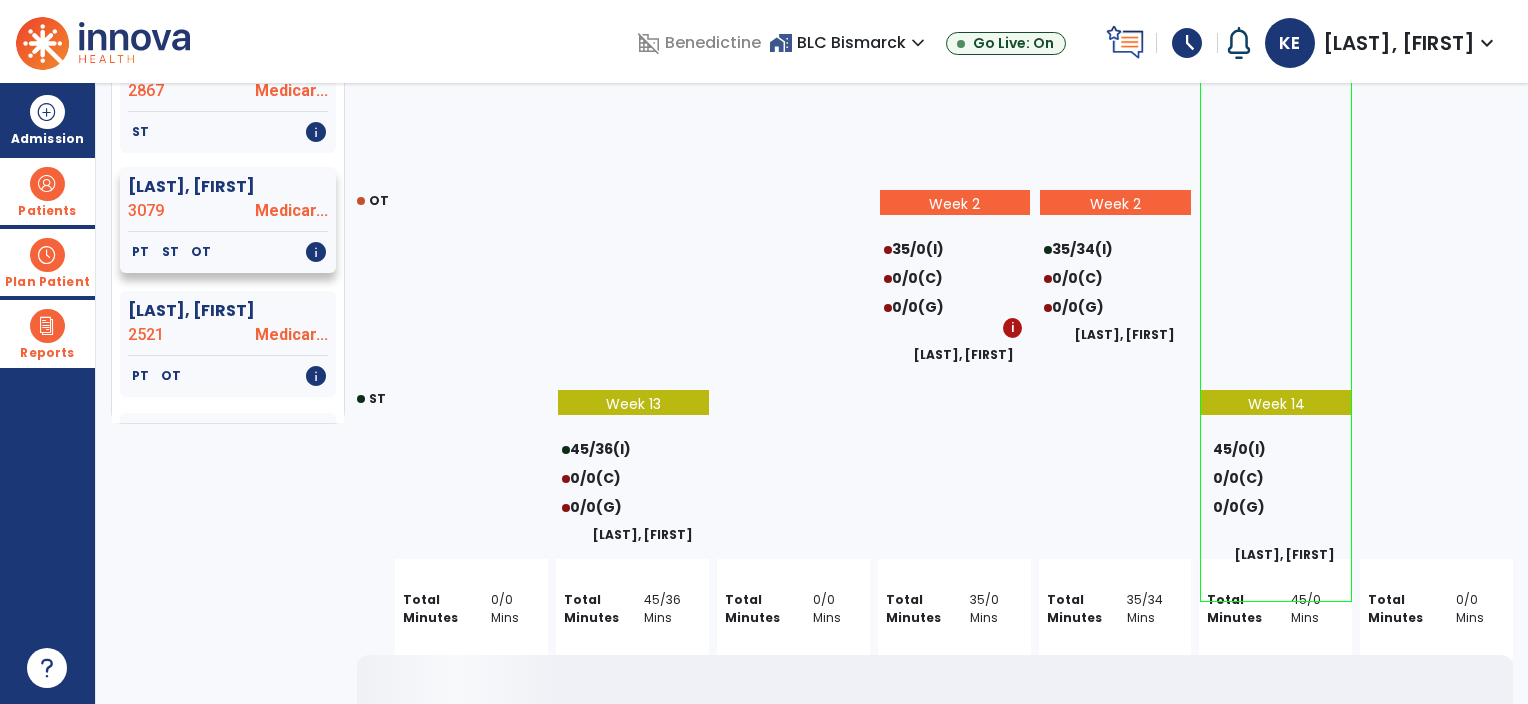 select on "********" 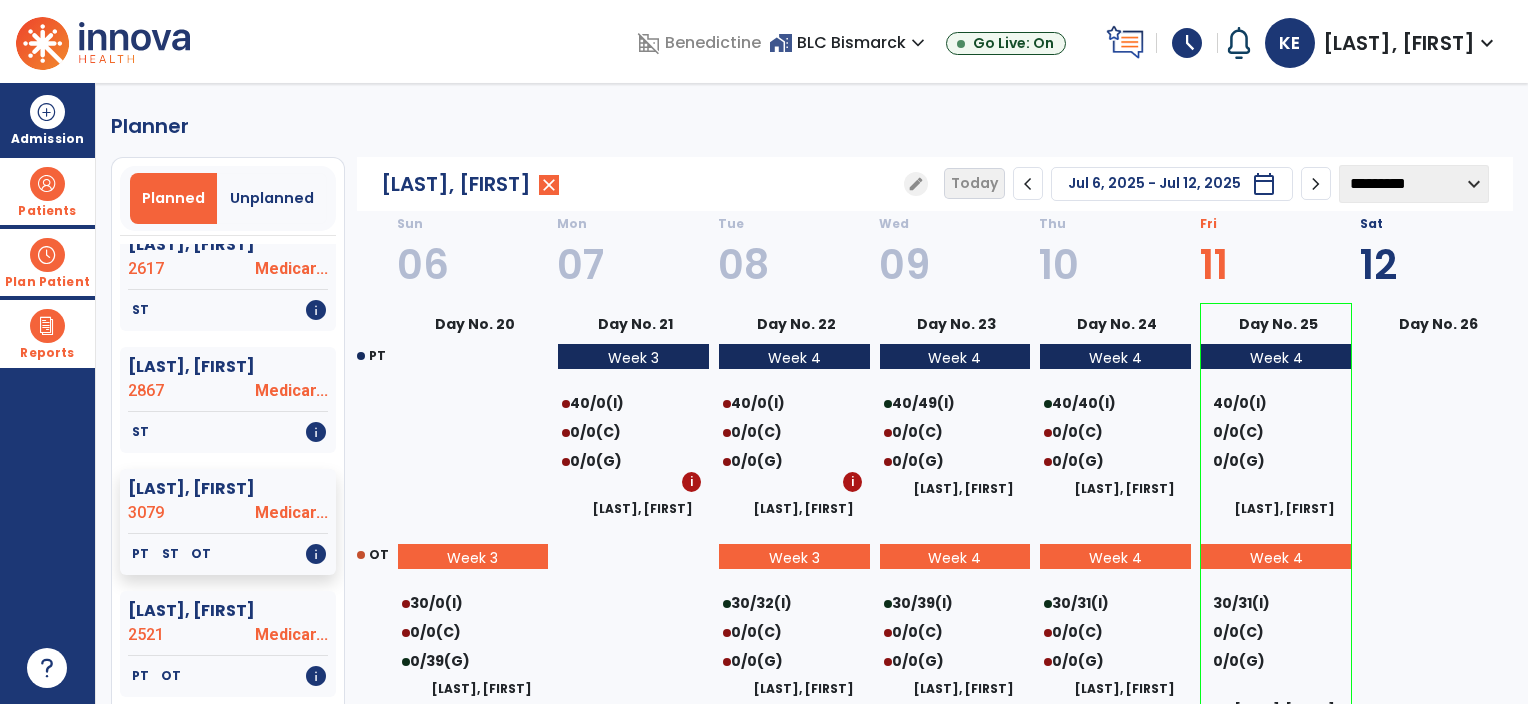 scroll, scrollTop: 100, scrollLeft: 0, axis: vertical 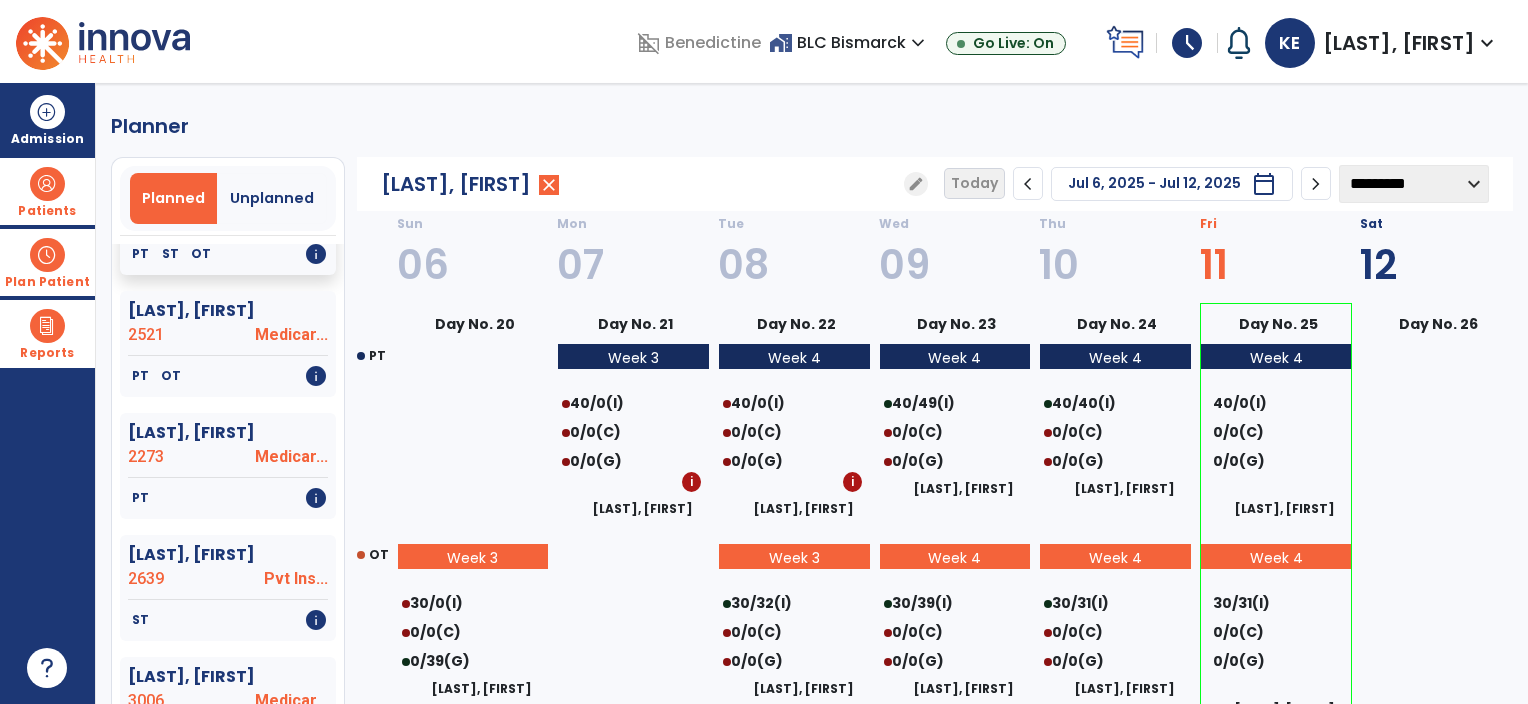 click on "chevron_right" 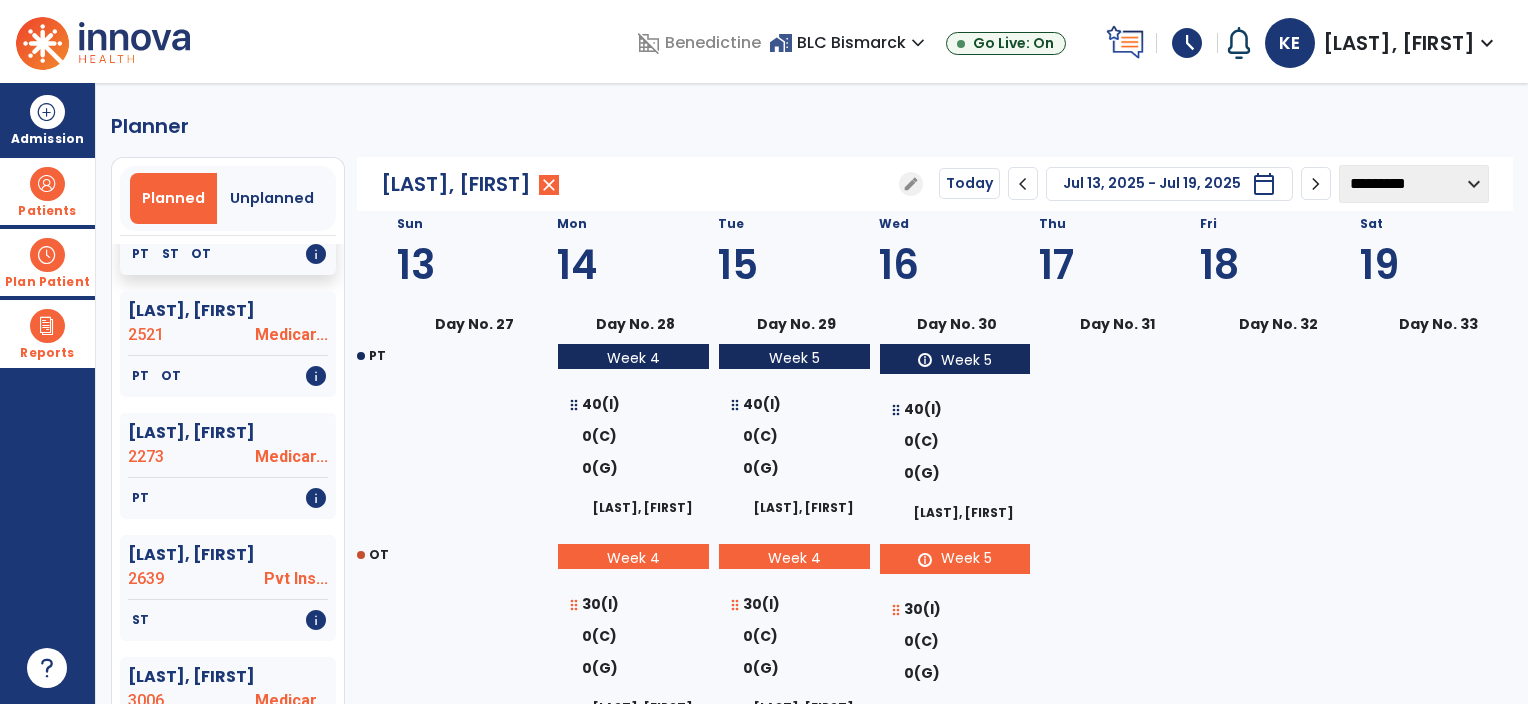 click on "chevron_left" 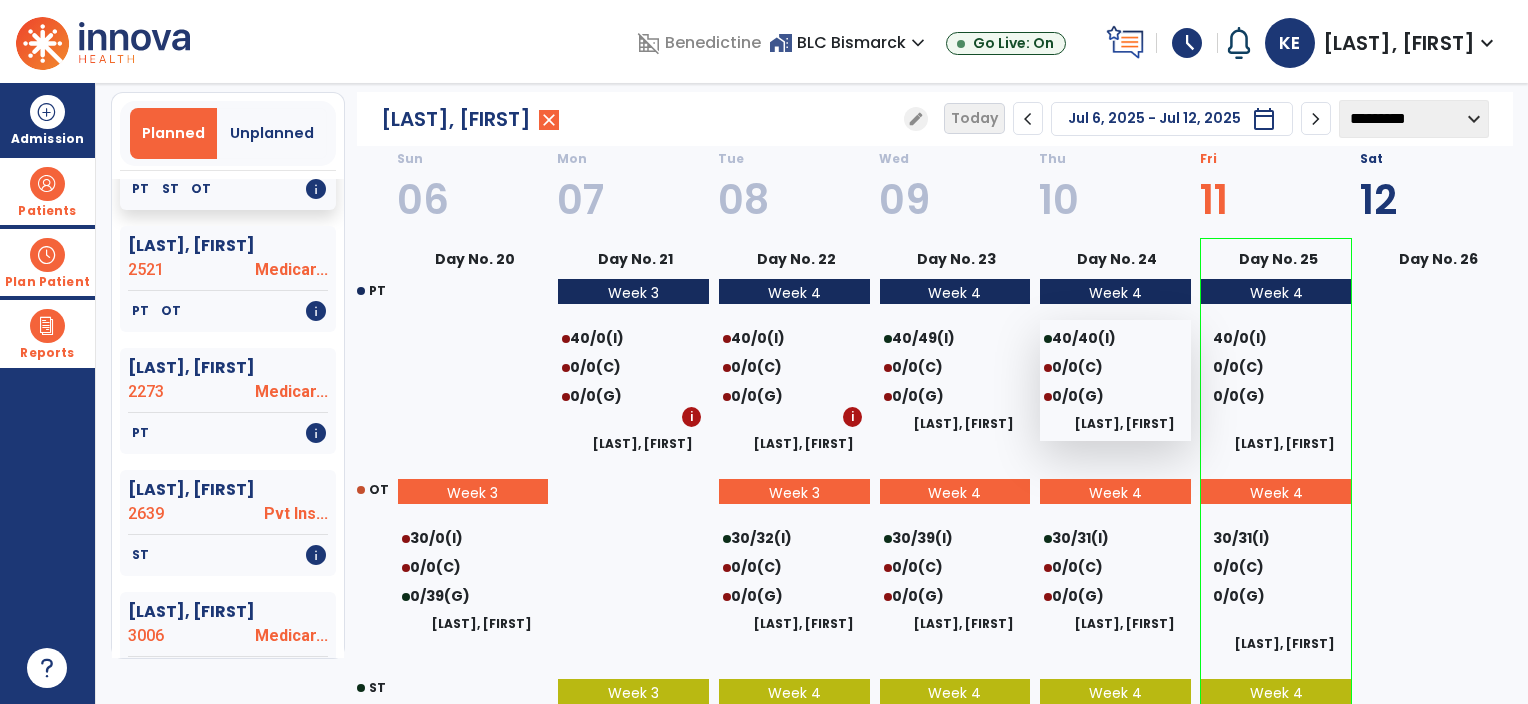 scroll, scrollTop: 100, scrollLeft: 0, axis: vertical 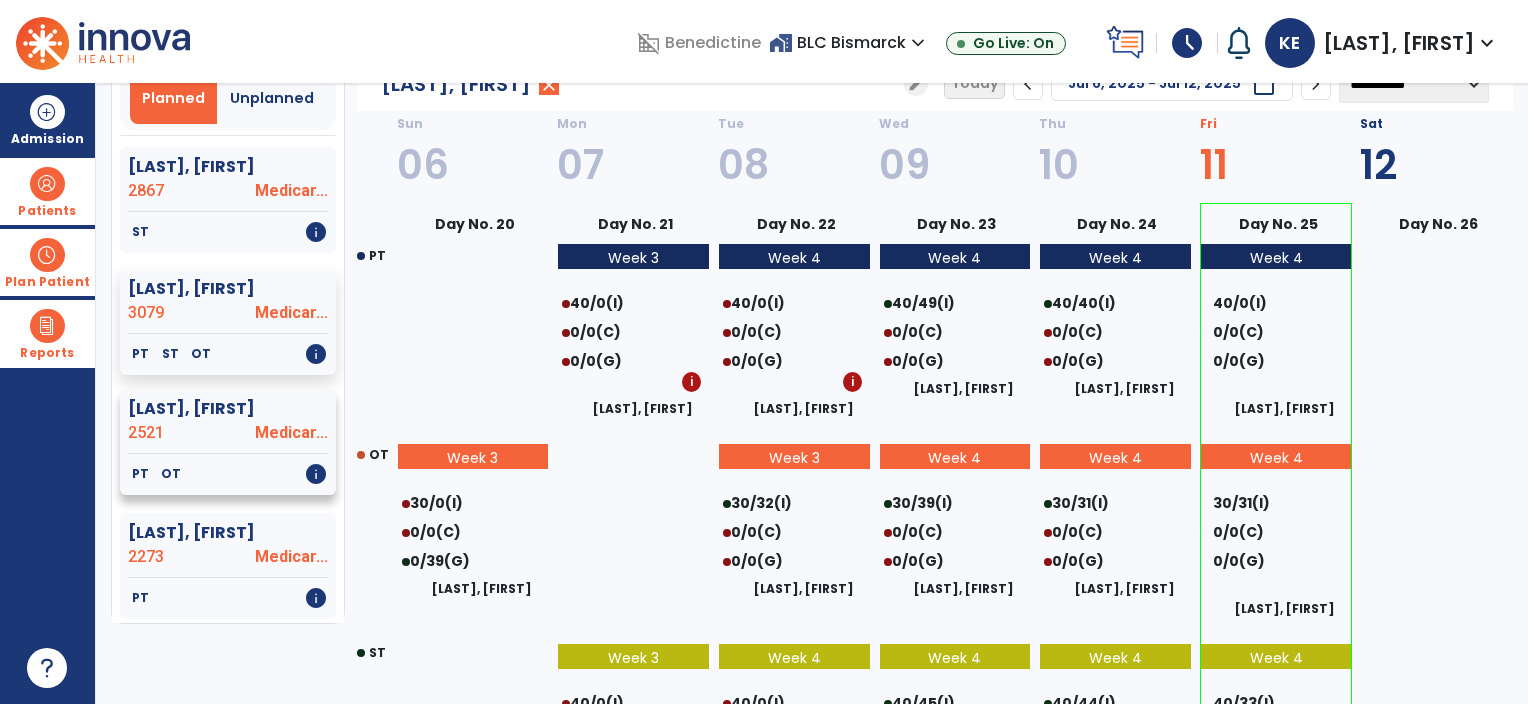 click on "[LAST], [FIRST]  2521 Medicar..." 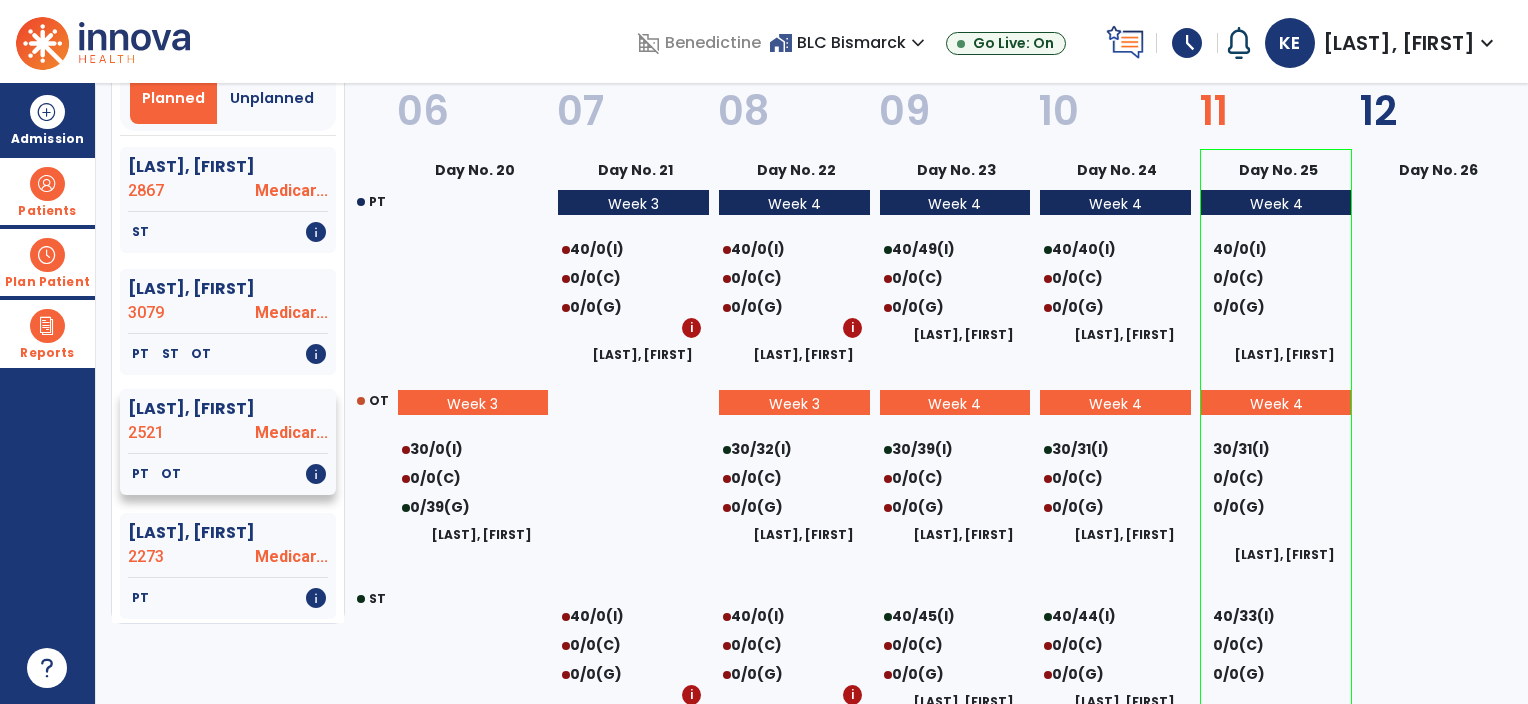 select on "********" 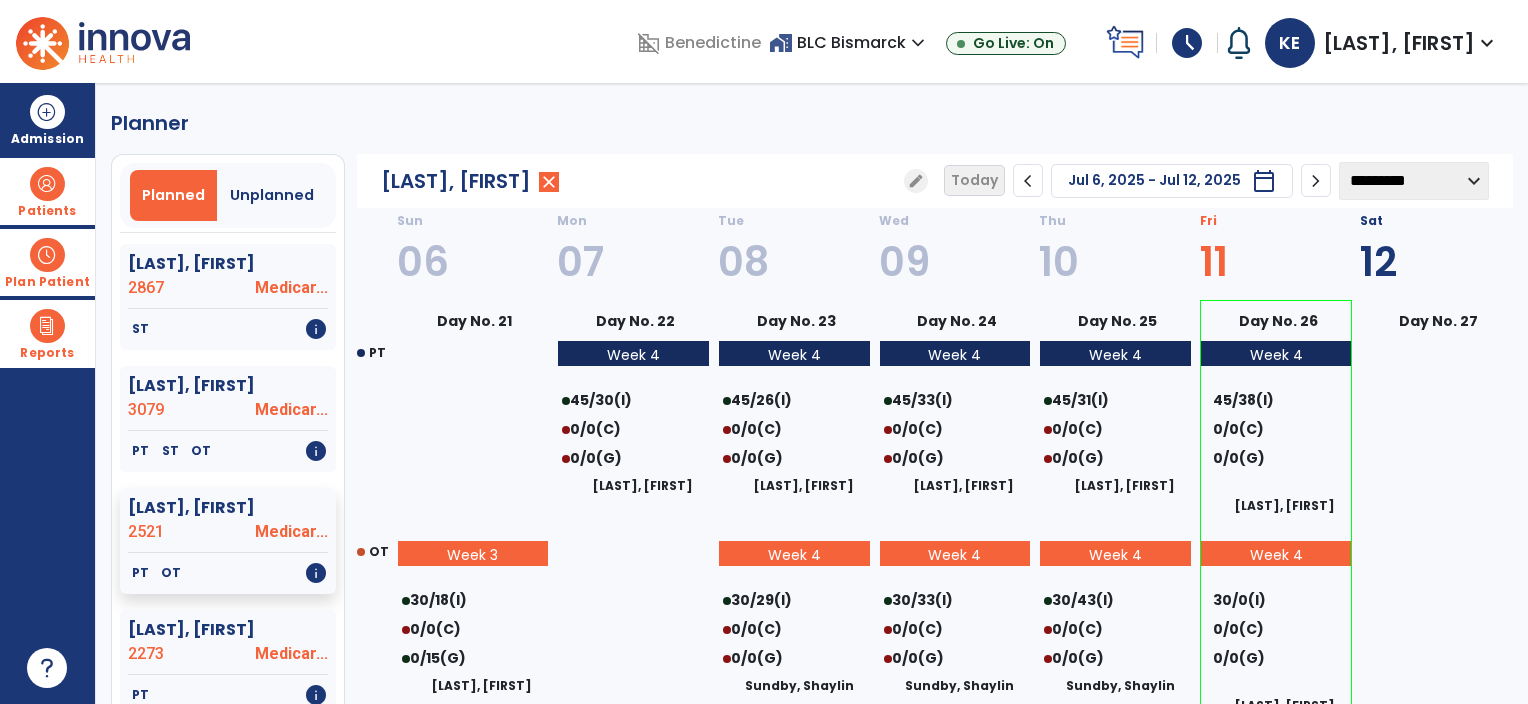 scroll, scrollTop: 0, scrollLeft: 0, axis: both 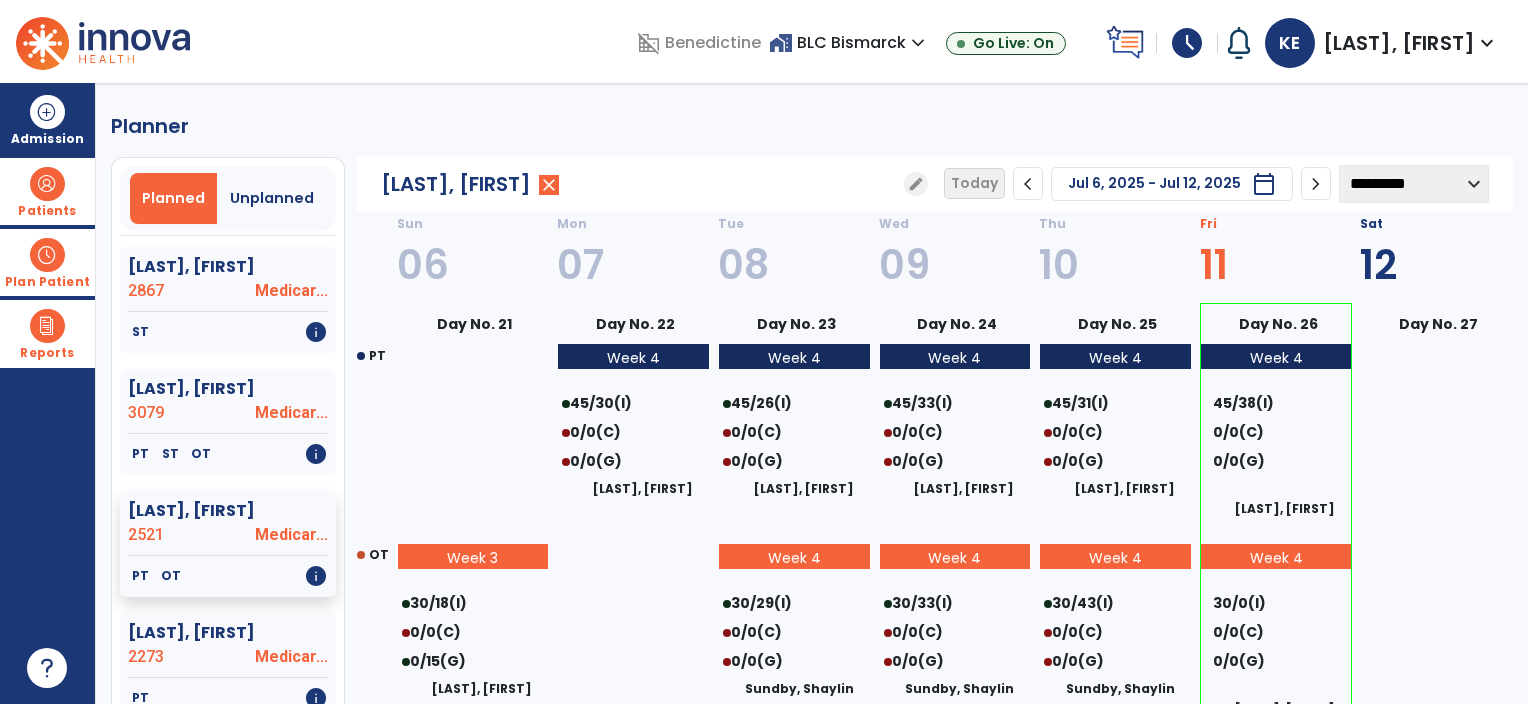click on "chevron_right" 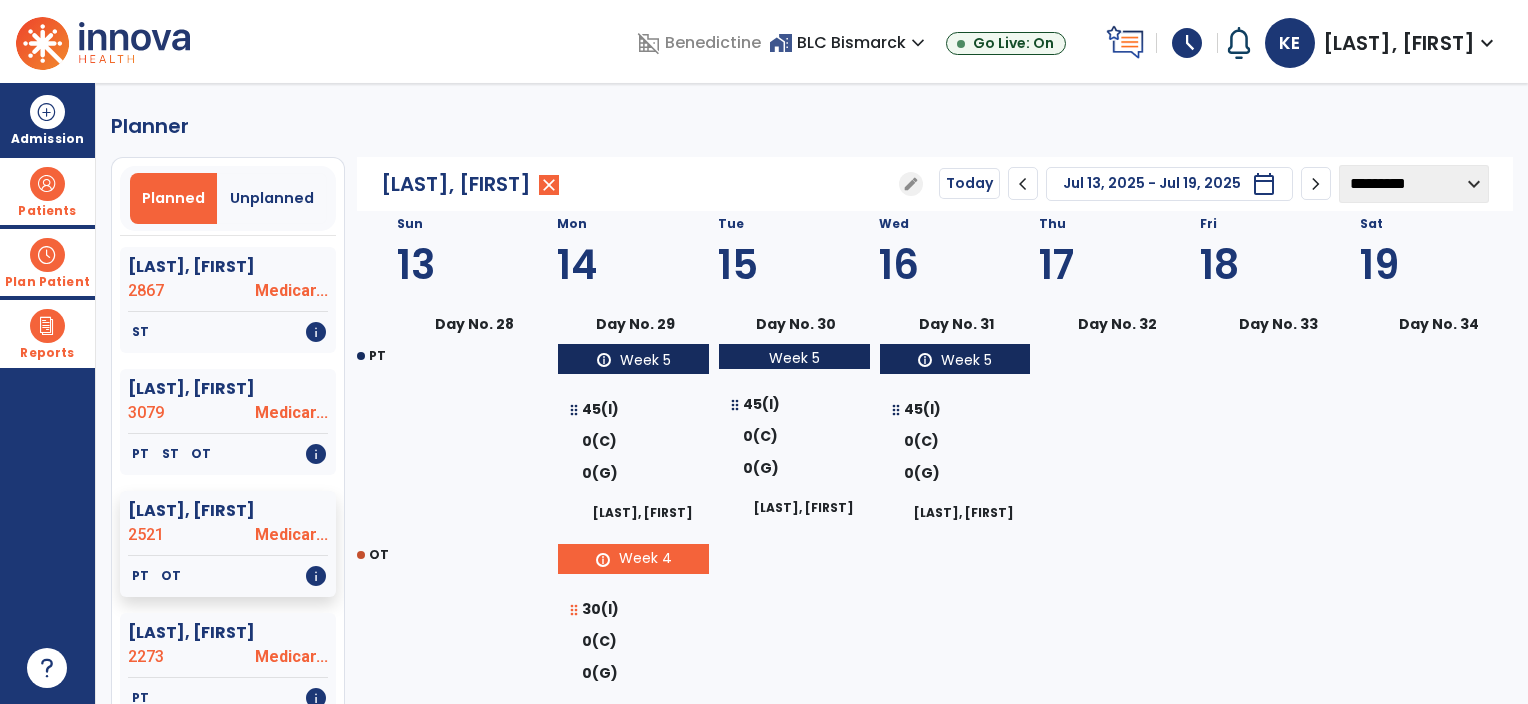 click on "chevron_left" 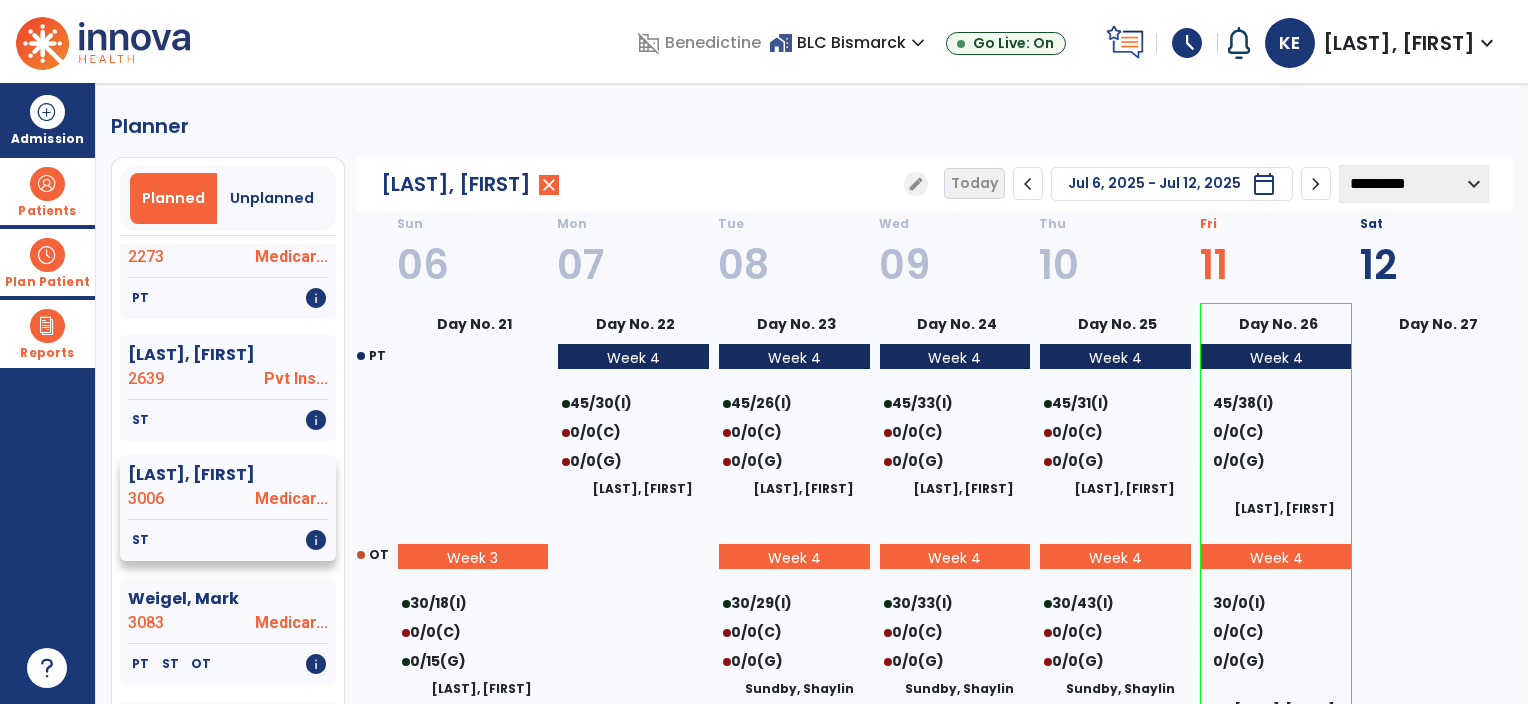 scroll, scrollTop: 6395, scrollLeft: 0, axis: vertical 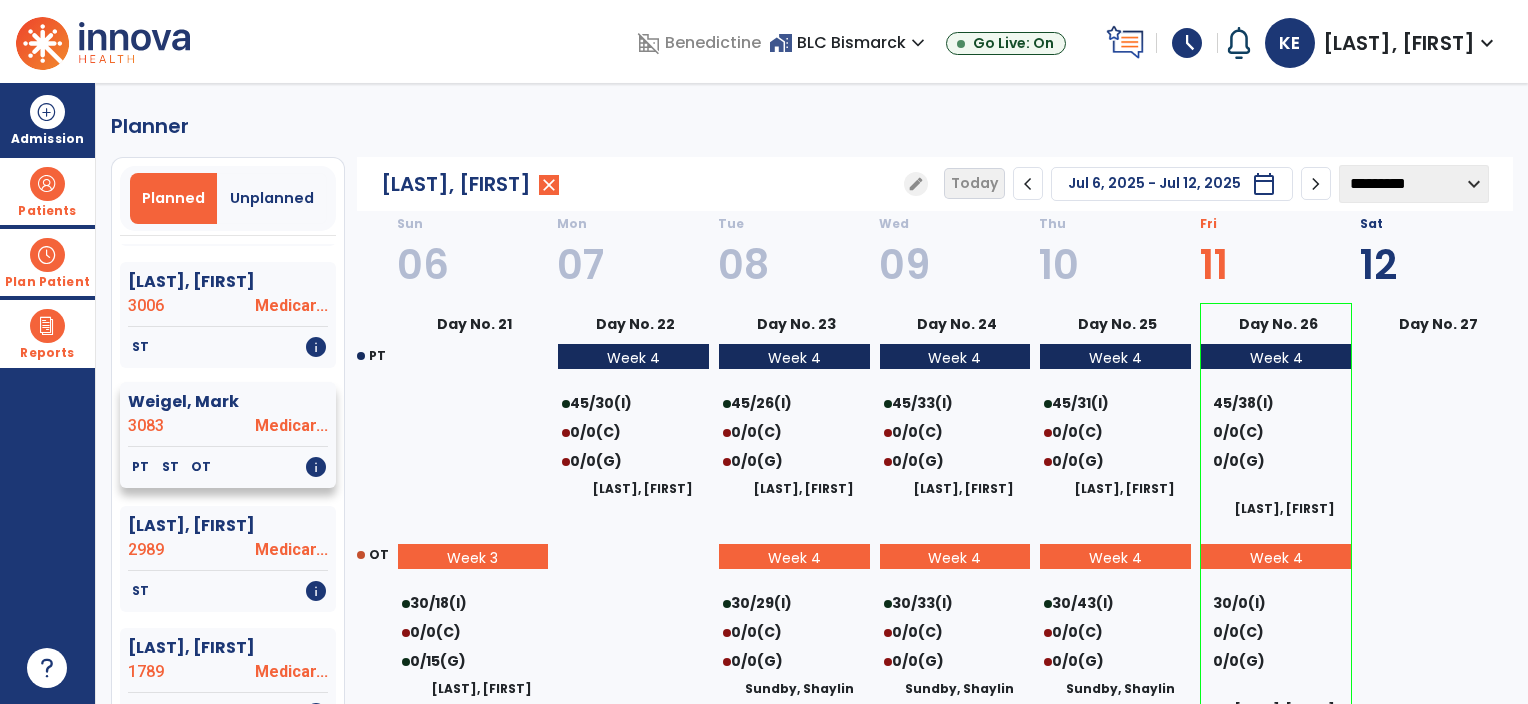 click on "Weigel, Mark" 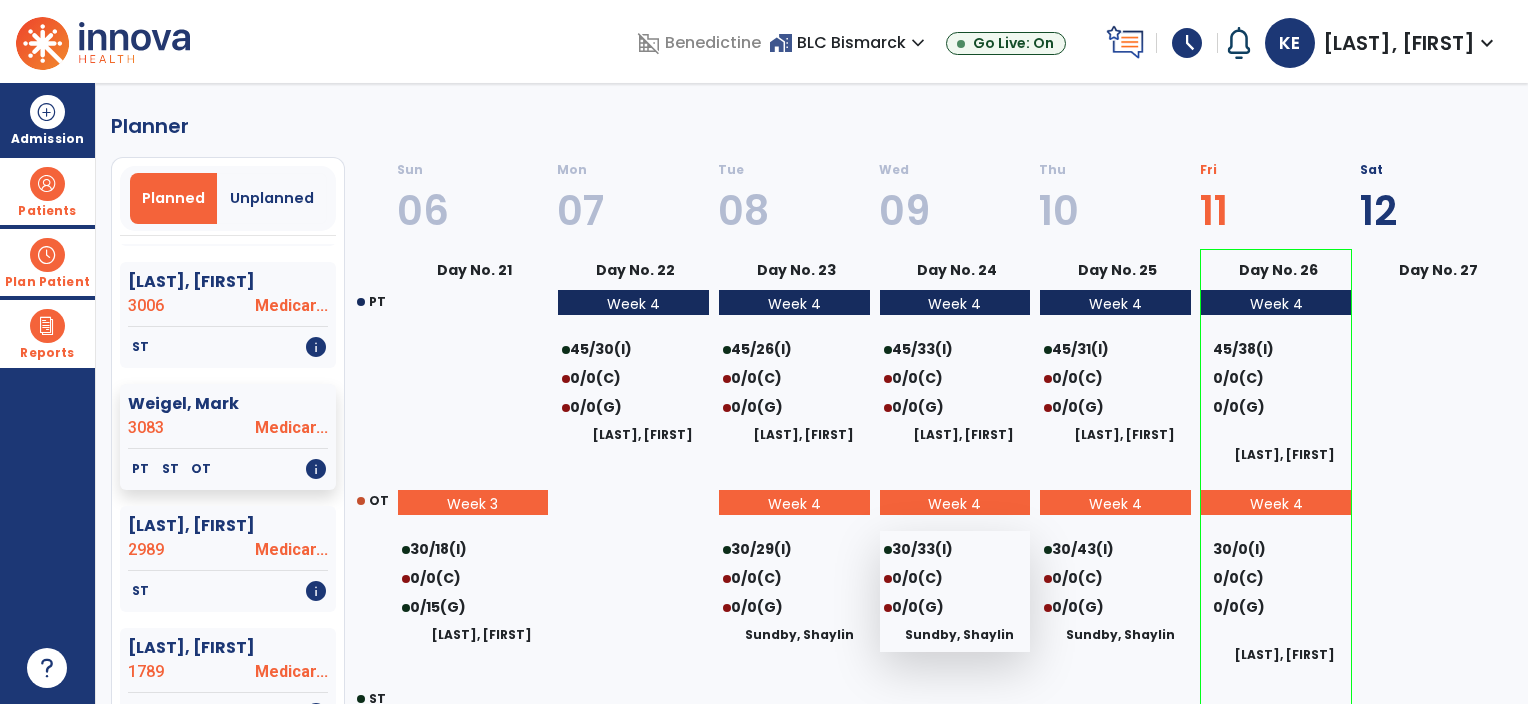 select on "********" 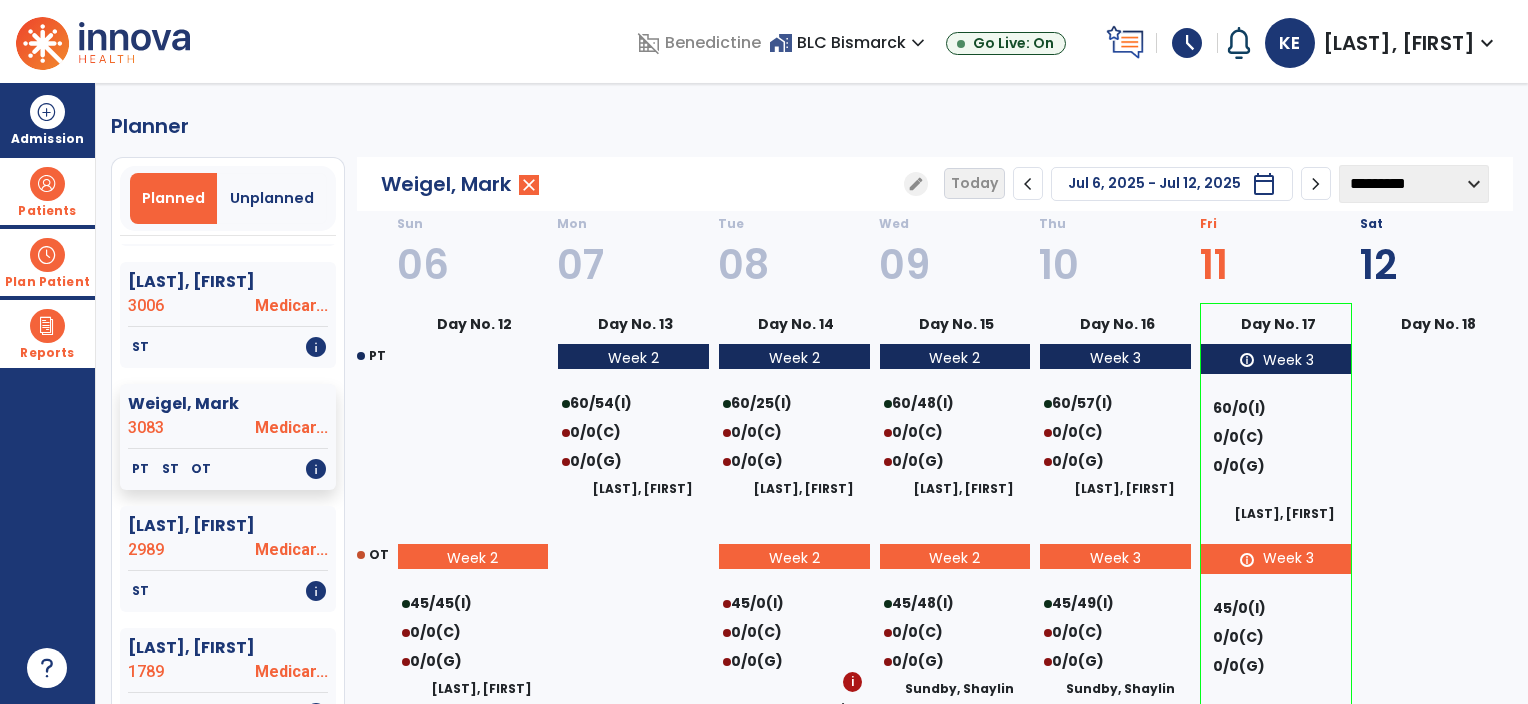 click on "chevron_left" 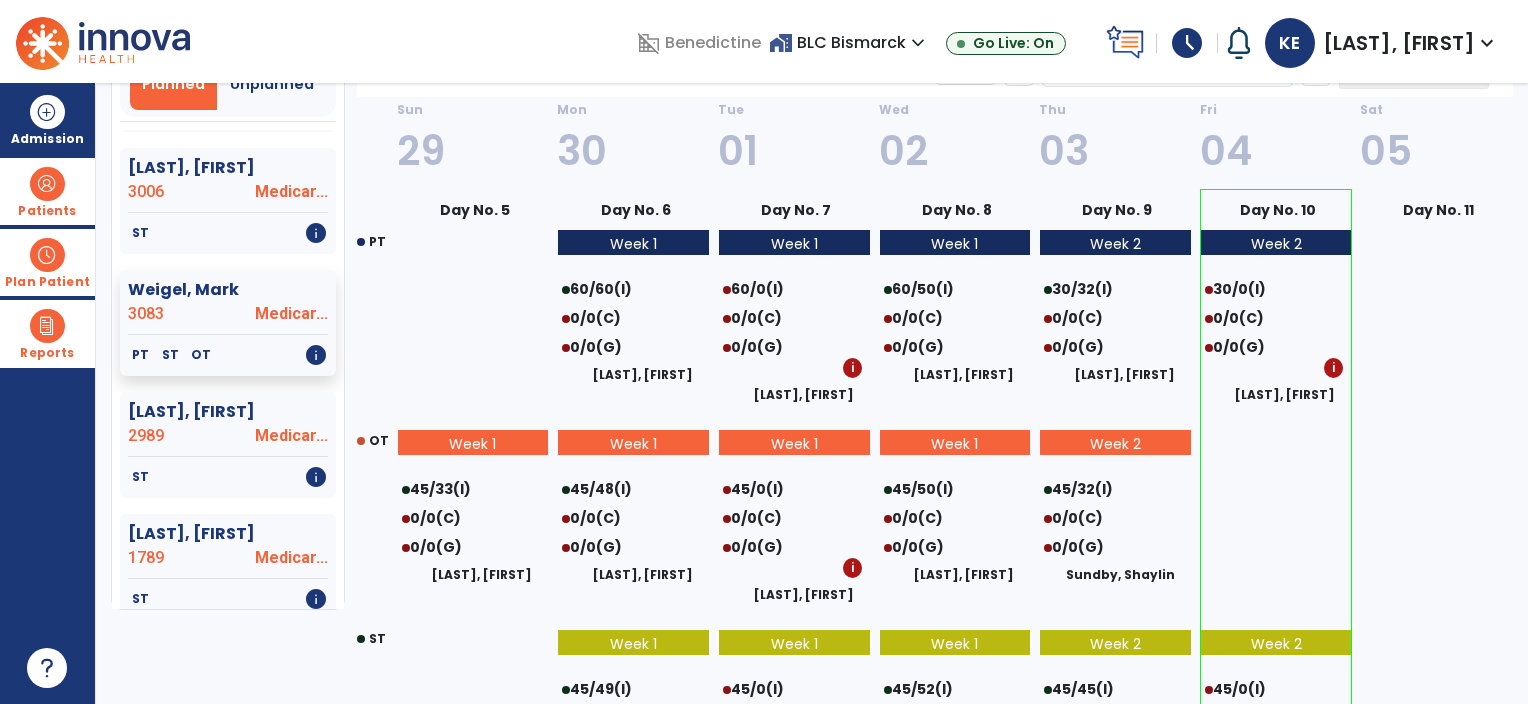 scroll, scrollTop: 0, scrollLeft: 0, axis: both 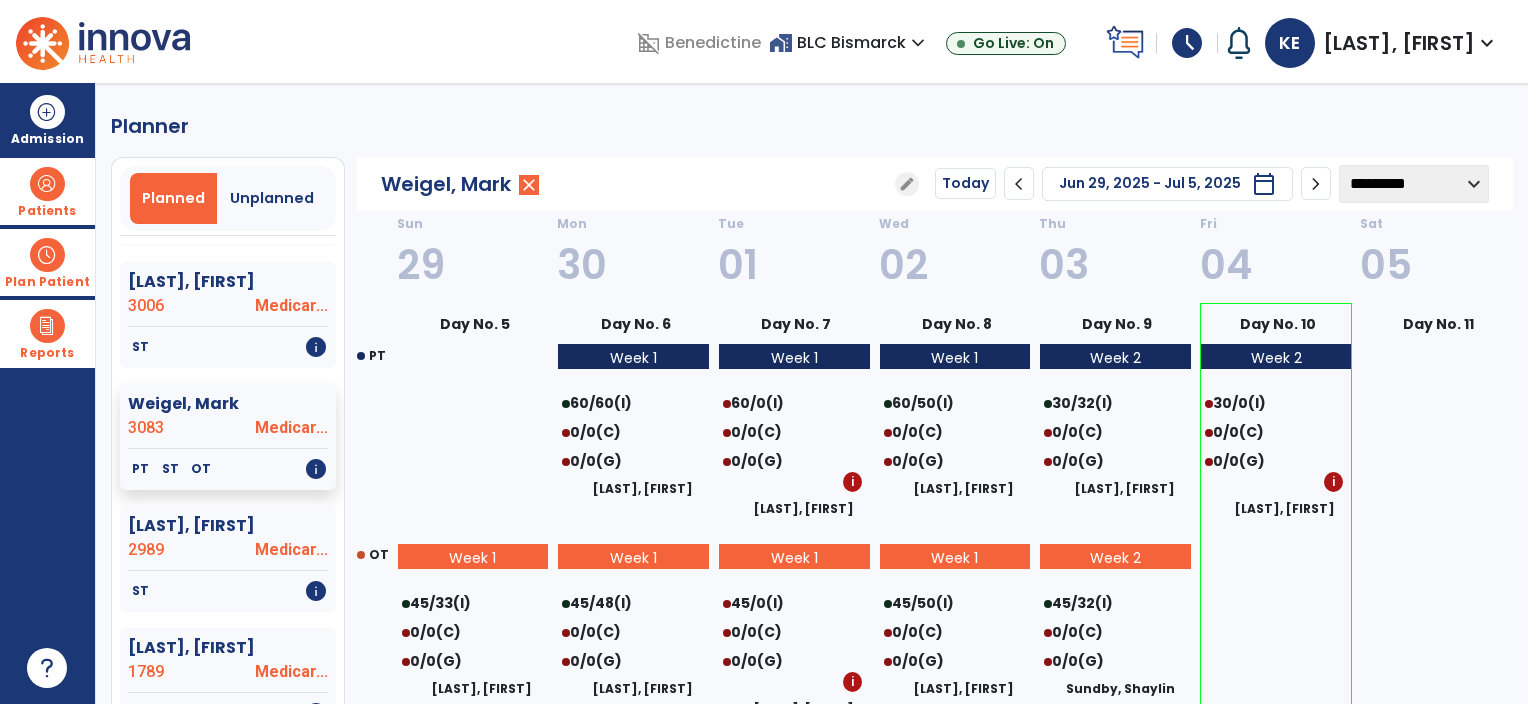 click on "chevron_right" 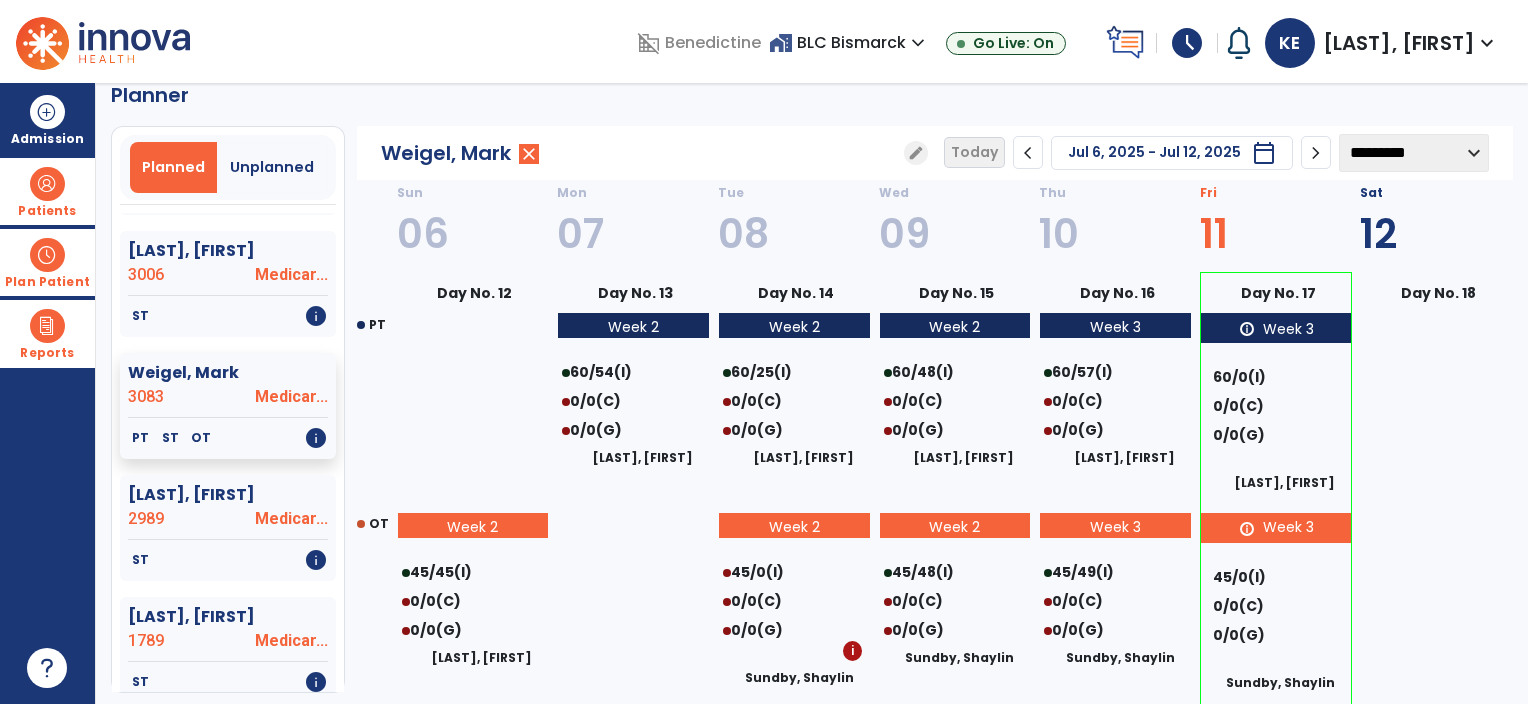 scroll, scrollTop: 0, scrollLeft: 0, axis: both 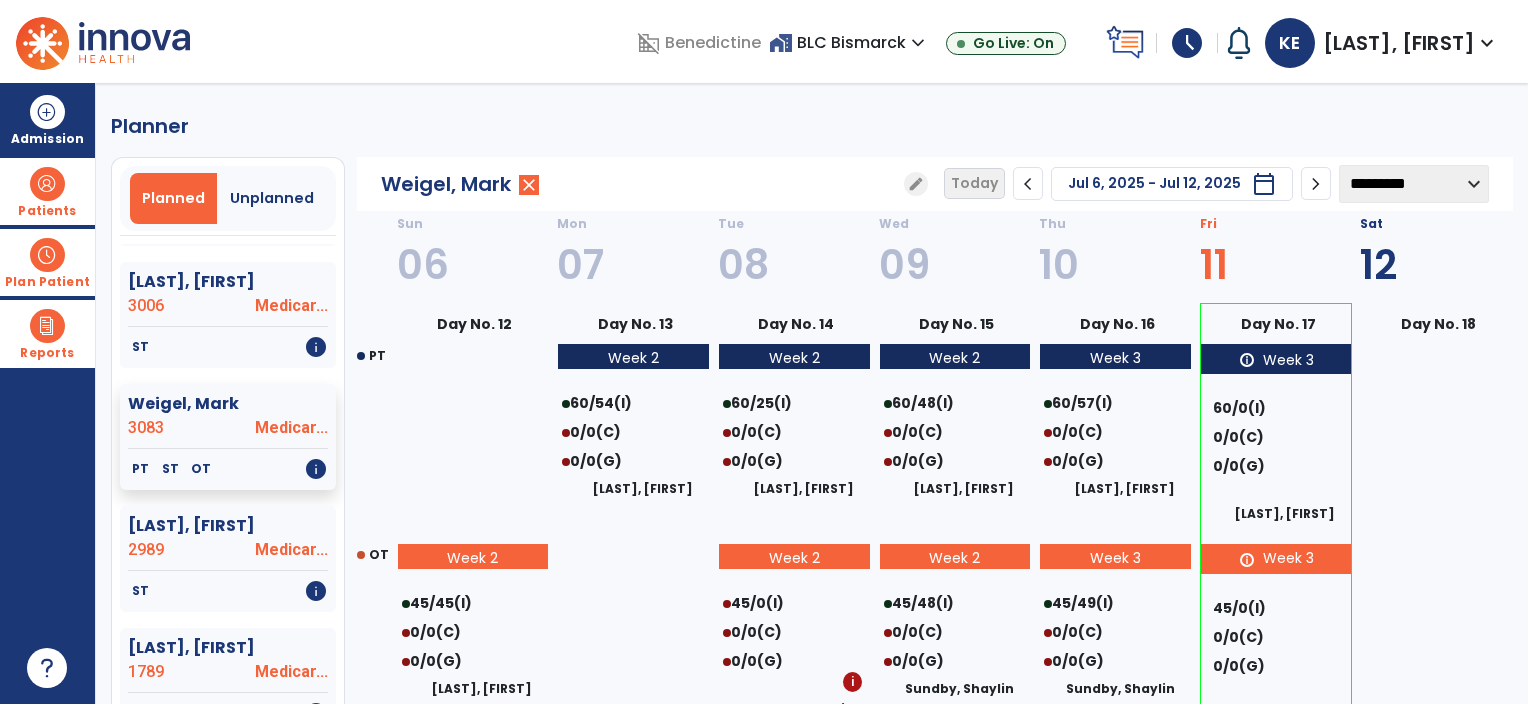 click on "chevron_left" 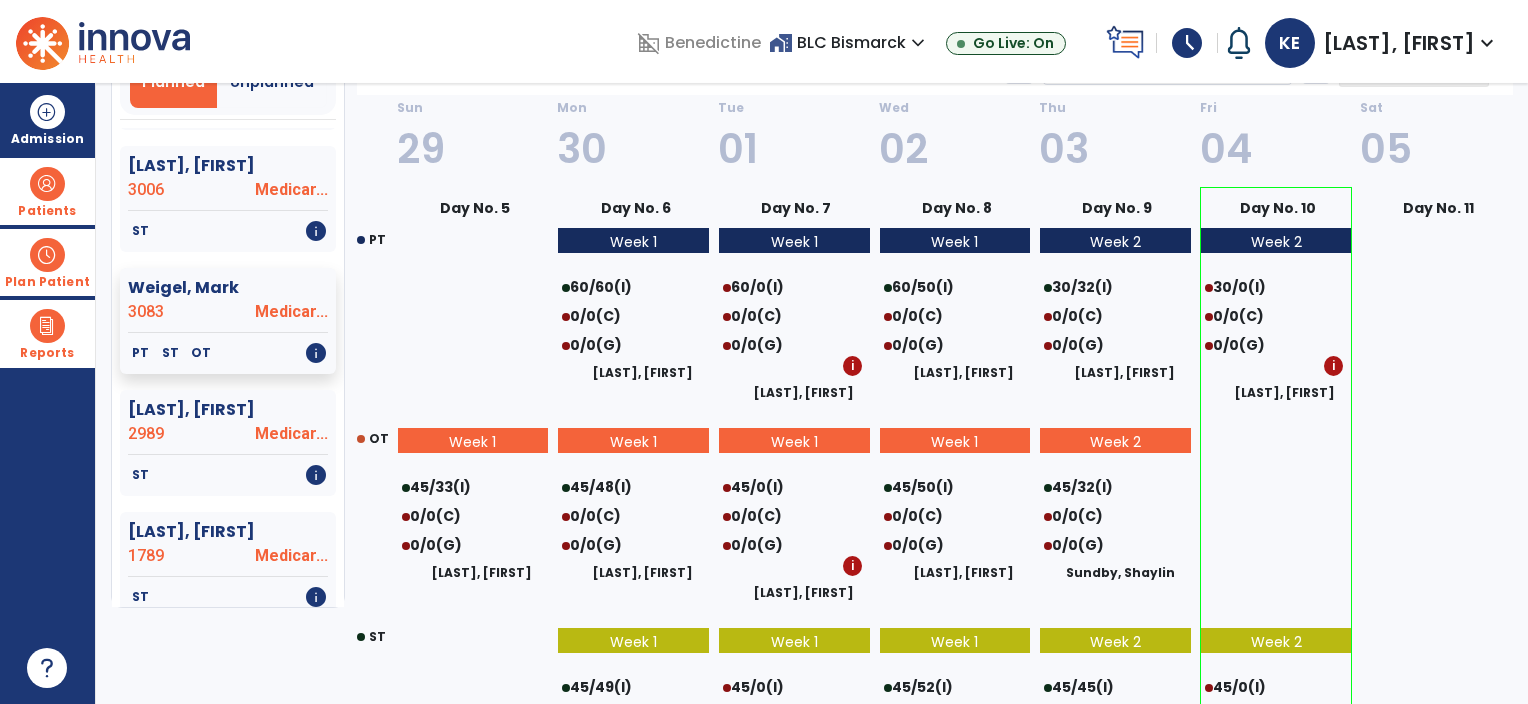 scroll, scrollTop: 0, scrollLeft: 0, axis: both 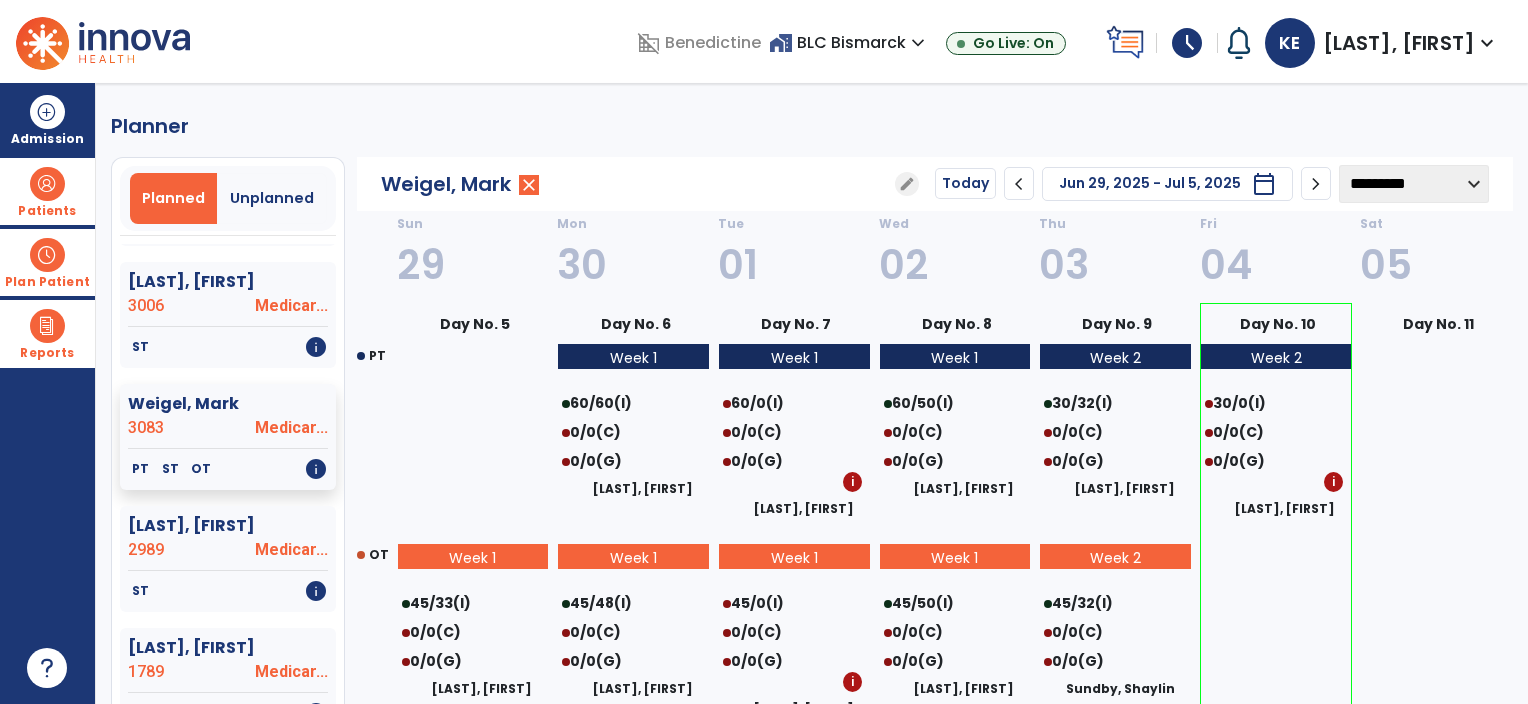 click on "chevron_right" 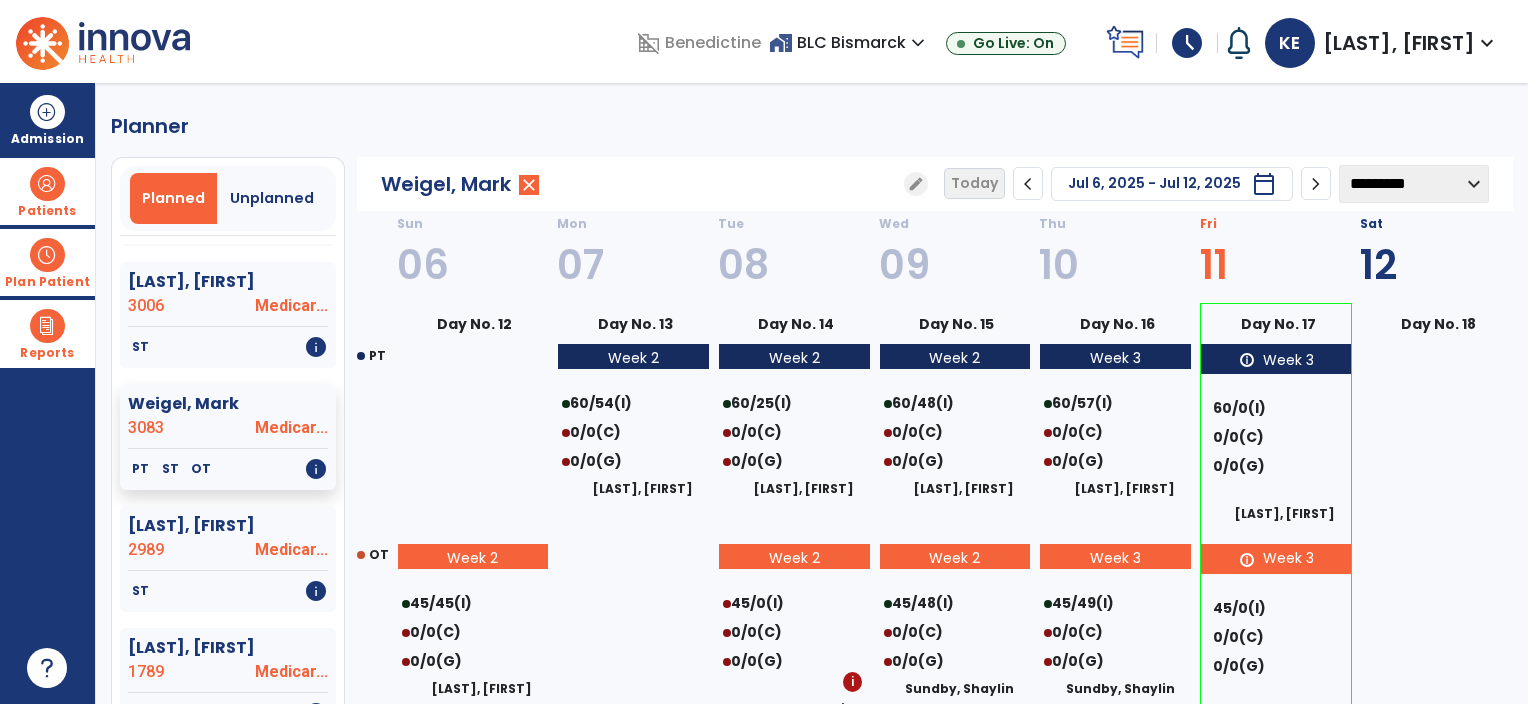 click on "chevron_left" 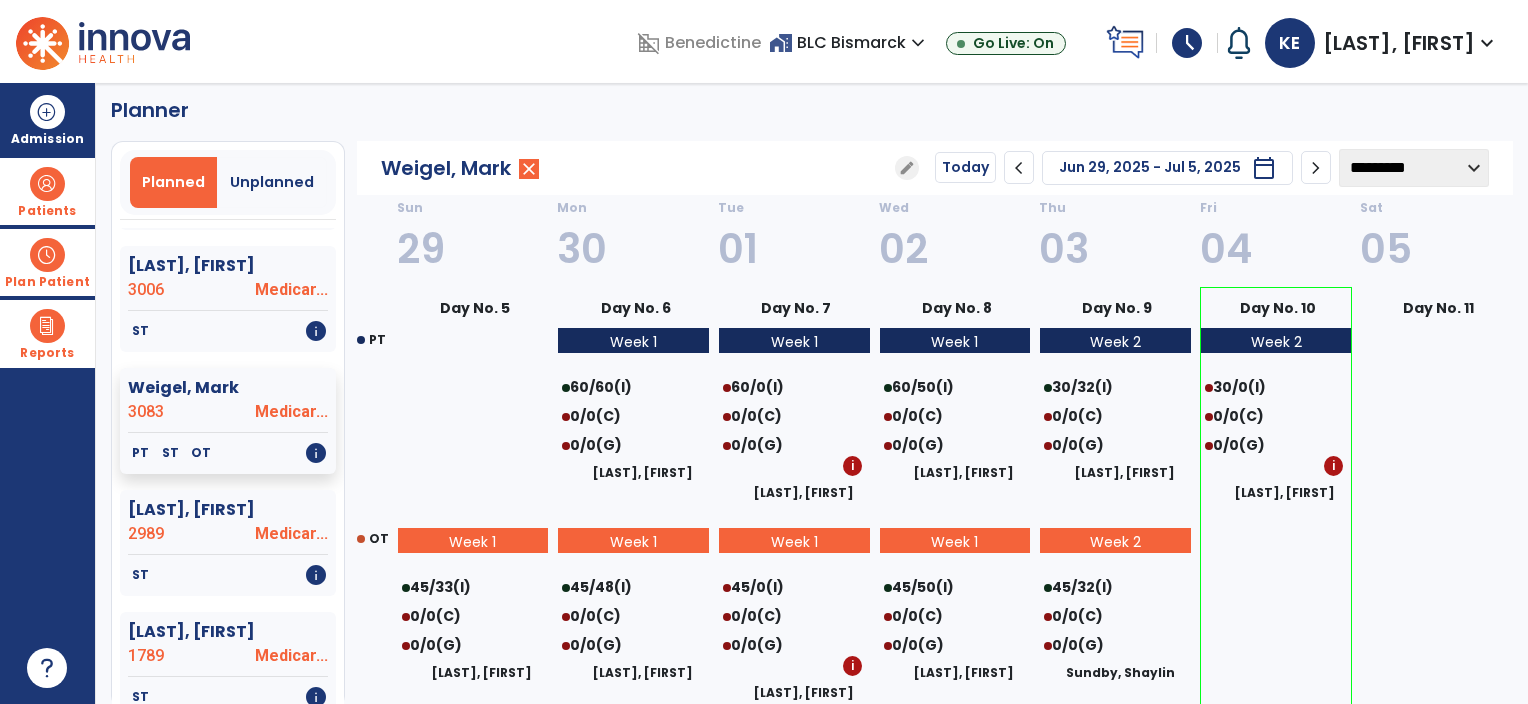 scroll, scrollTop: 0, scrollLeft: 0, axis: both 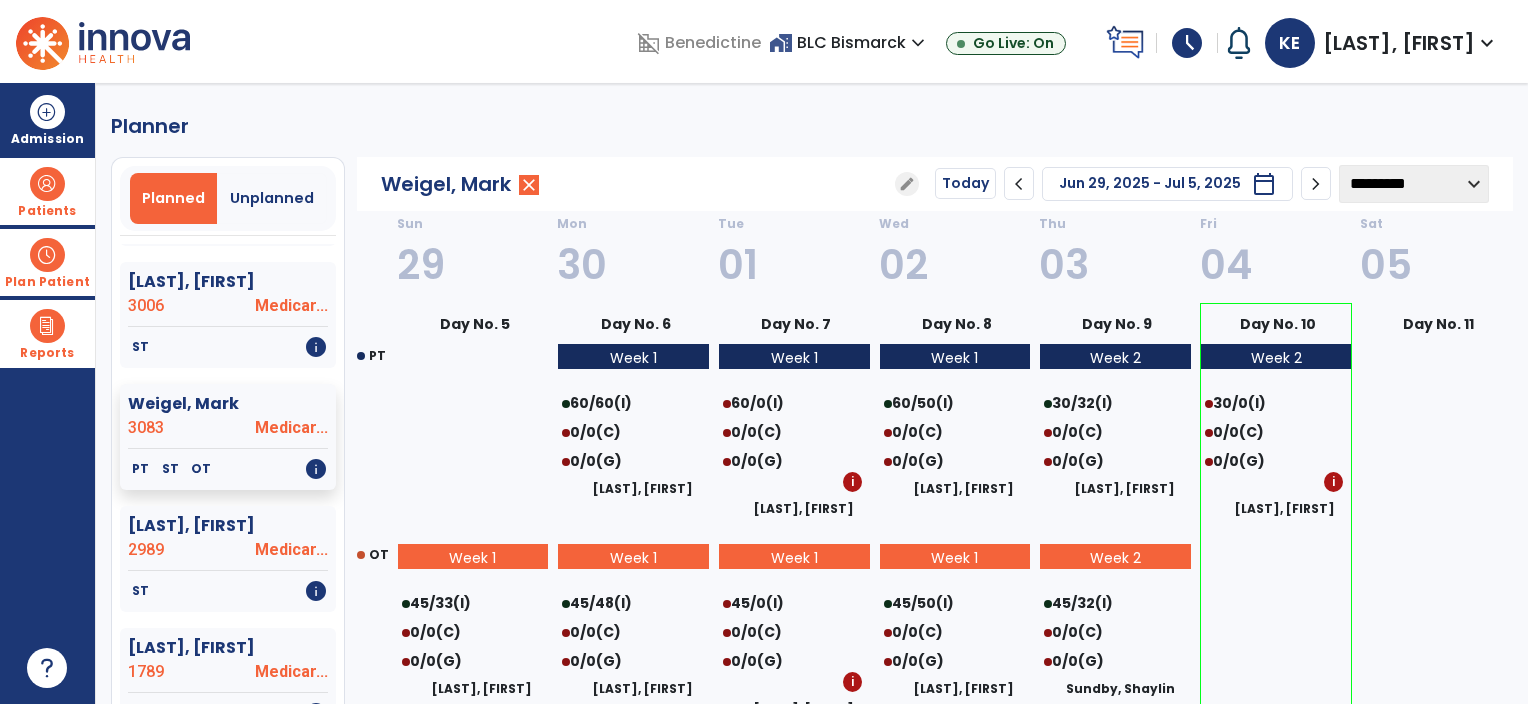 click on "chevron_right" 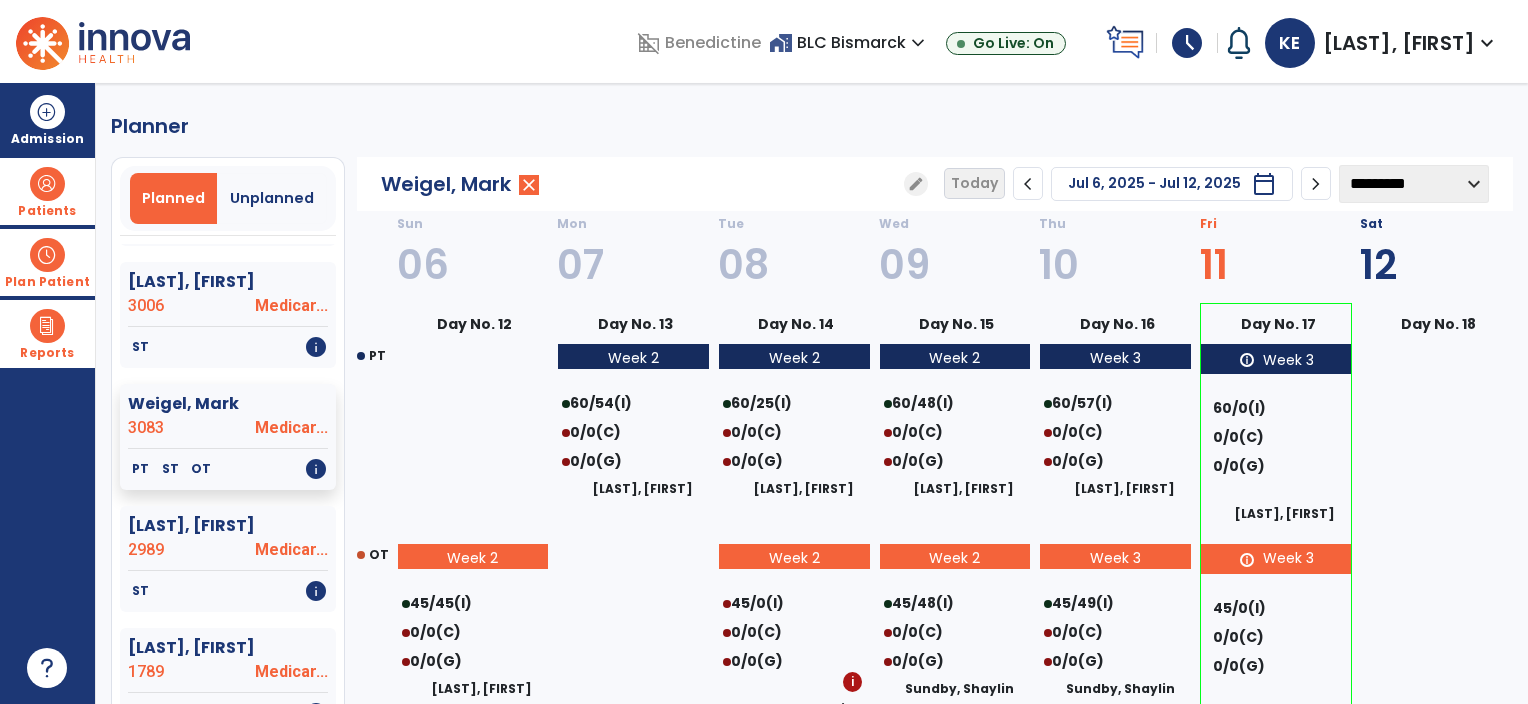 click on "chevron_right" 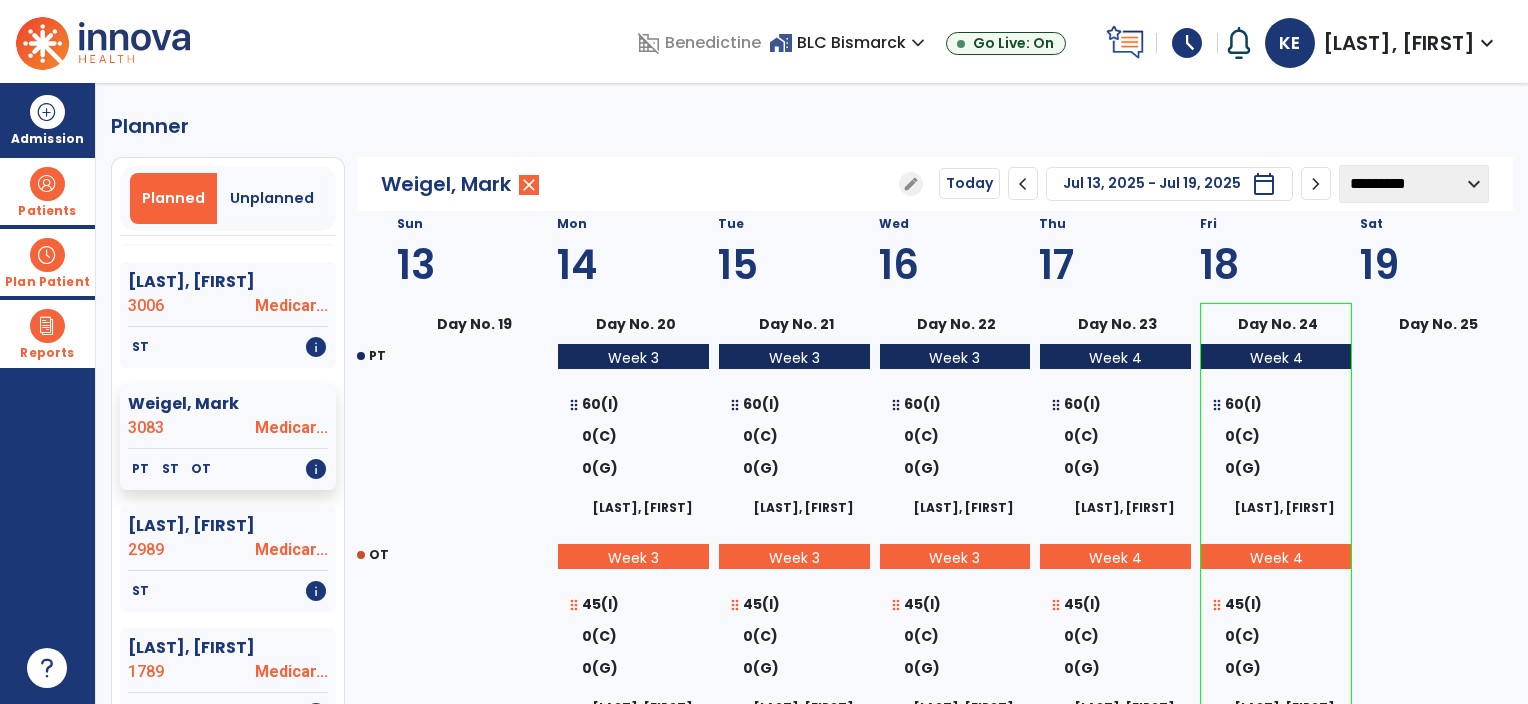 click on "chevron_left" 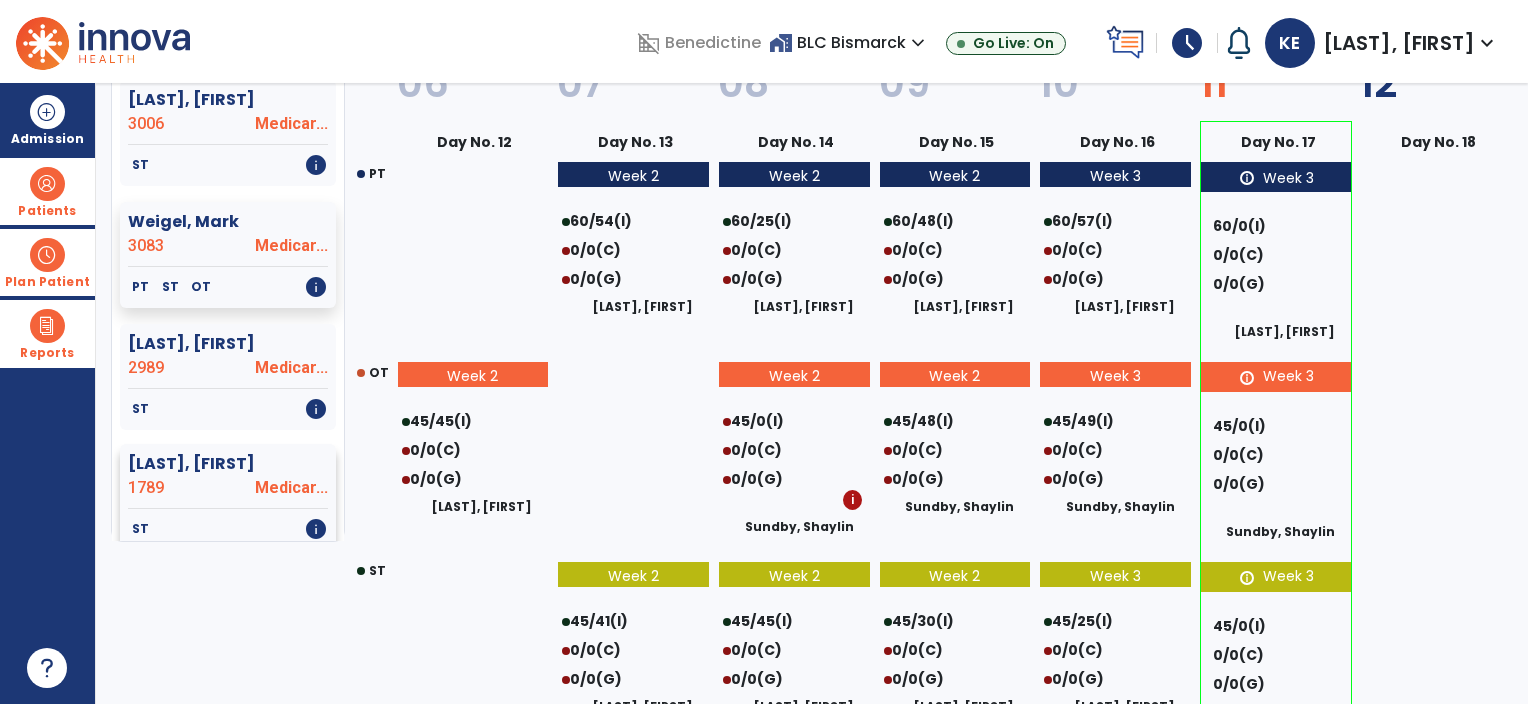 scroll, scrollTop: 200, scrollLeft: 0, axis: vertical 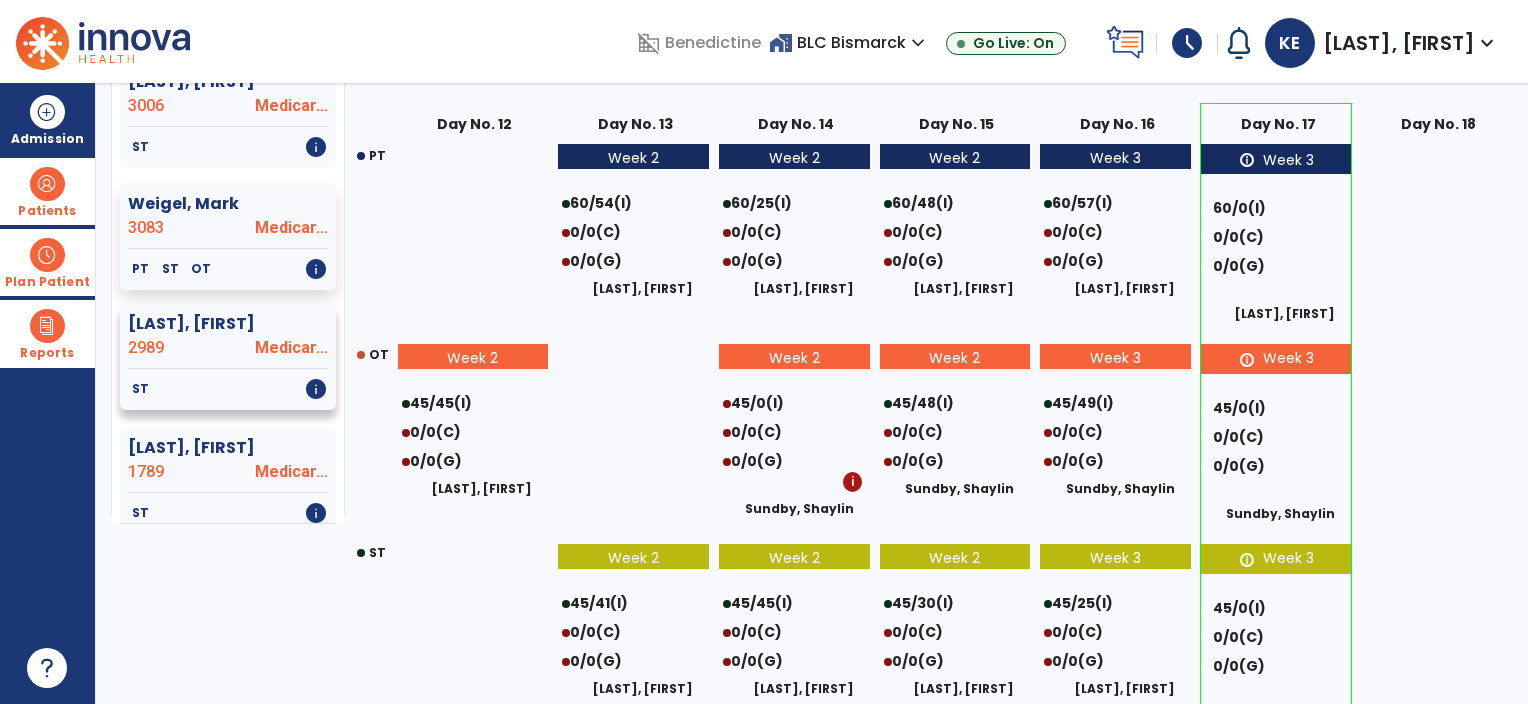 click on "ST   info" 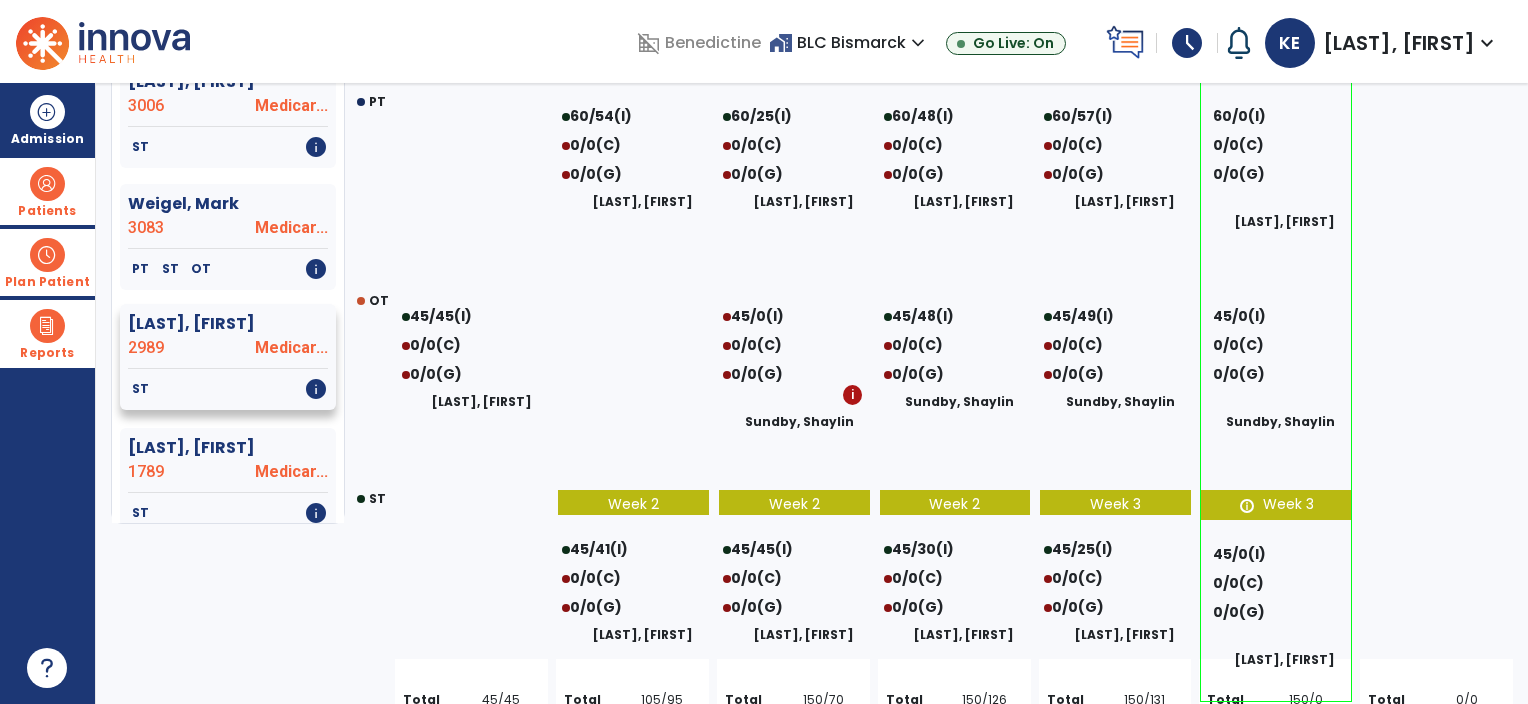 select on "********" 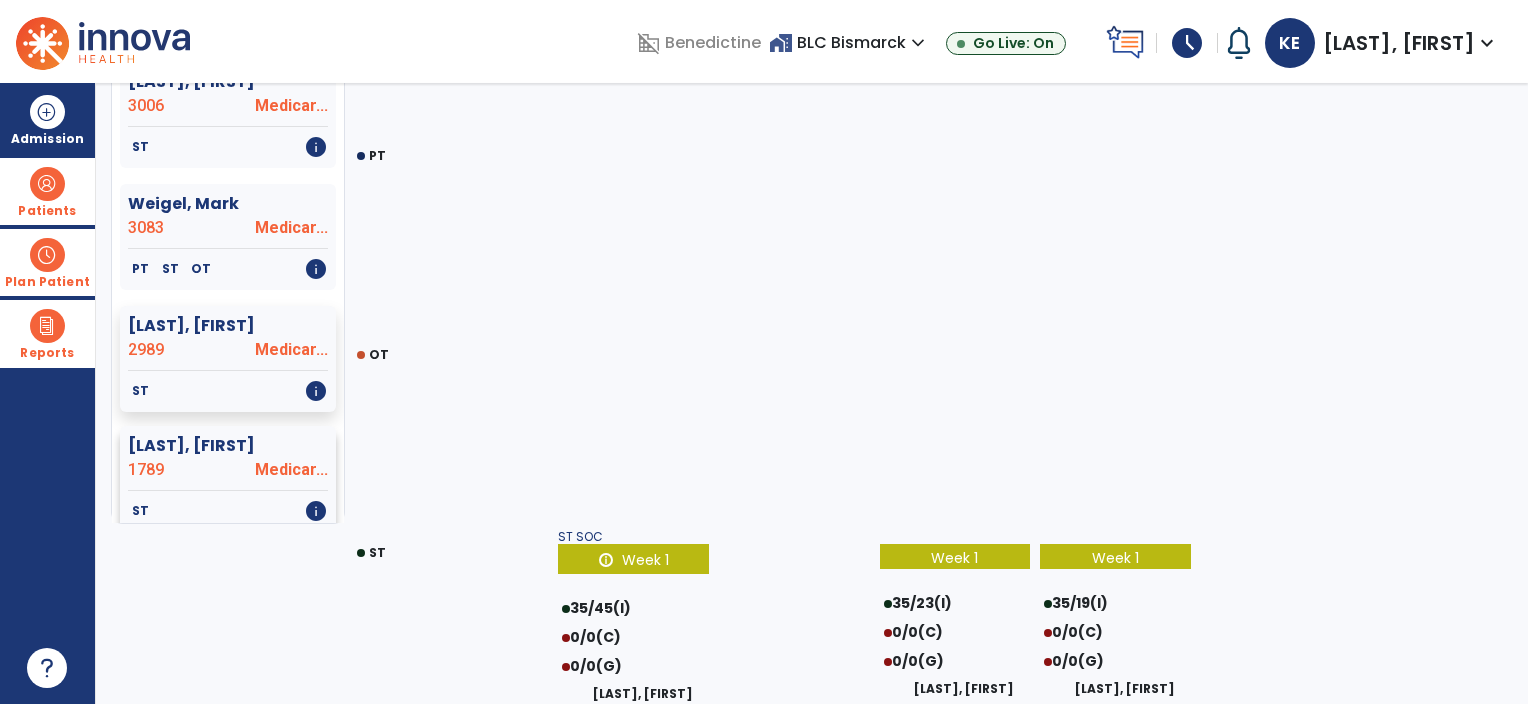 click on "Medicar..." 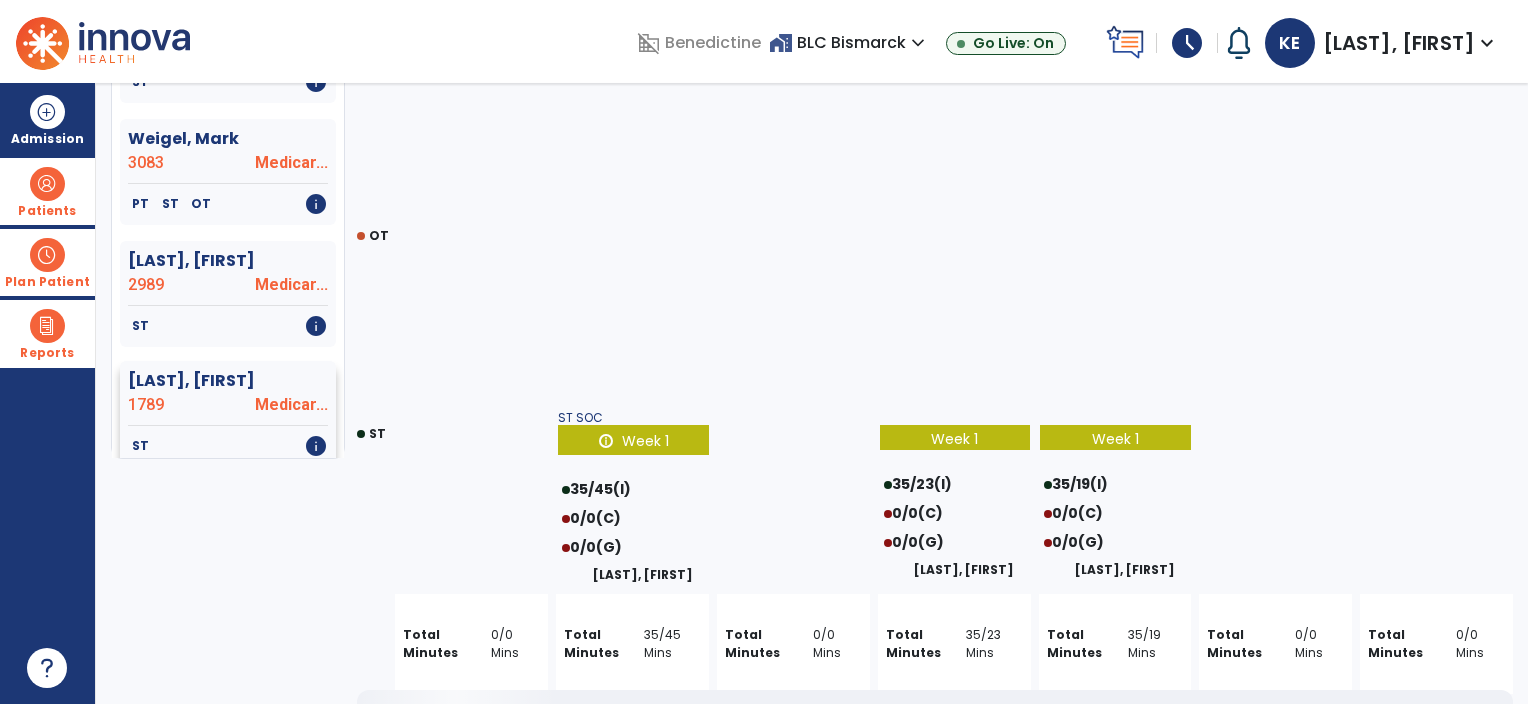 scroll, scrollTop: 300, scrollLeft: 0, axis: vertical 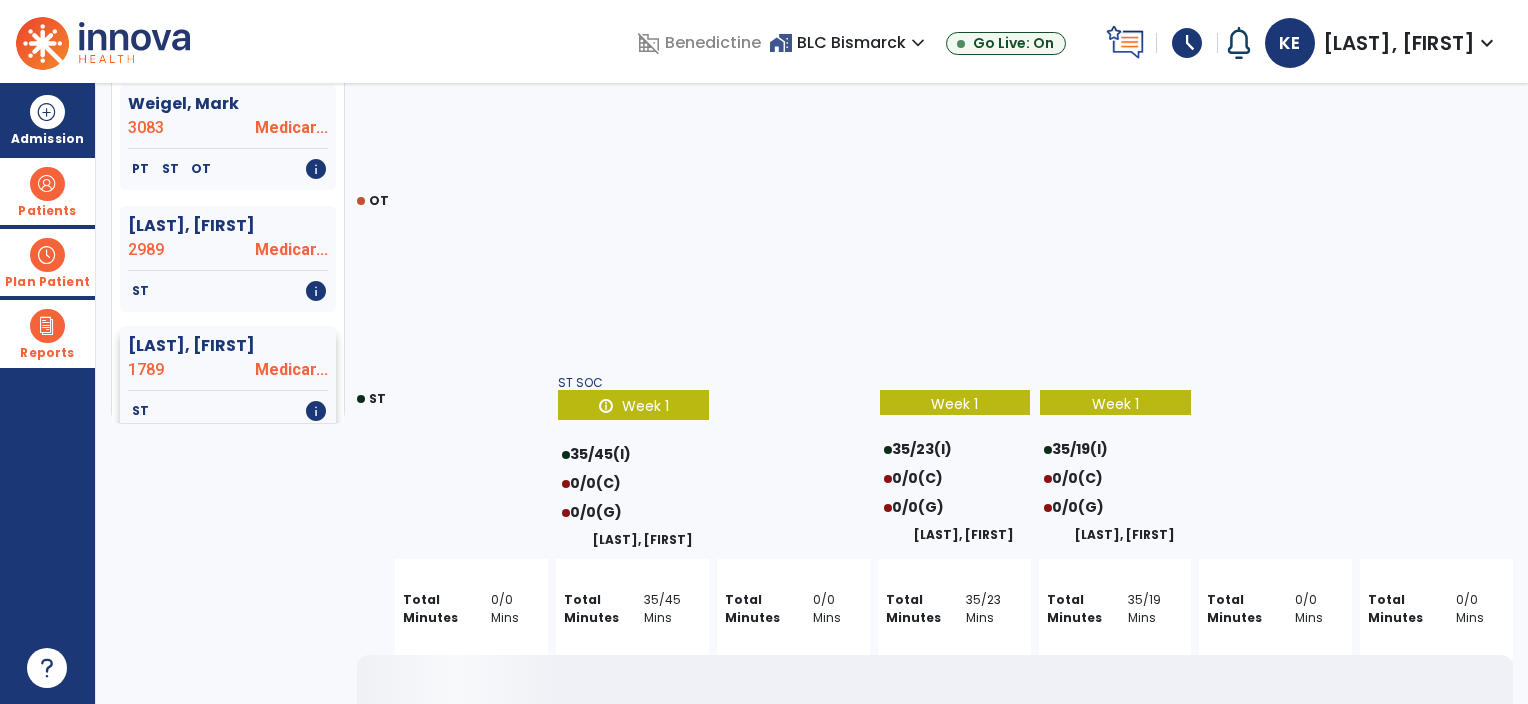 select on "********" 